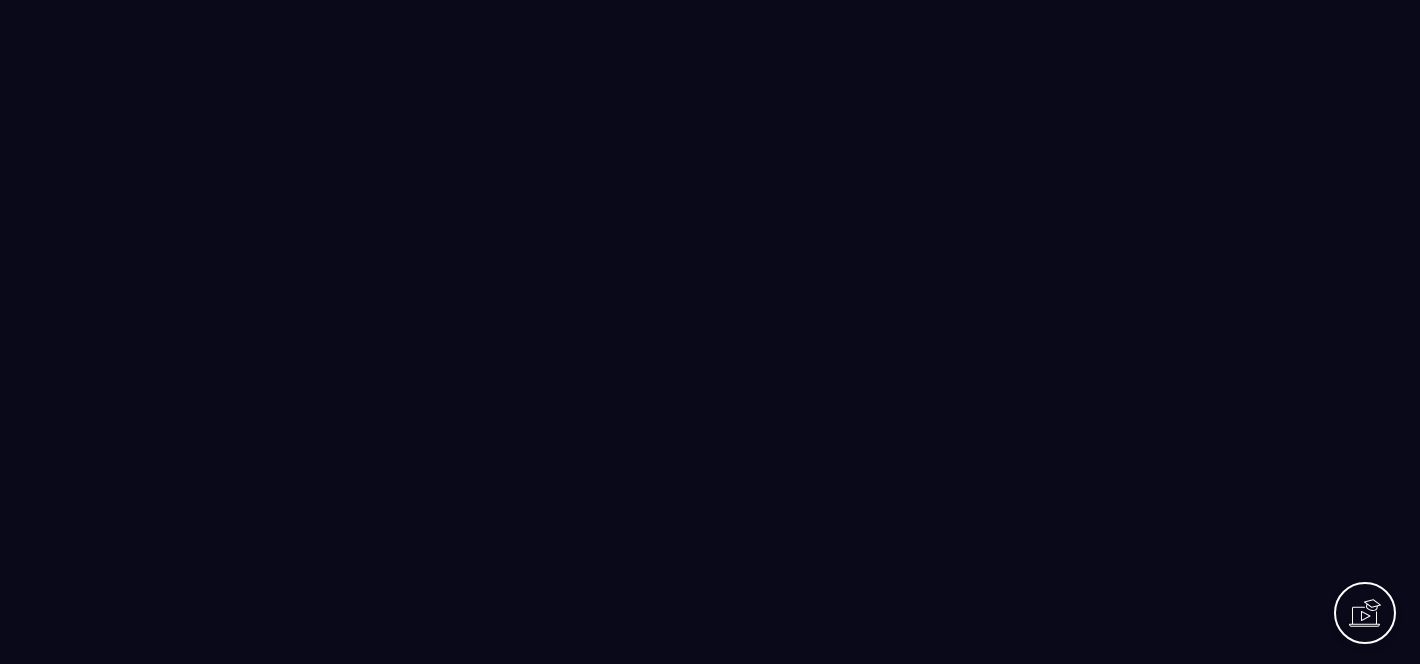 scroll, scrollTop: 0, scrollLeft: 0, axis: both 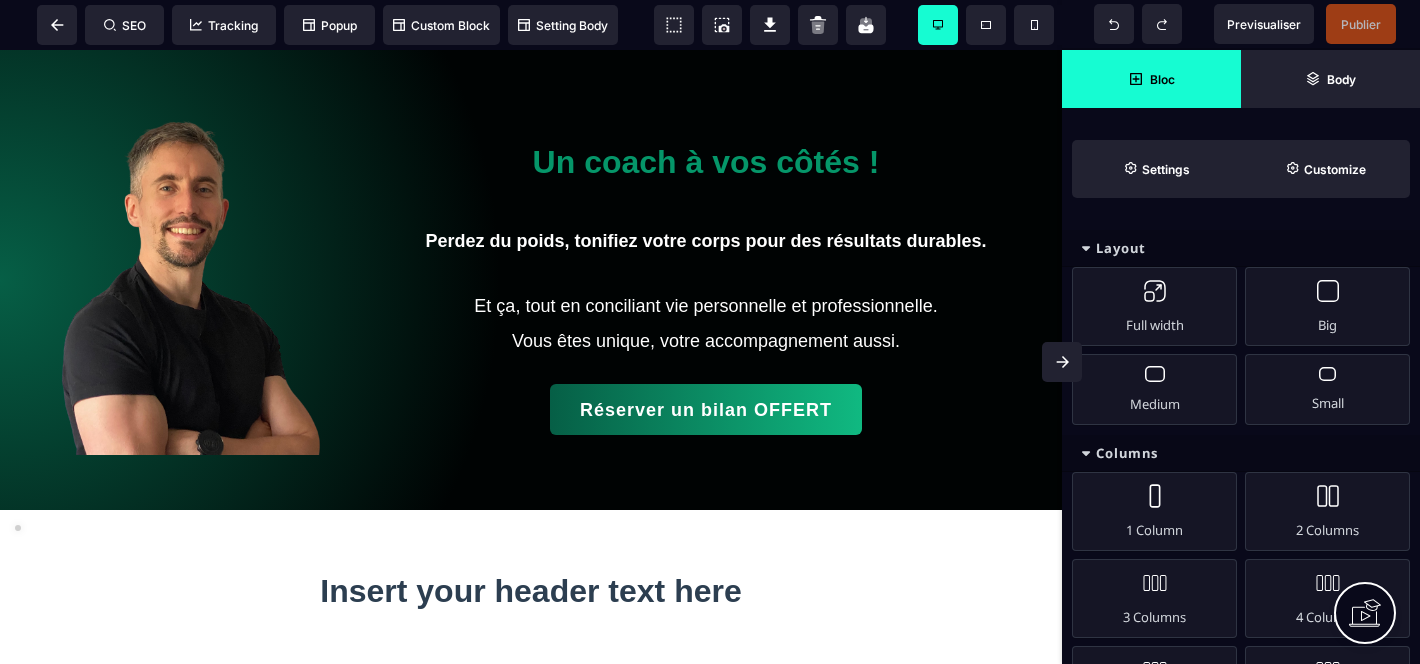 click on "Et ça, tout en conciliant vie personnelle et professionnelle. Vous êtes unique, votre accompagnement aussi." at bounding box center [706, 324] 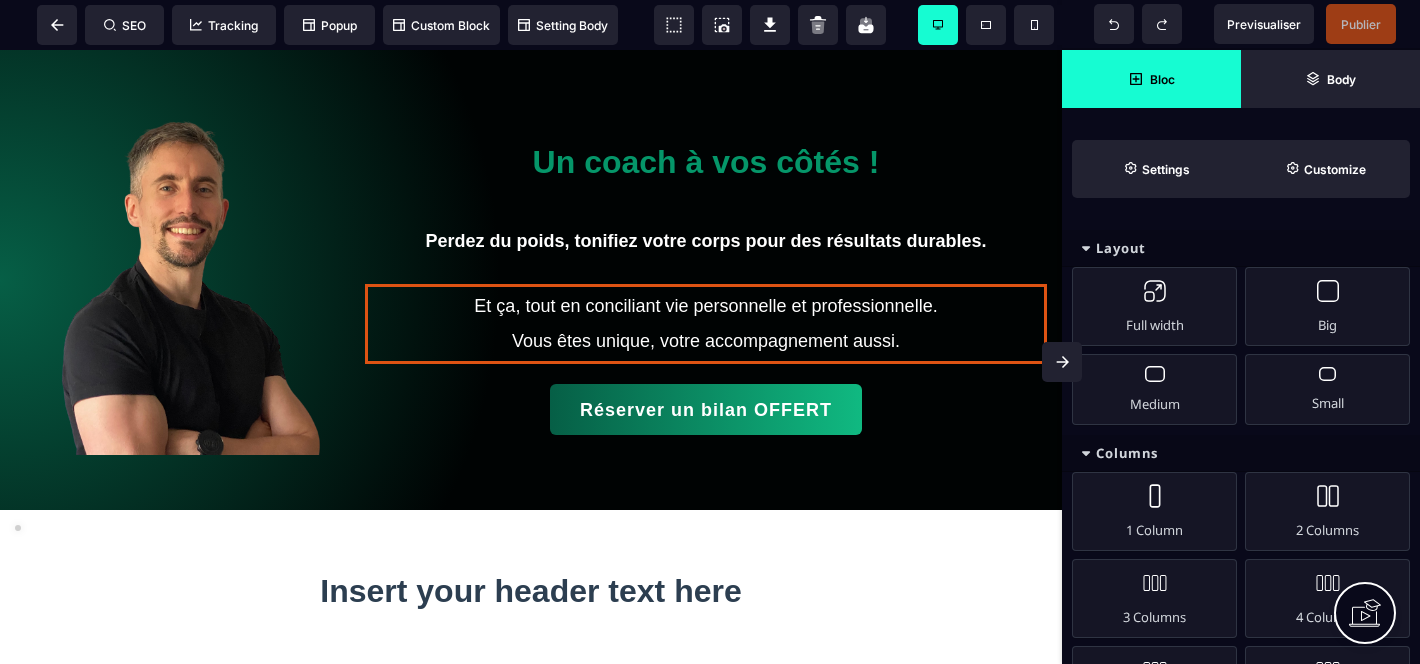 select on "***" 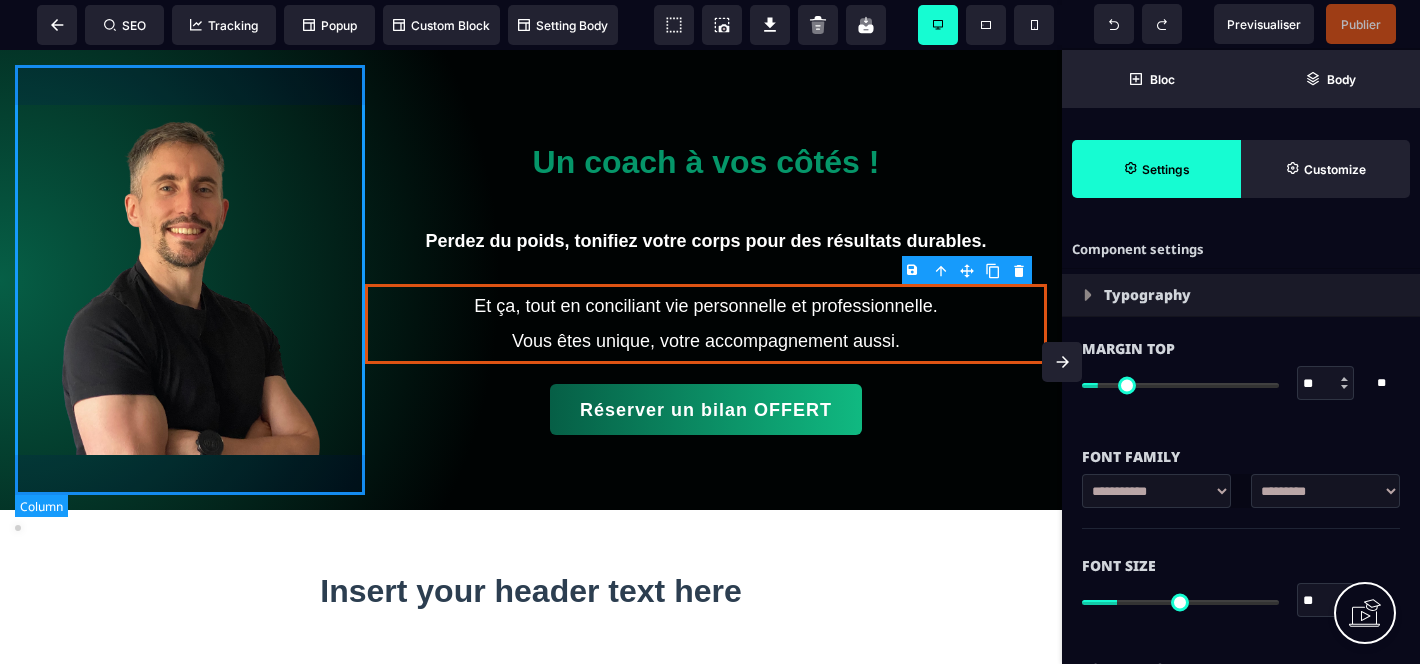 click at bounding box center (190, 280) 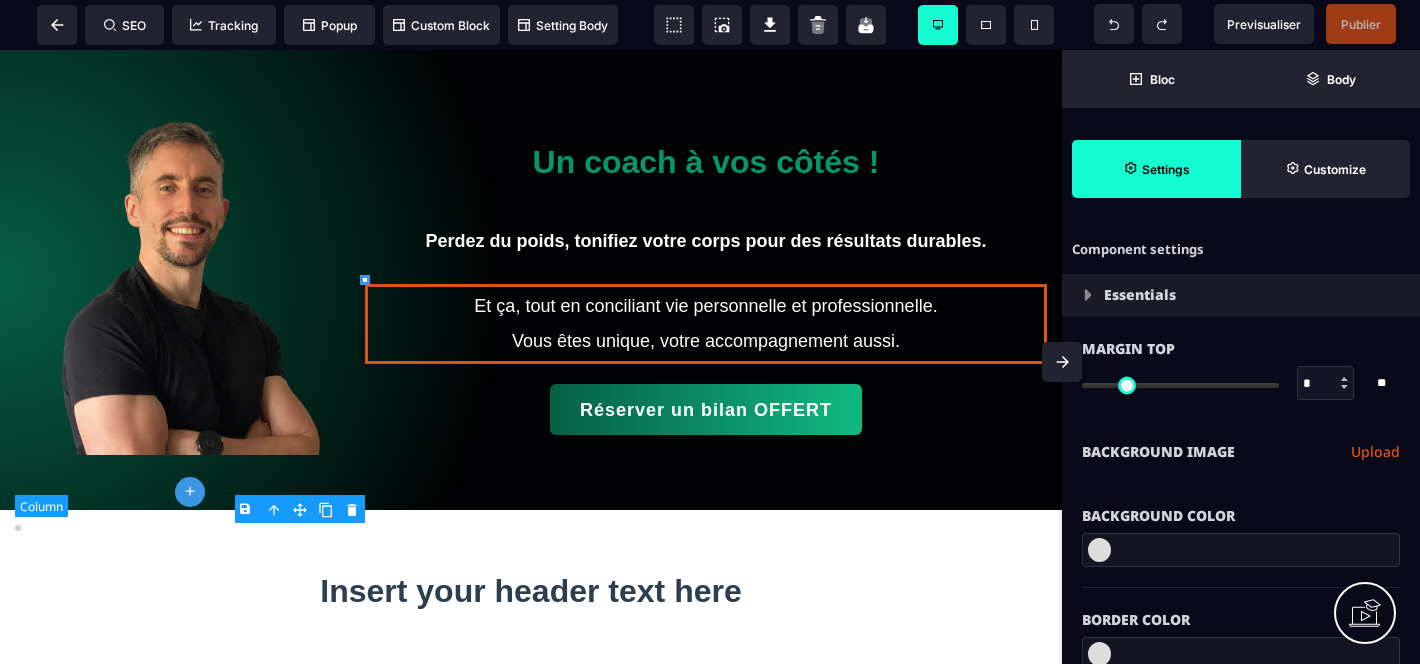 type on "*" 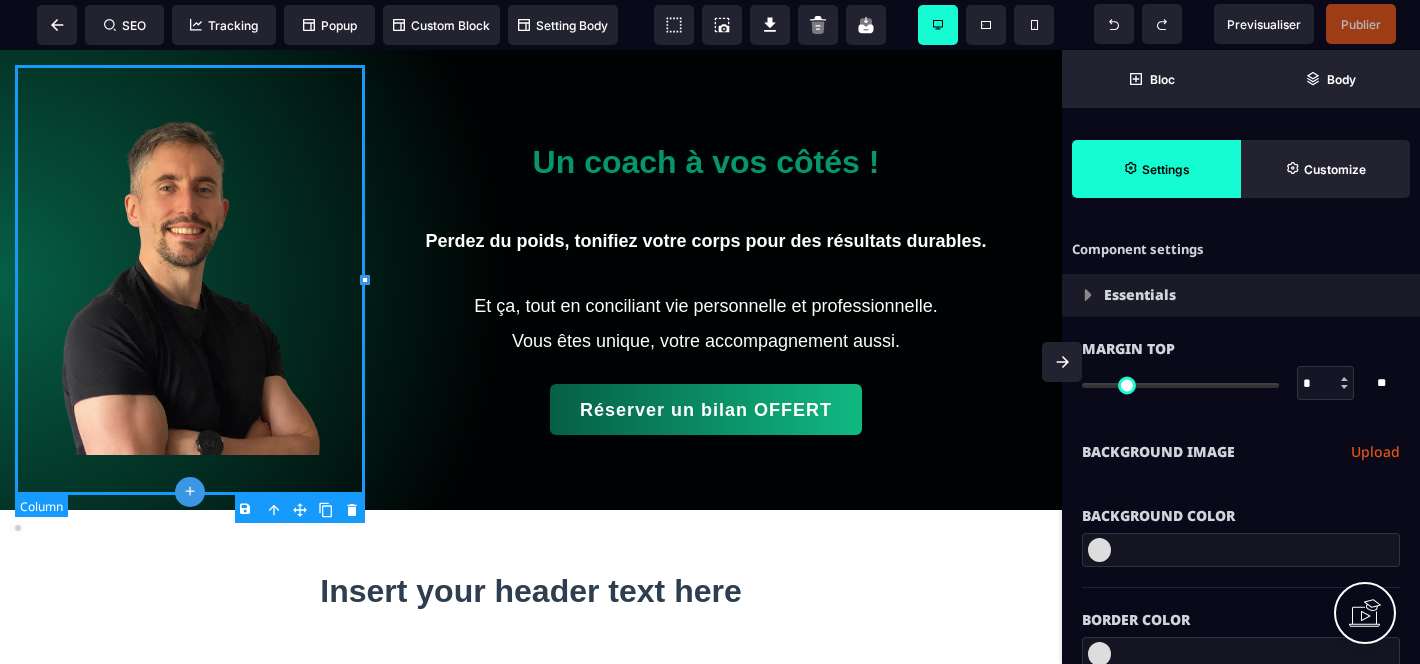 select on "**" 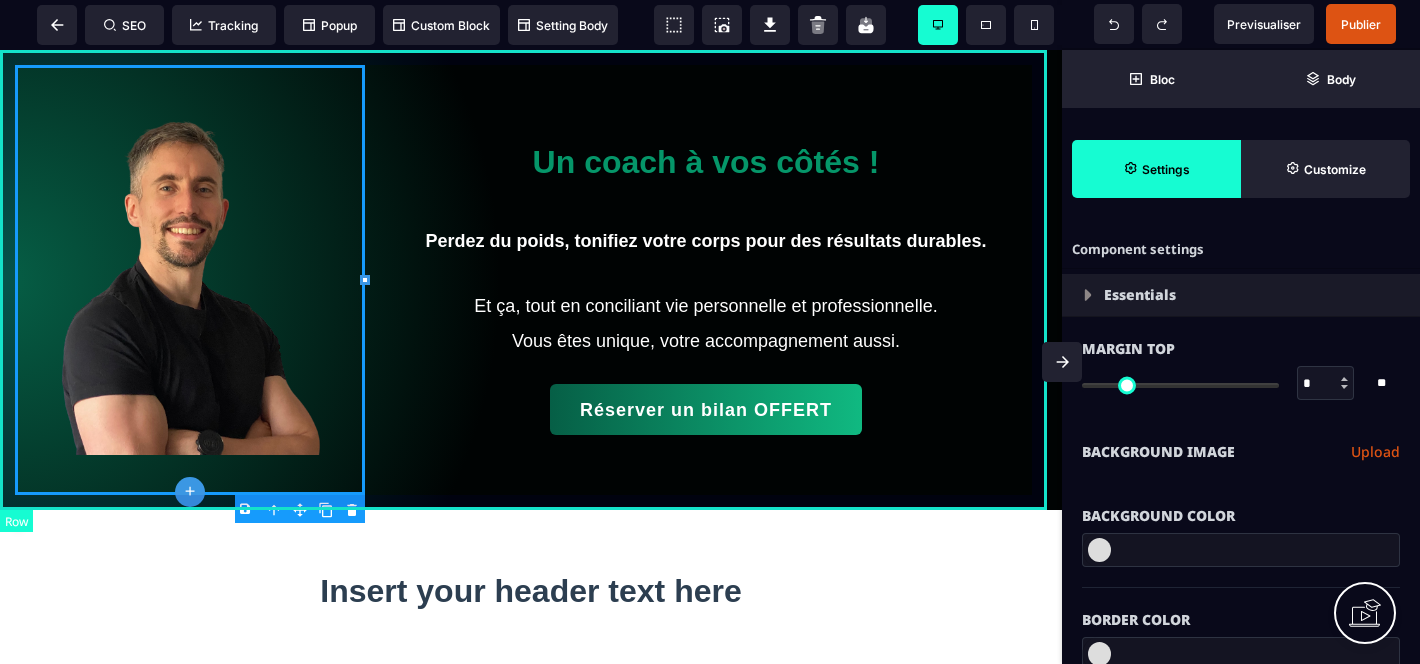 click on "Un coach à vos côtés ! Perdez du poids, tonifiez votre corps pour des résultats durables. Et ça, tout en conciliant vie personnelle et professionnelle. Vous êtes unique, votre accompagnement aussi. Réserver un bilan OFFERT" at bounding box center [531, 280] 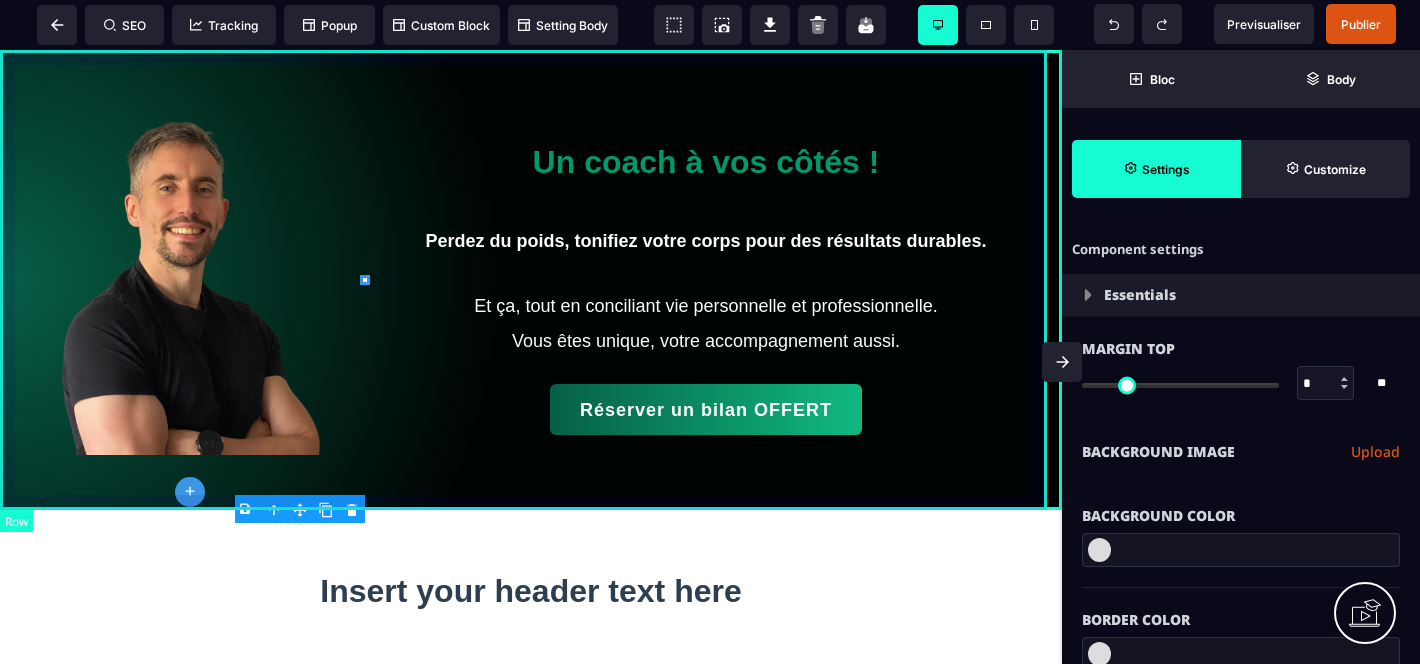 select on "**" 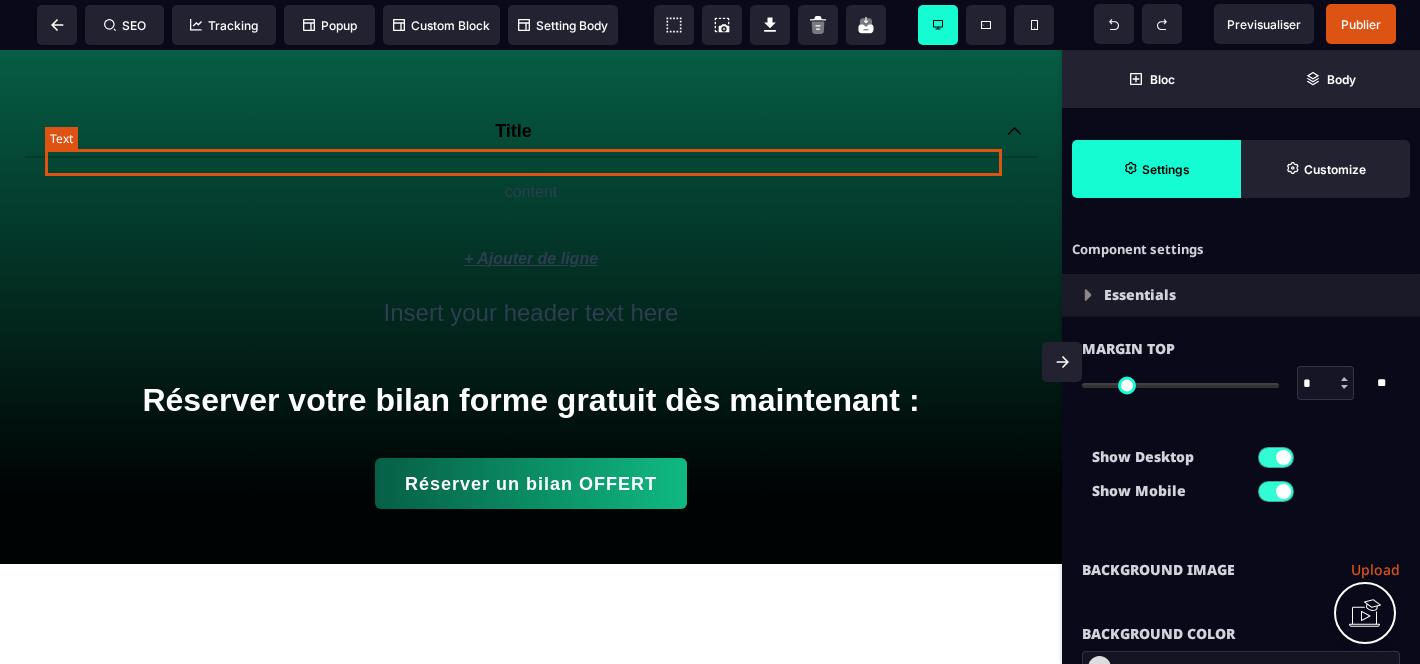 scroll, scrollTop: 691, scrollLeft: 0, axis: vertical 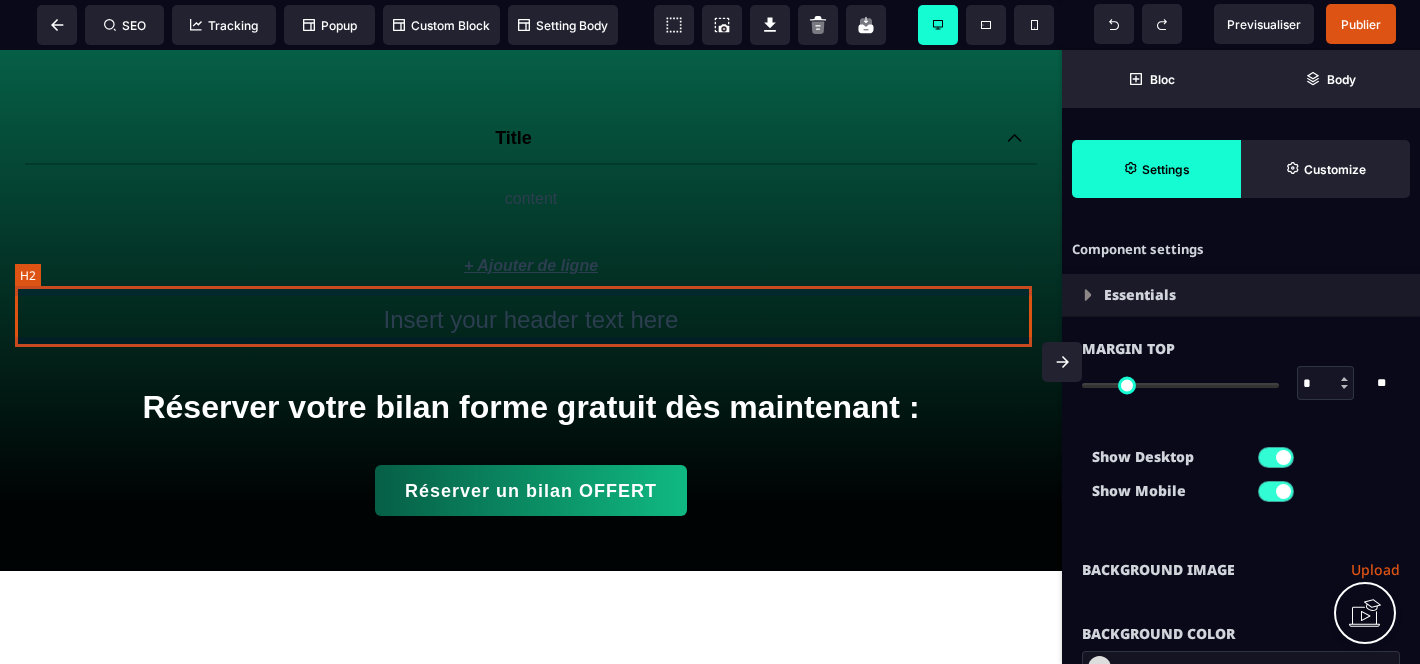 click on "Insert your header text here" at bounding box center (531, 320) 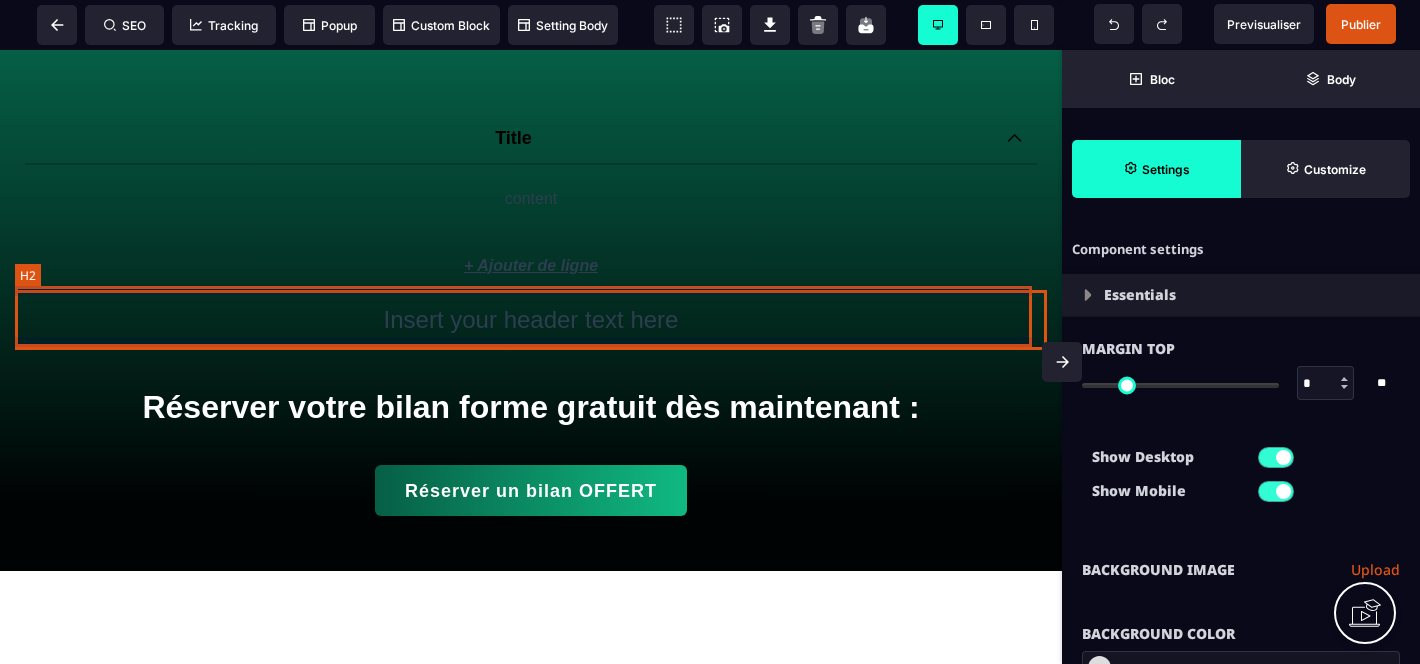 select on "***" 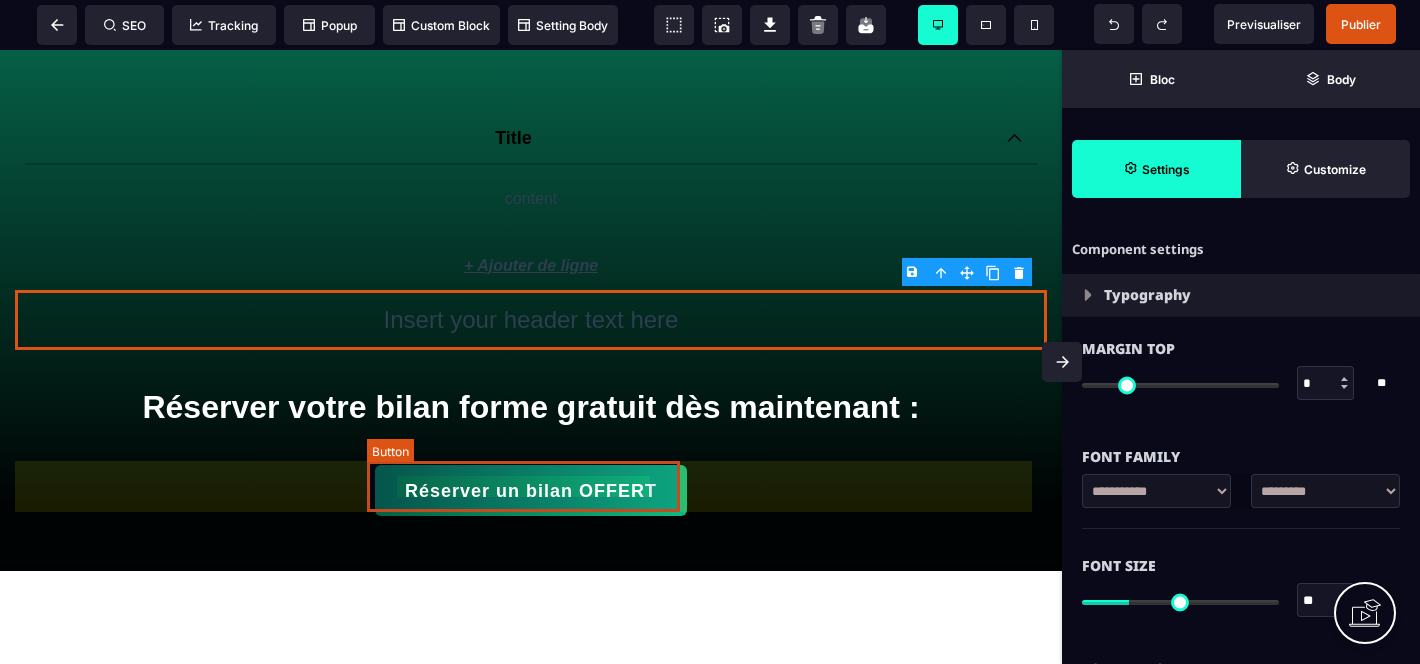click on "Réserver un bilan OFFERT" at bounding box center (531, 491) 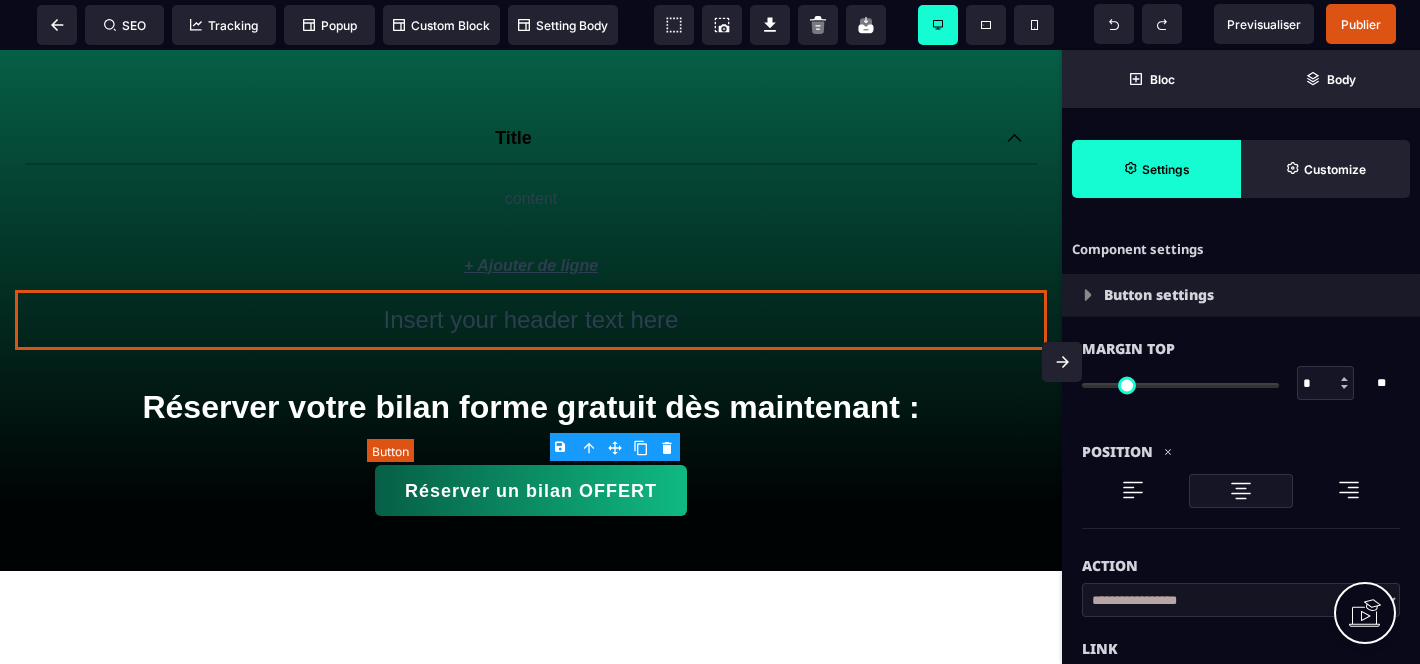 type on "*" 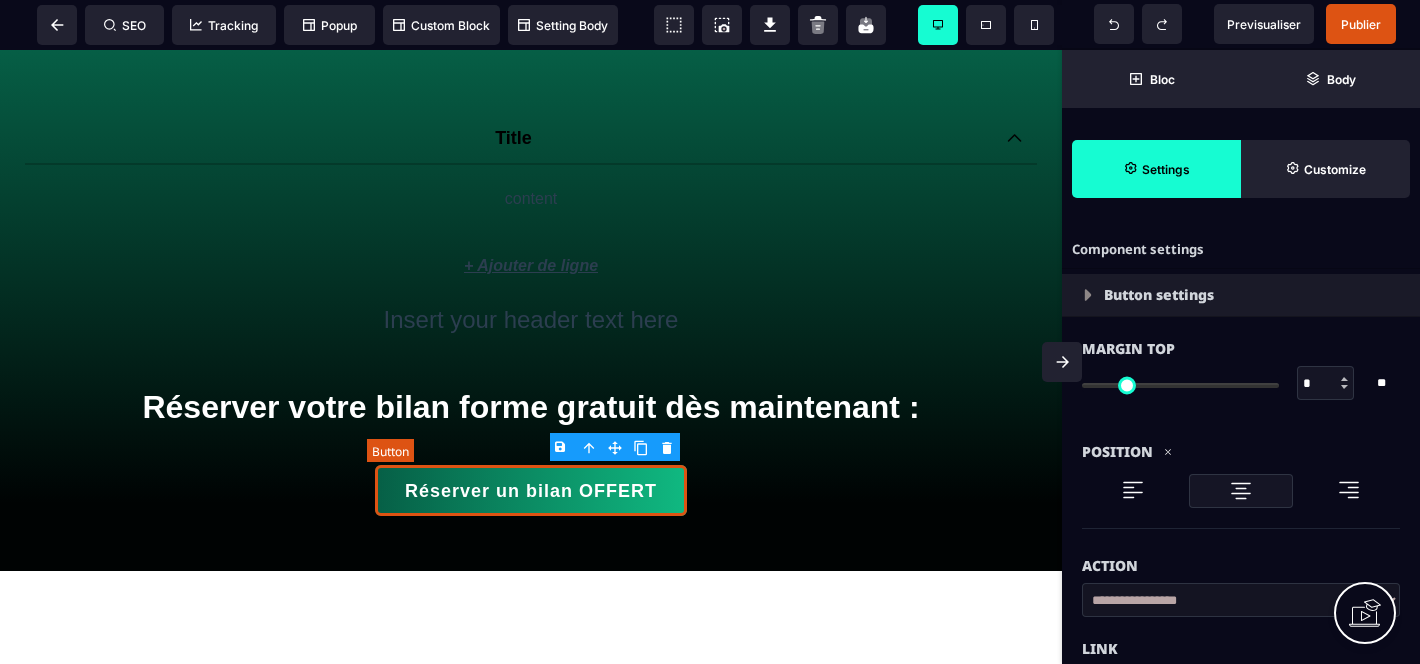 select on "***" 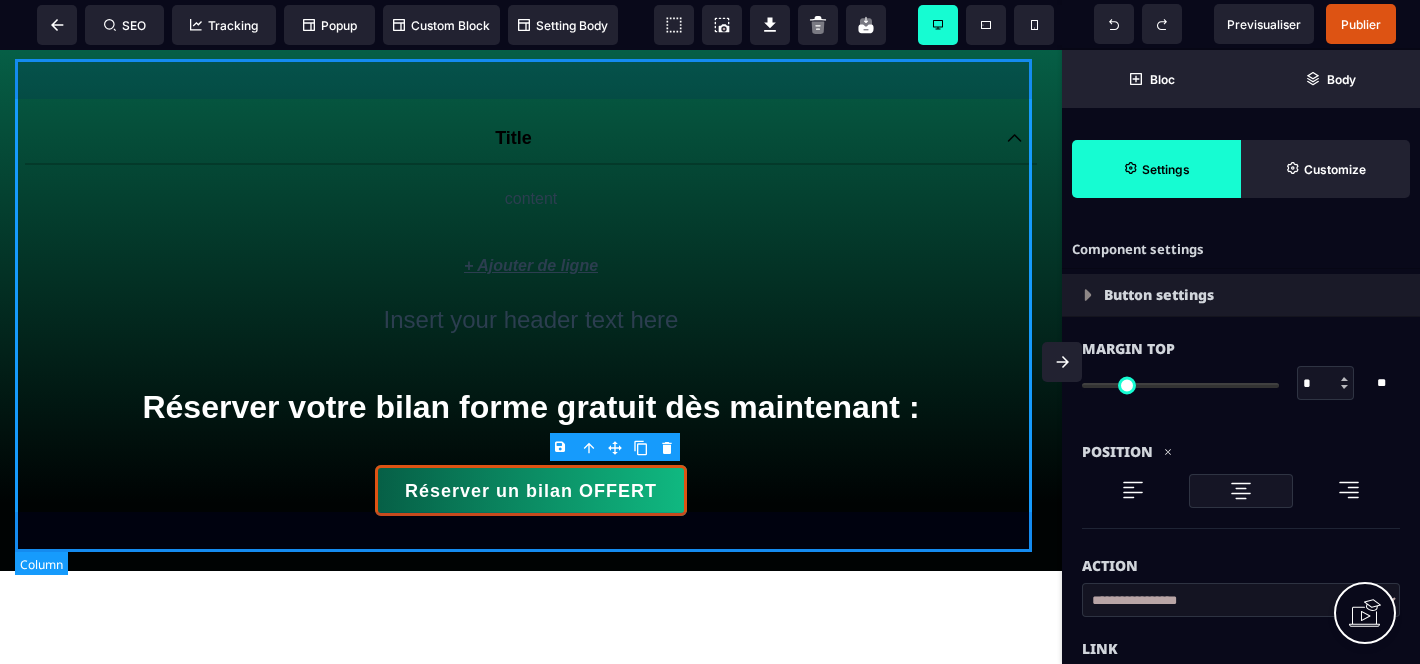 click on "Title content + Ajouter de ligne Insert your header text here Réserver votre bilan forme gratuit dès maintenant : Réserver un bilan OFFERT" at bounding box center (531, 309) 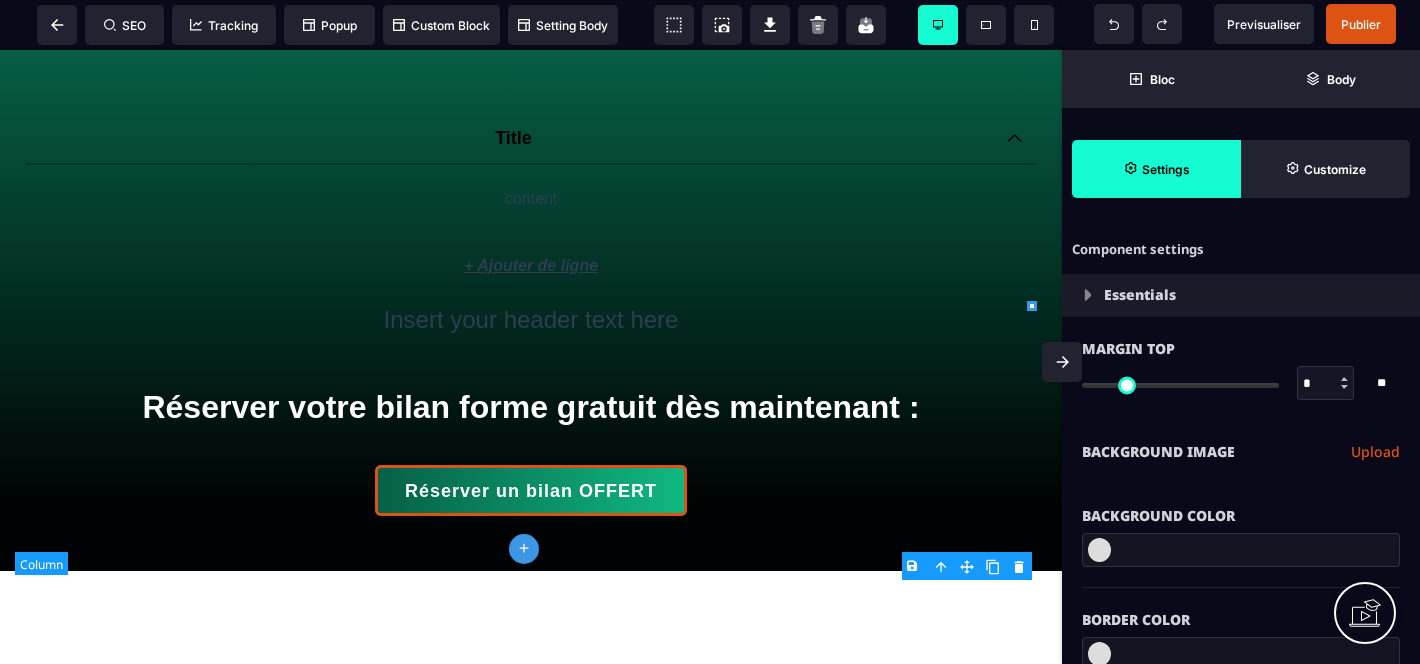 type on "*" 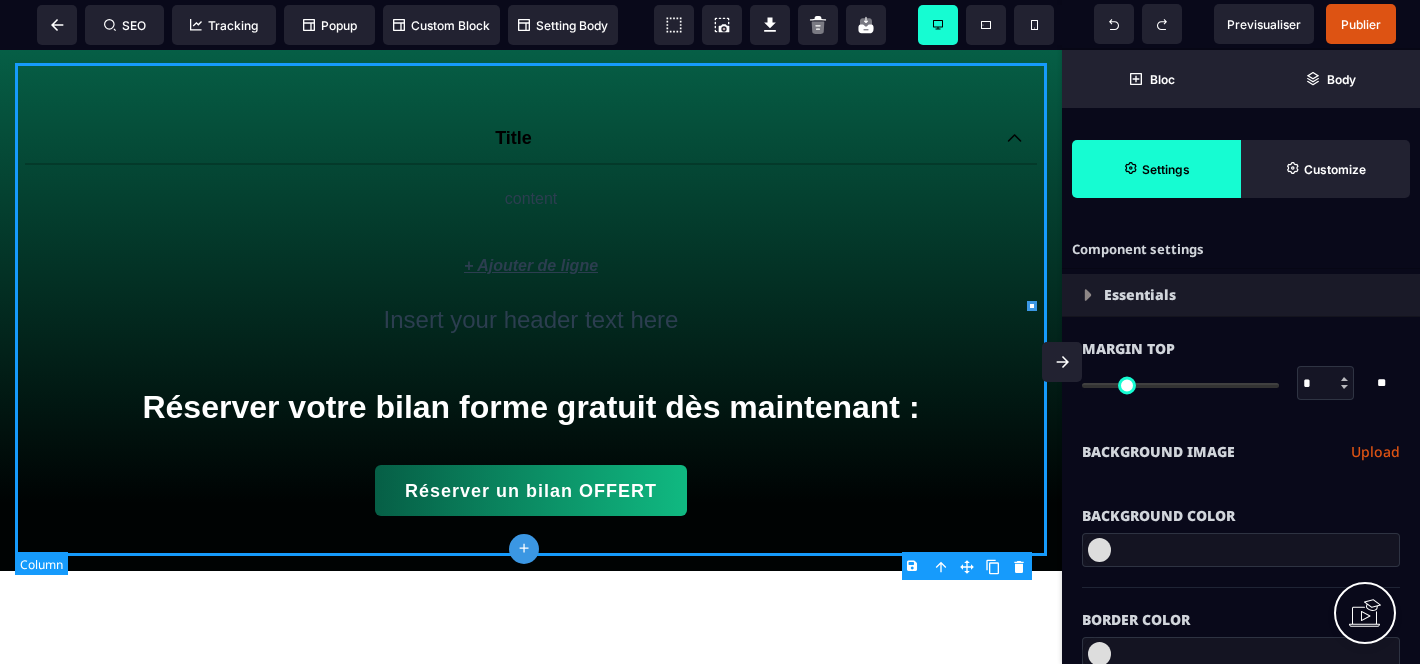select on "**" 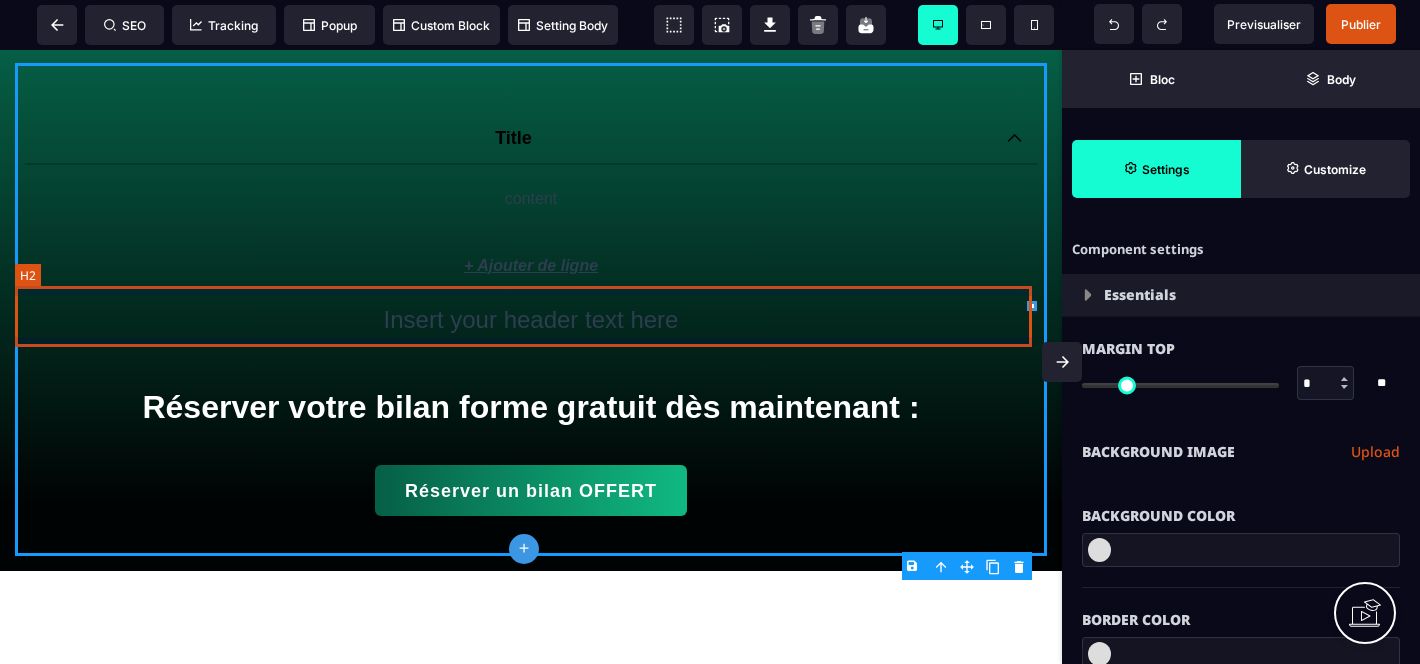 click on "Insert your header text here" at bounding box center [531, 320] 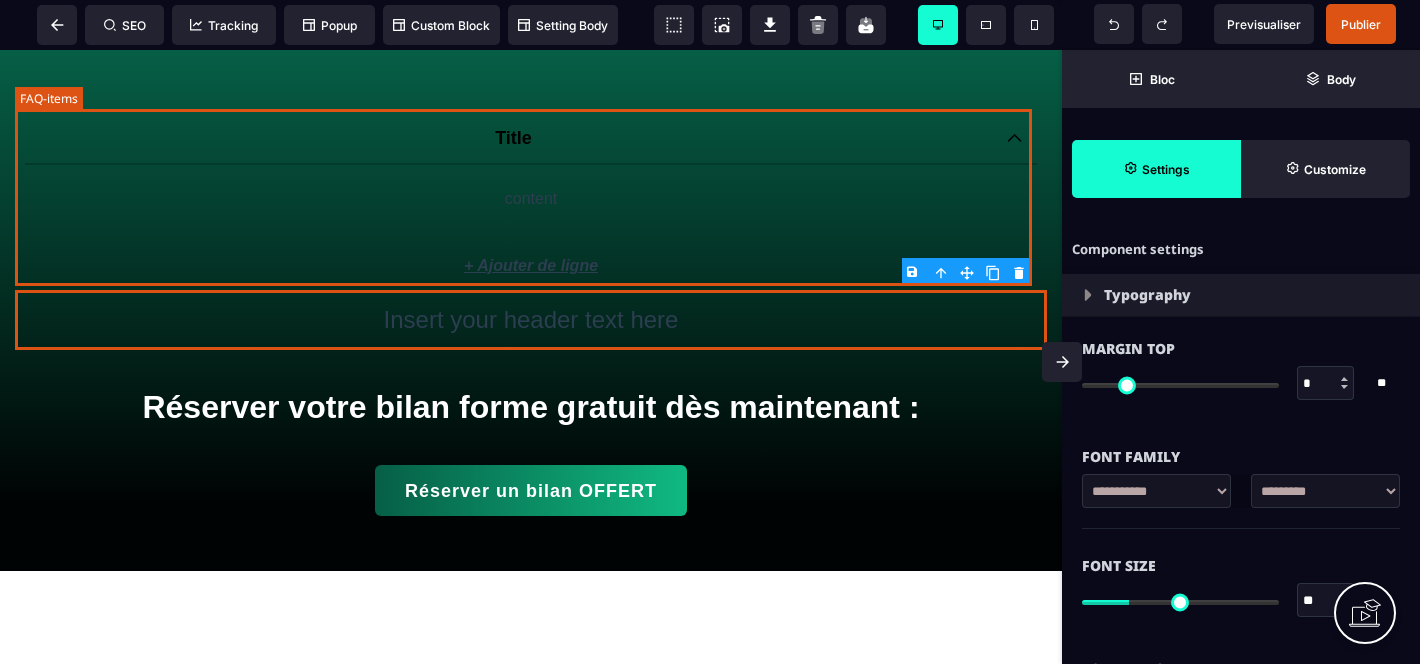click on "+ Ajouter de ligne" at bounding box center [531, 265] 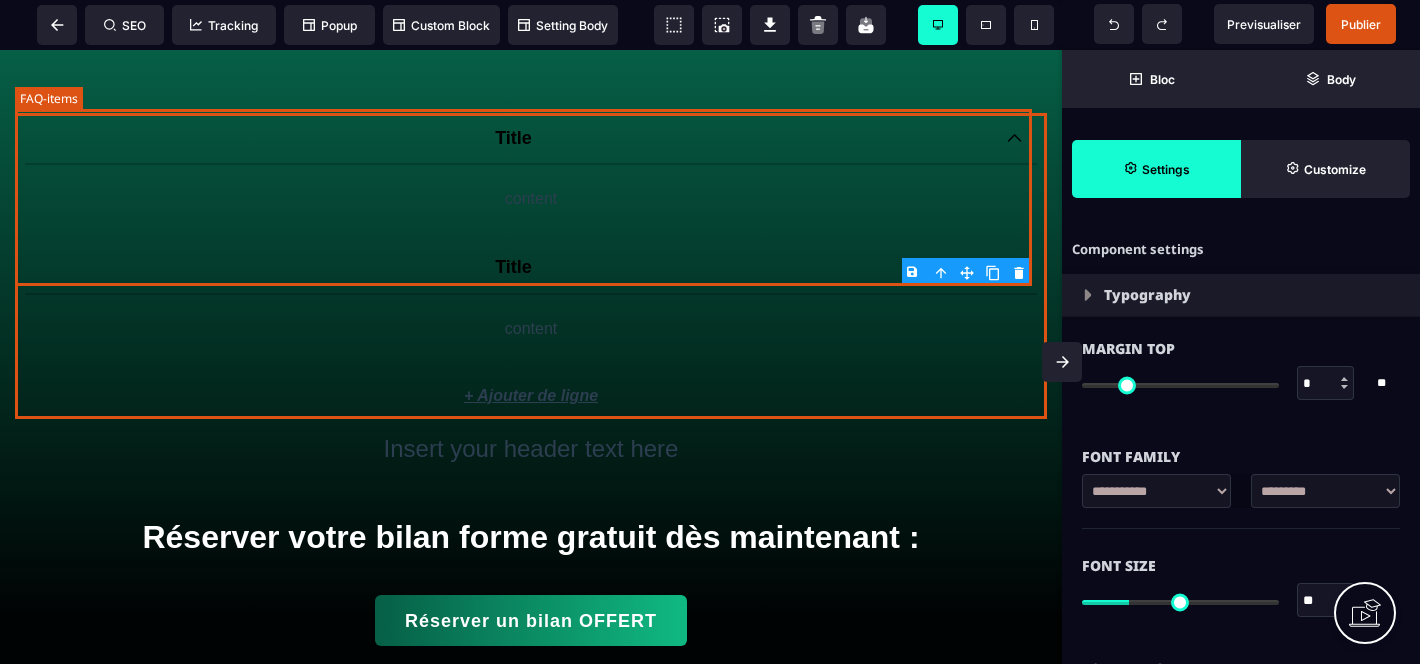 select 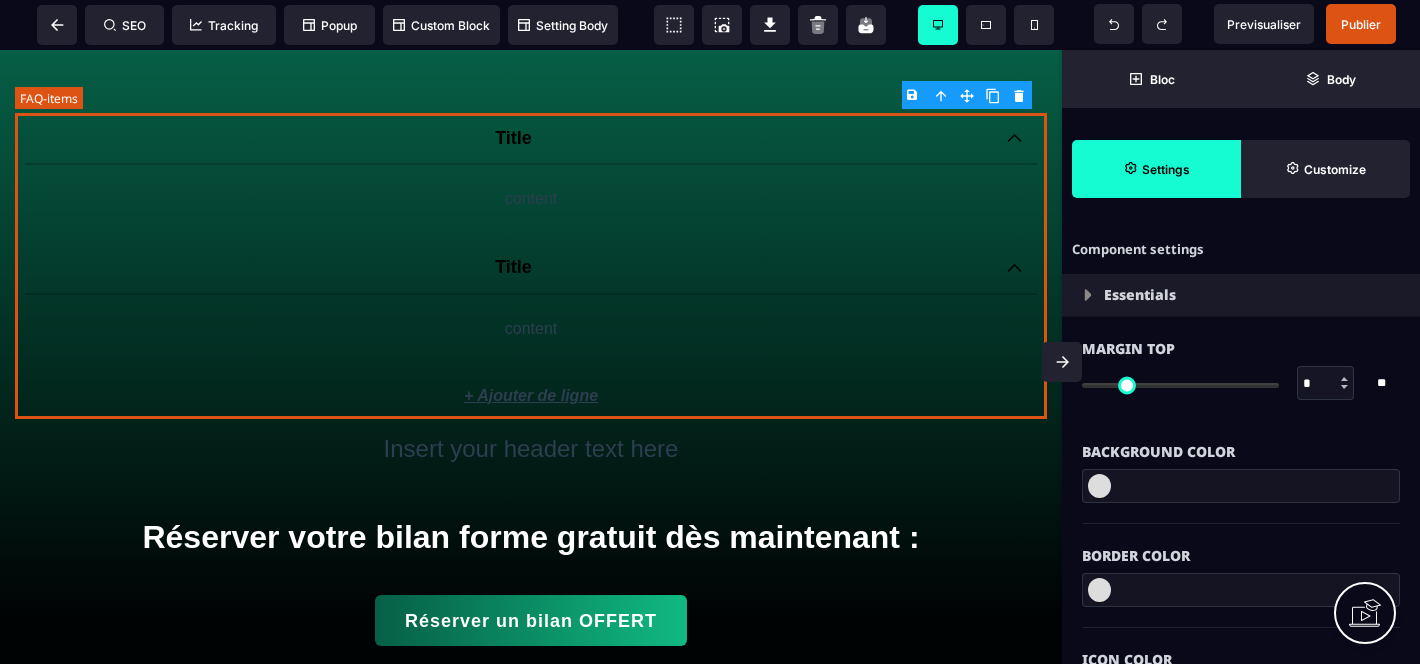 type on "*" 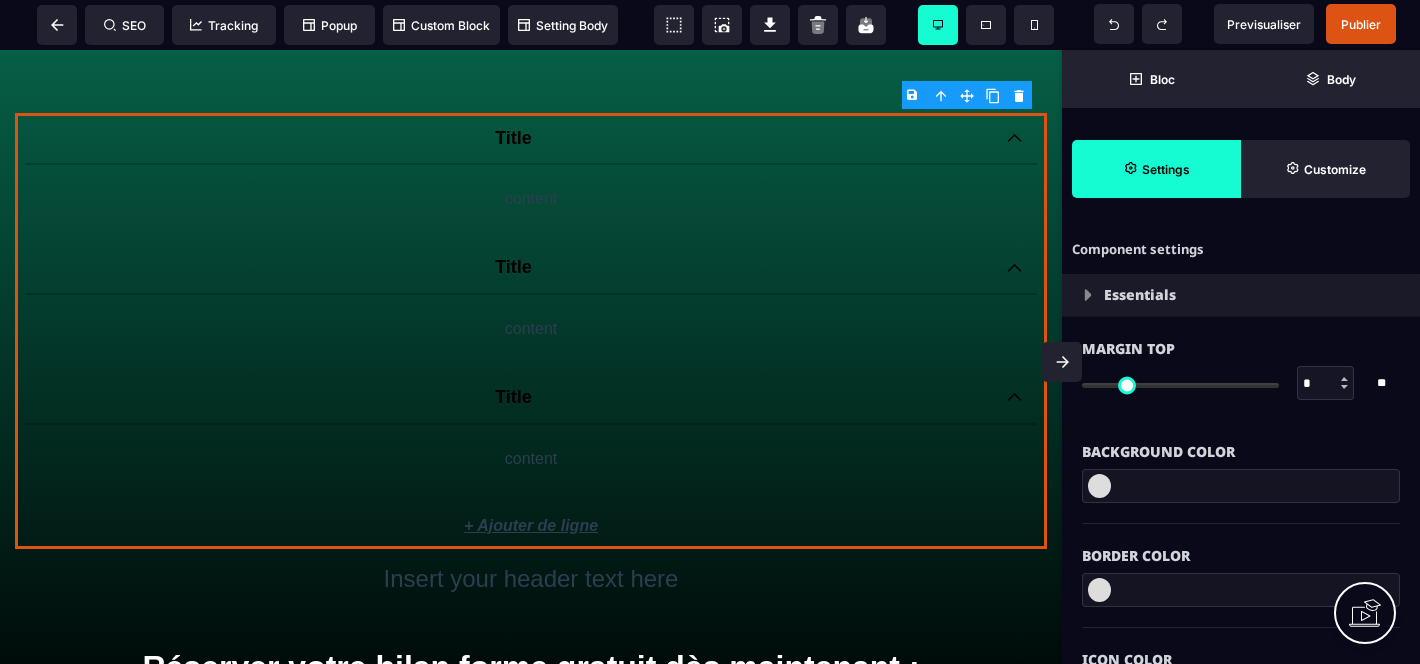click on "B I U S
A *******
Row
SEO
Tracking
Popup" at bounding box center [710, 332] 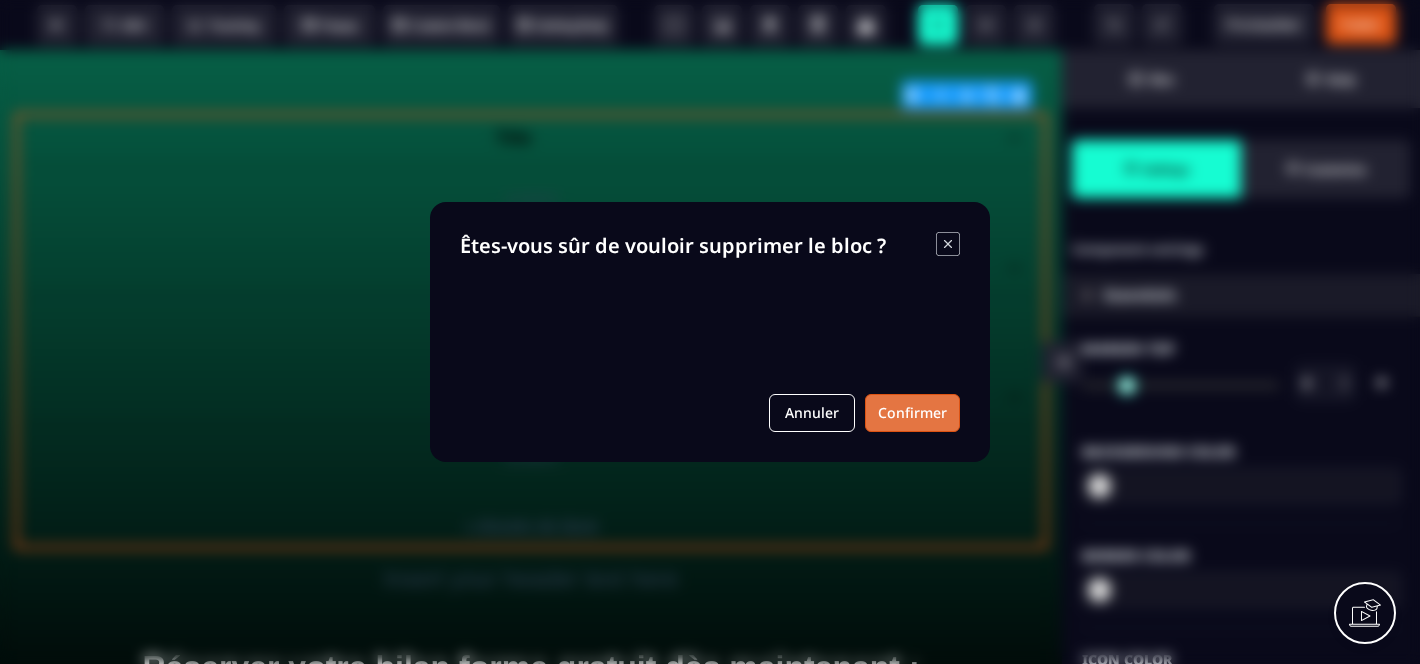 click on "Confirmer" at bounding box center [912, 413] 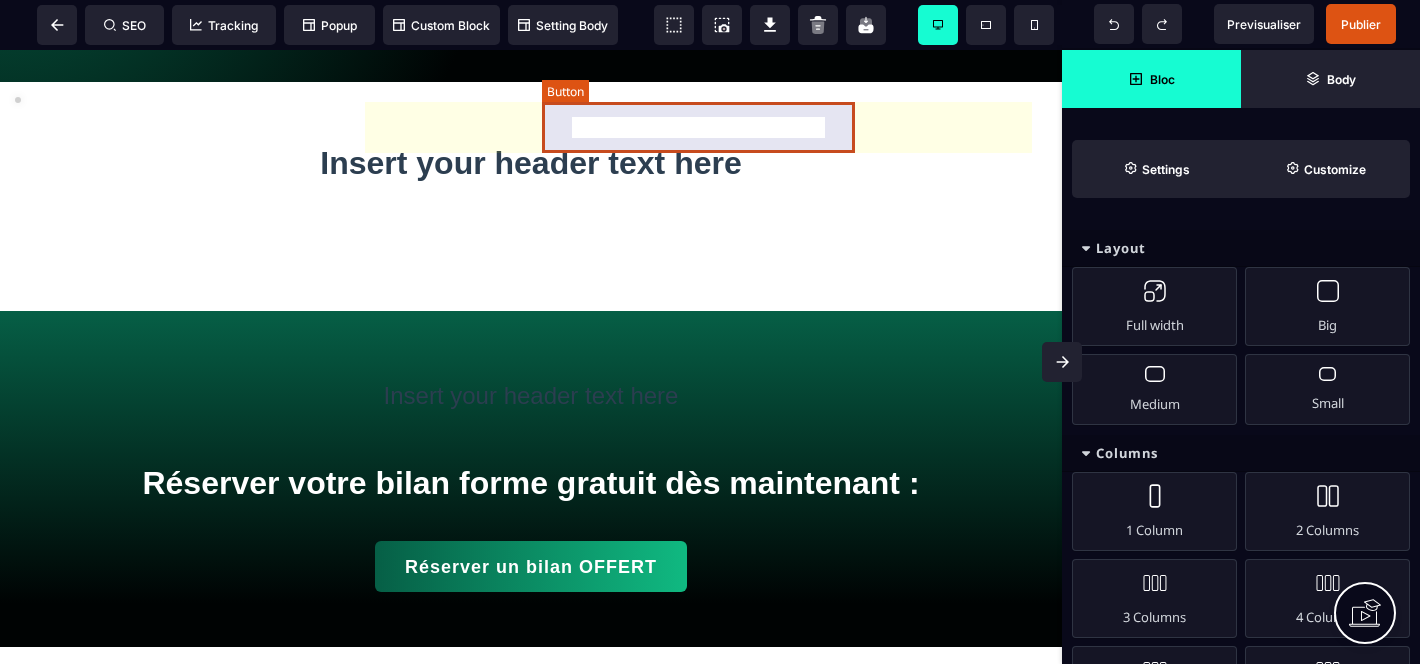 scroll, scrollTop: 153, scrollLeft: 0, axis: vertical 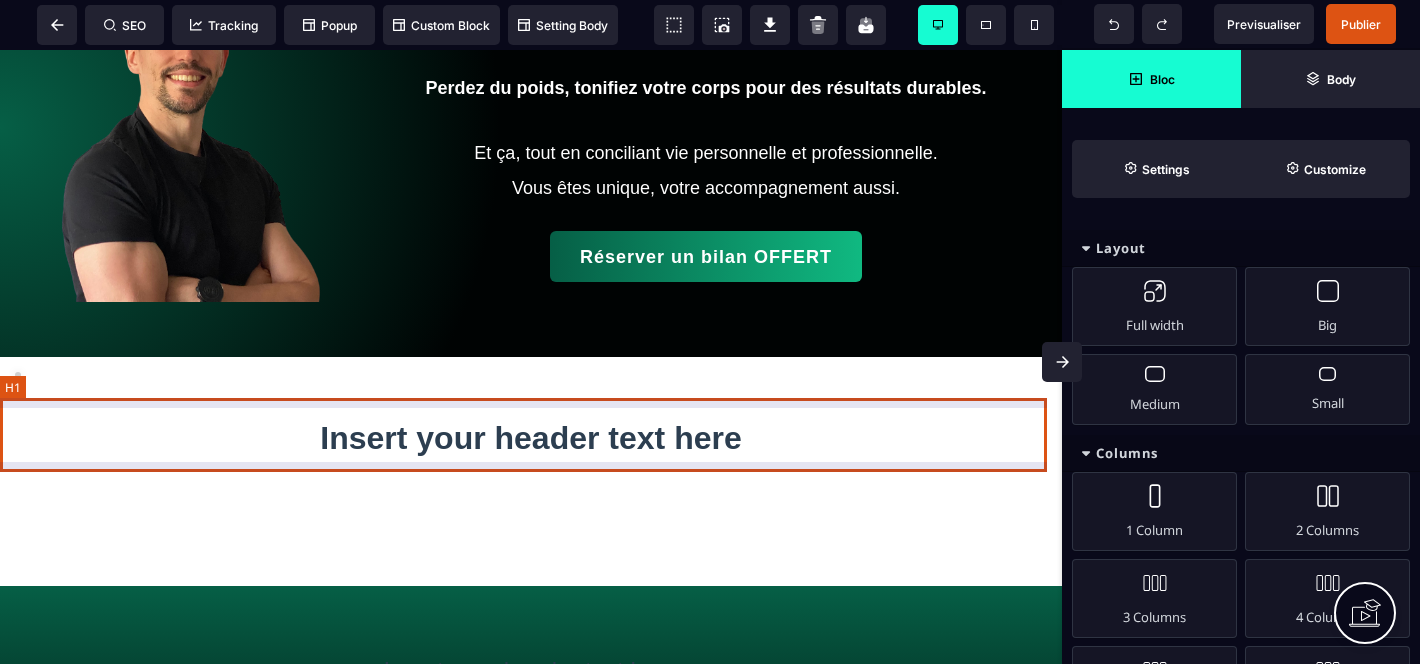 click on "Insert your header text here" at bounding box center [531, 438] 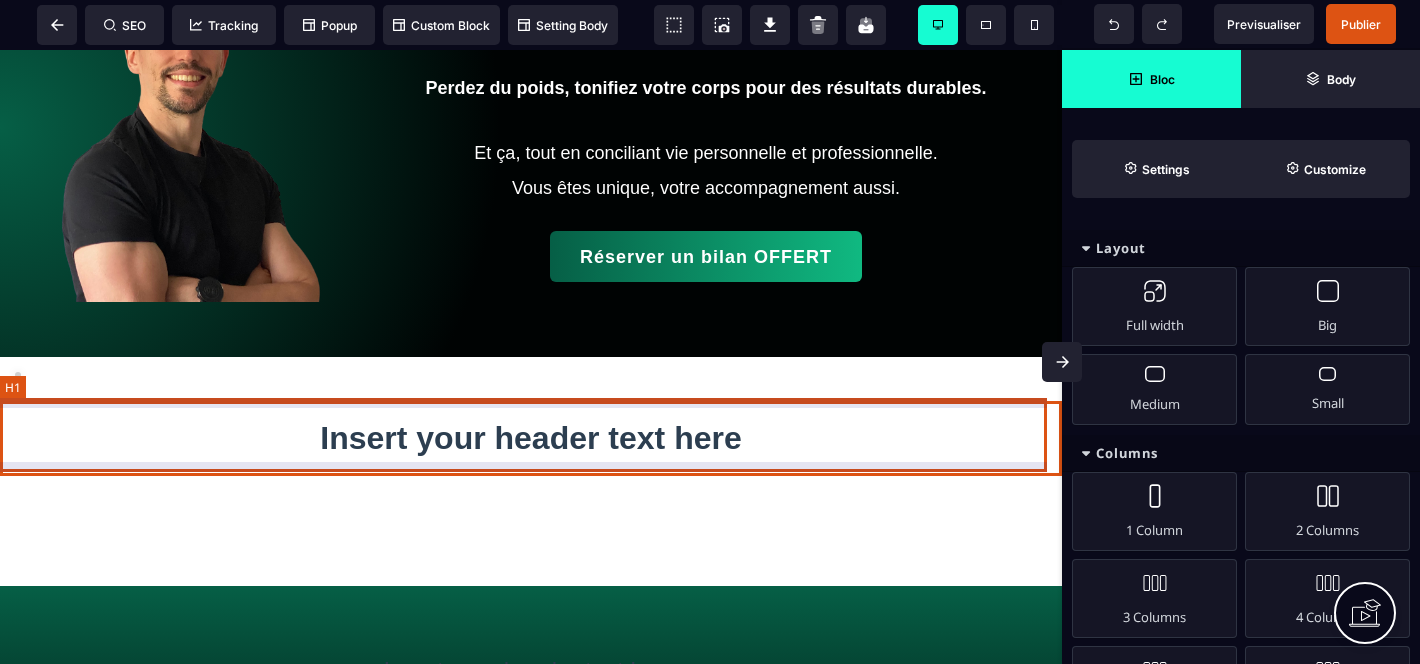 select on "***" 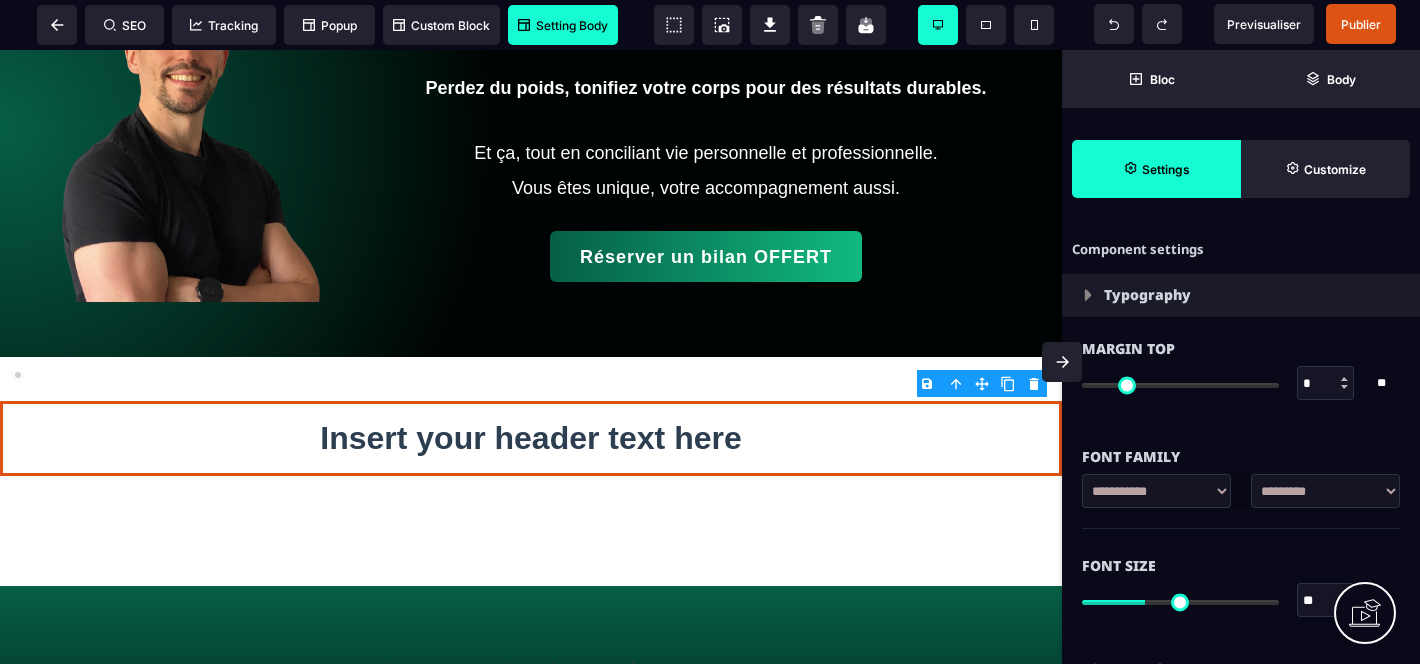 click on "Setting Body" at bounding box center [563, 25] 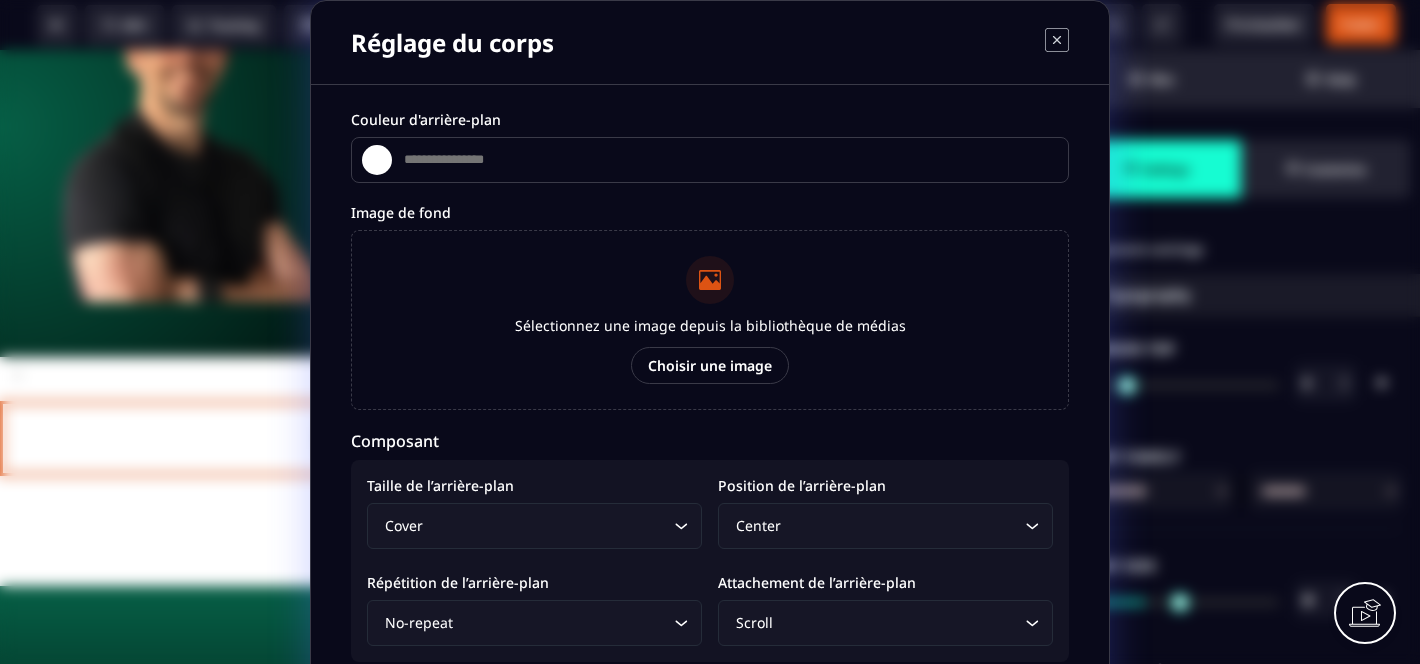 type on "*******" 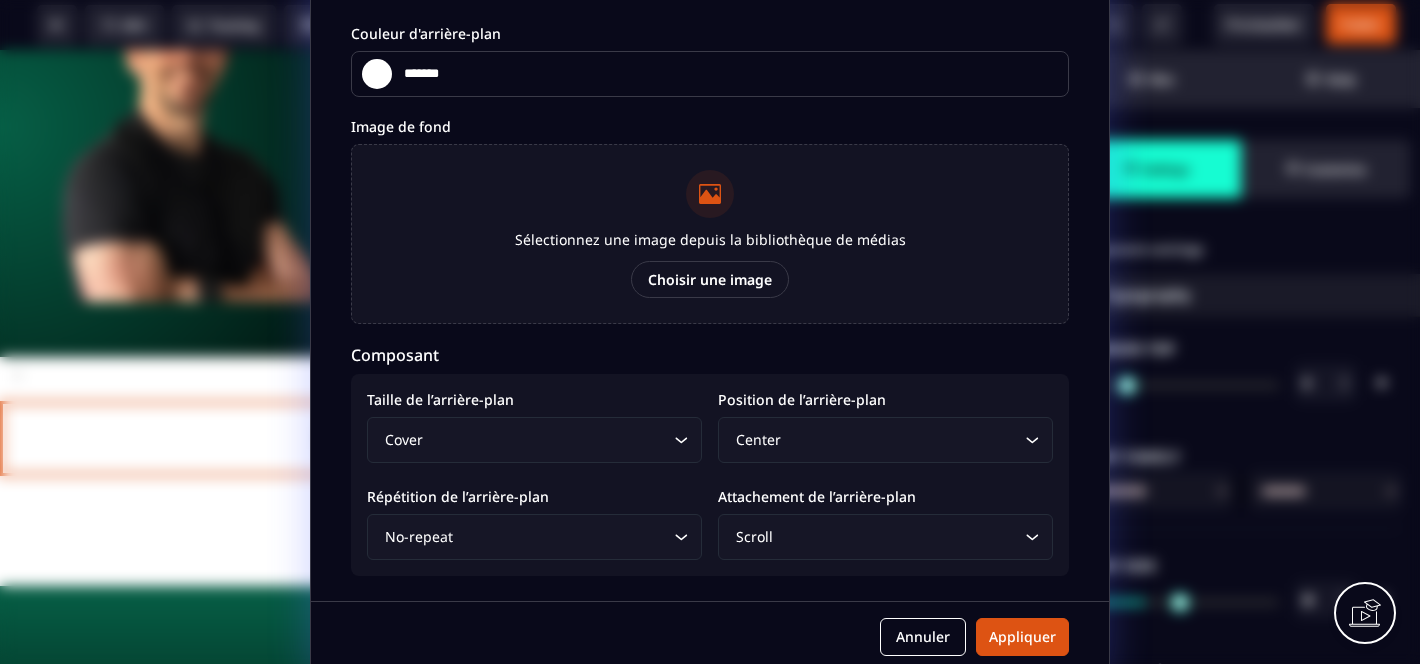 scroll, scrollTop: 103, scrollLeft: 0, axis: vertical 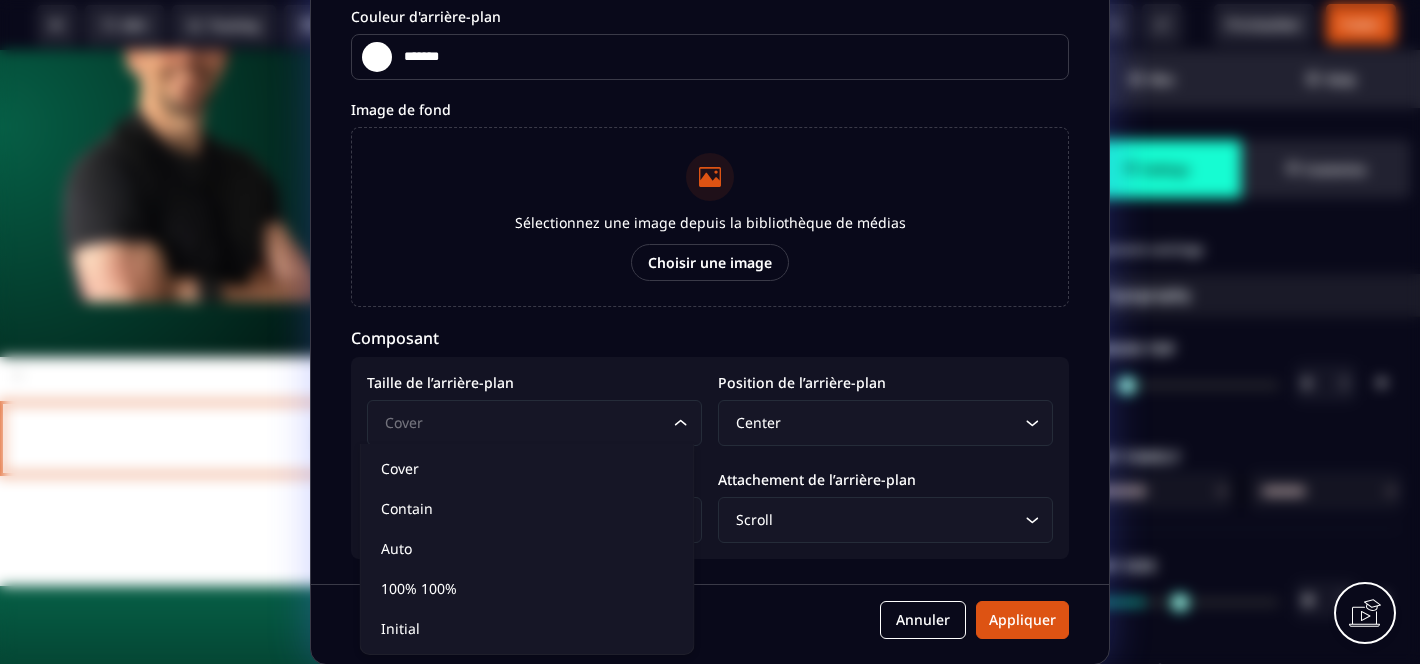 click 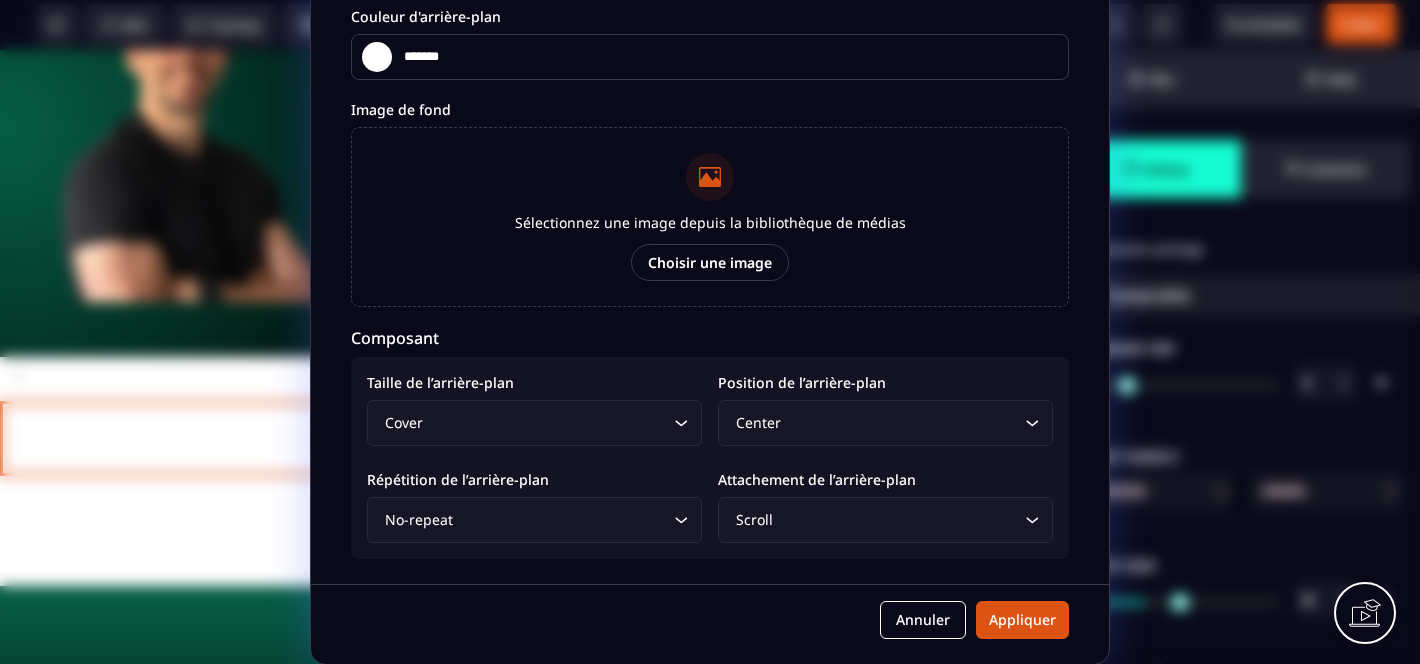 click 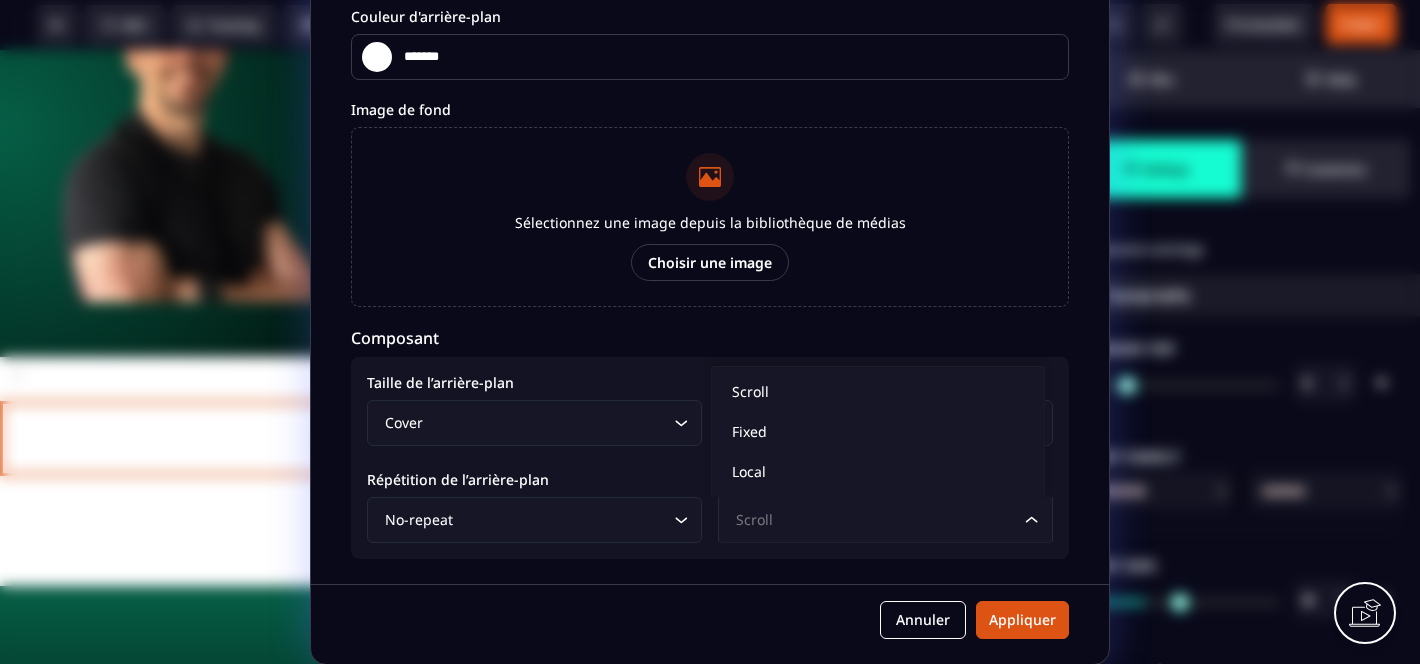 click 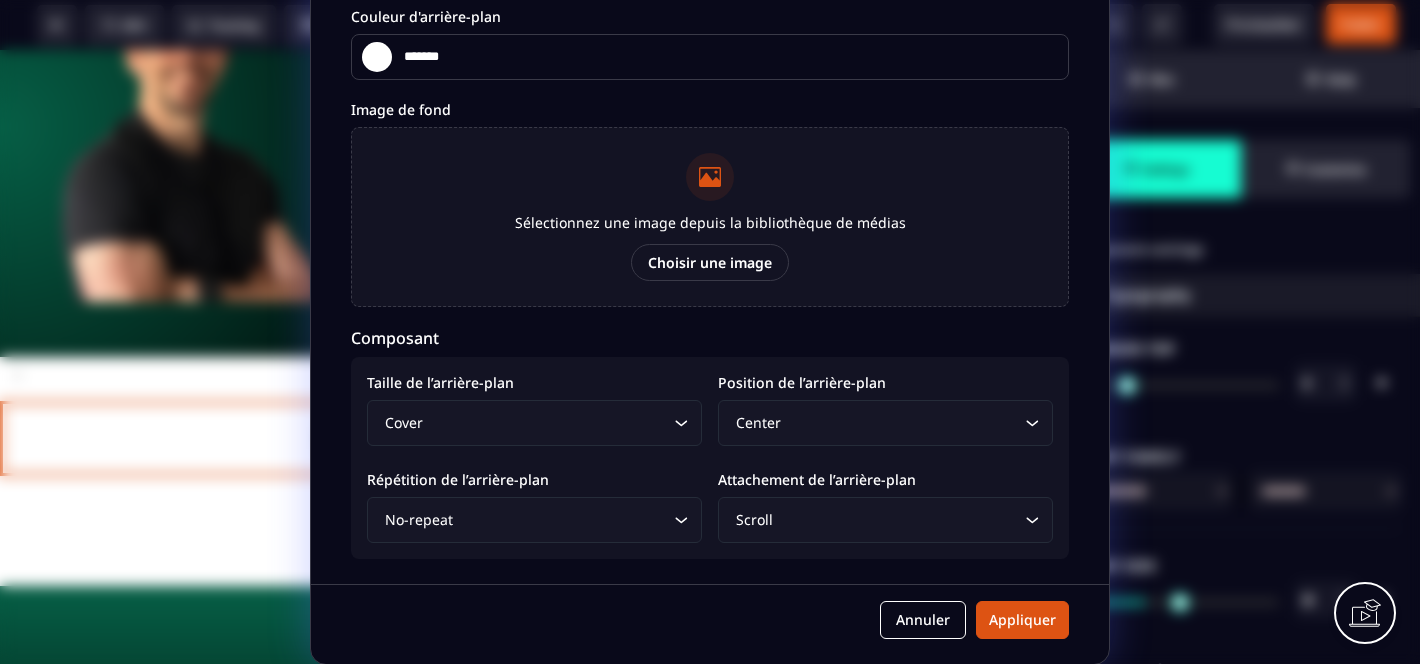 scroll, scrollTop: 0, scrollLeft: 0, axis: both 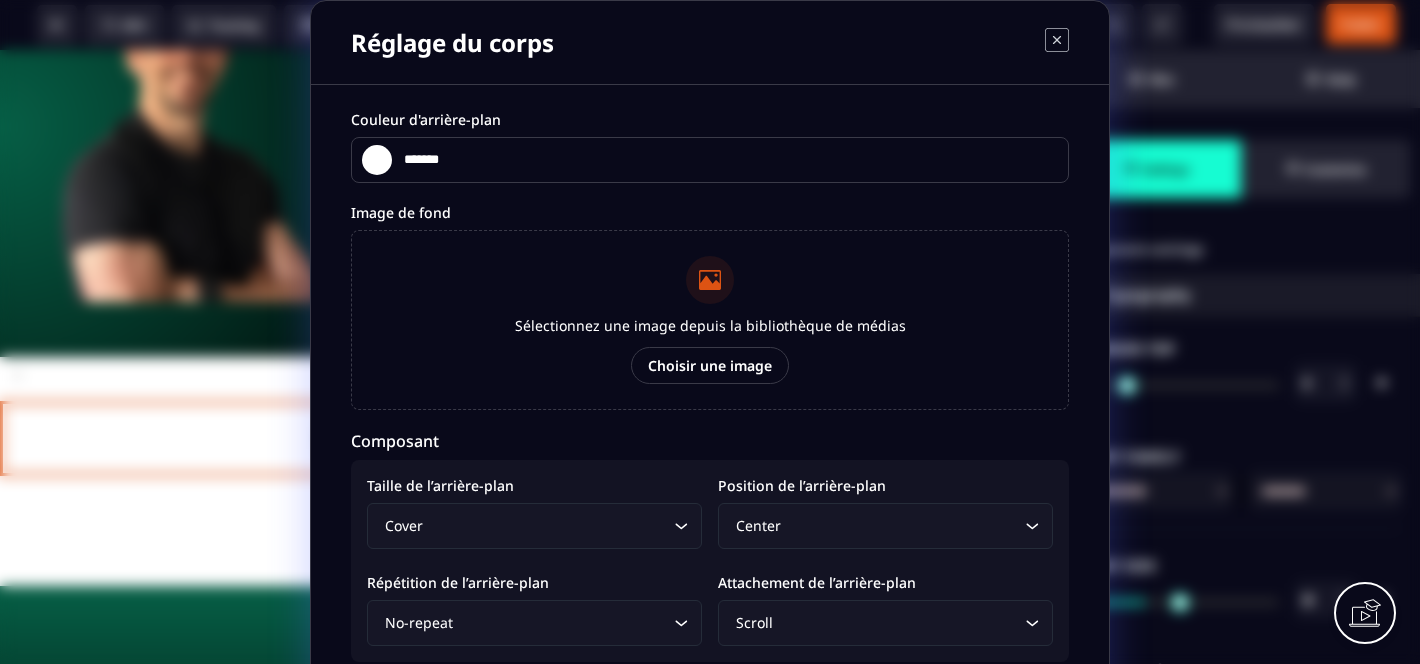 click on "*******" at bounding box center (387, 160) 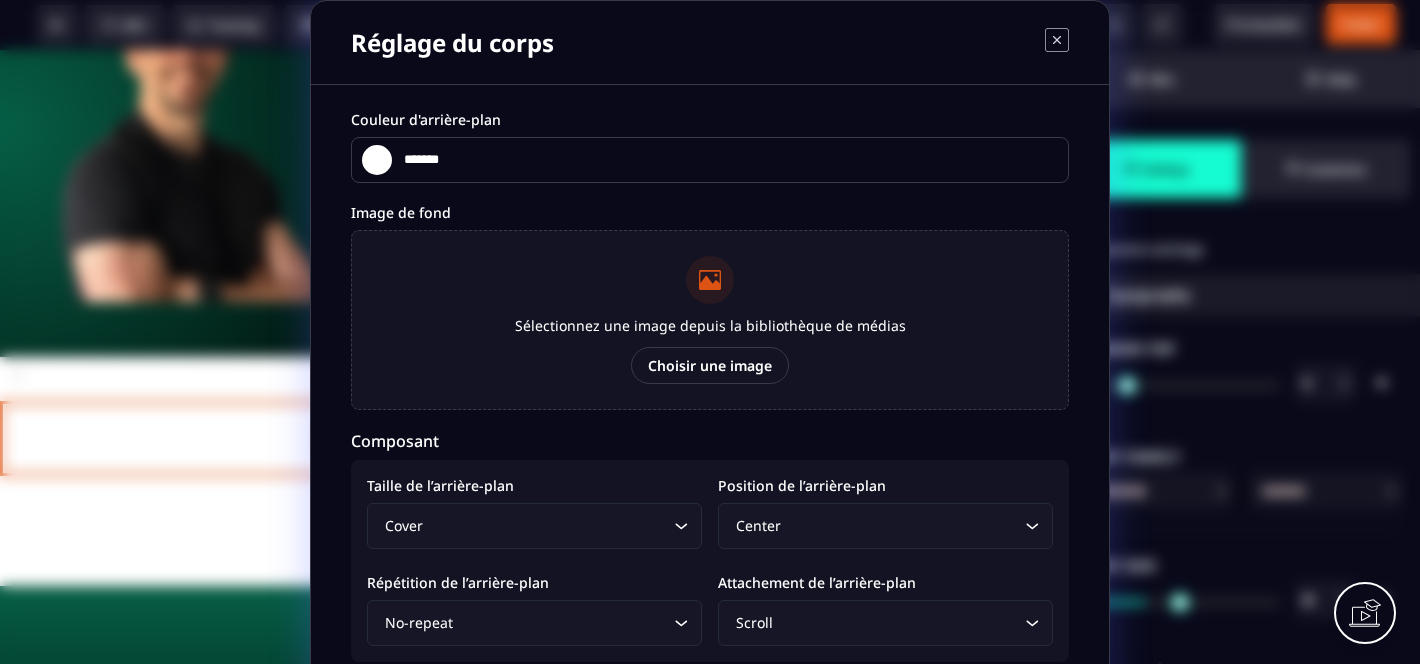 type on "*******" 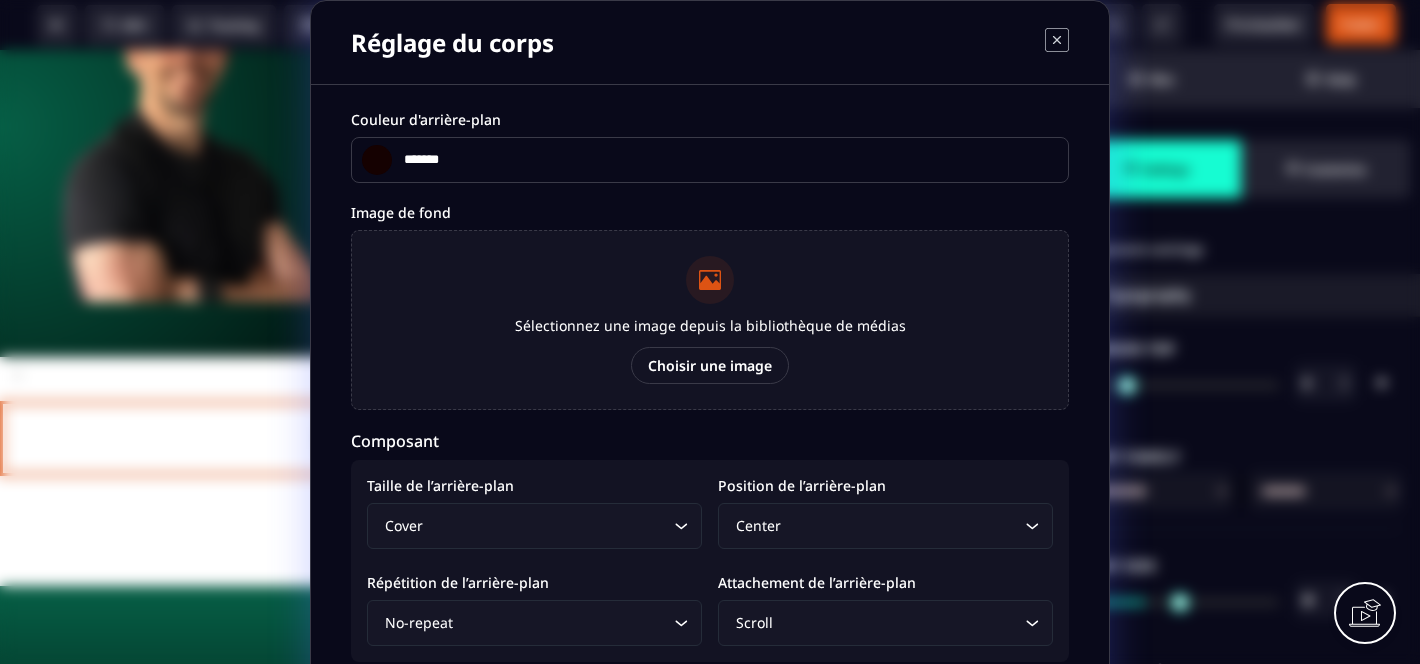 type on "*******" 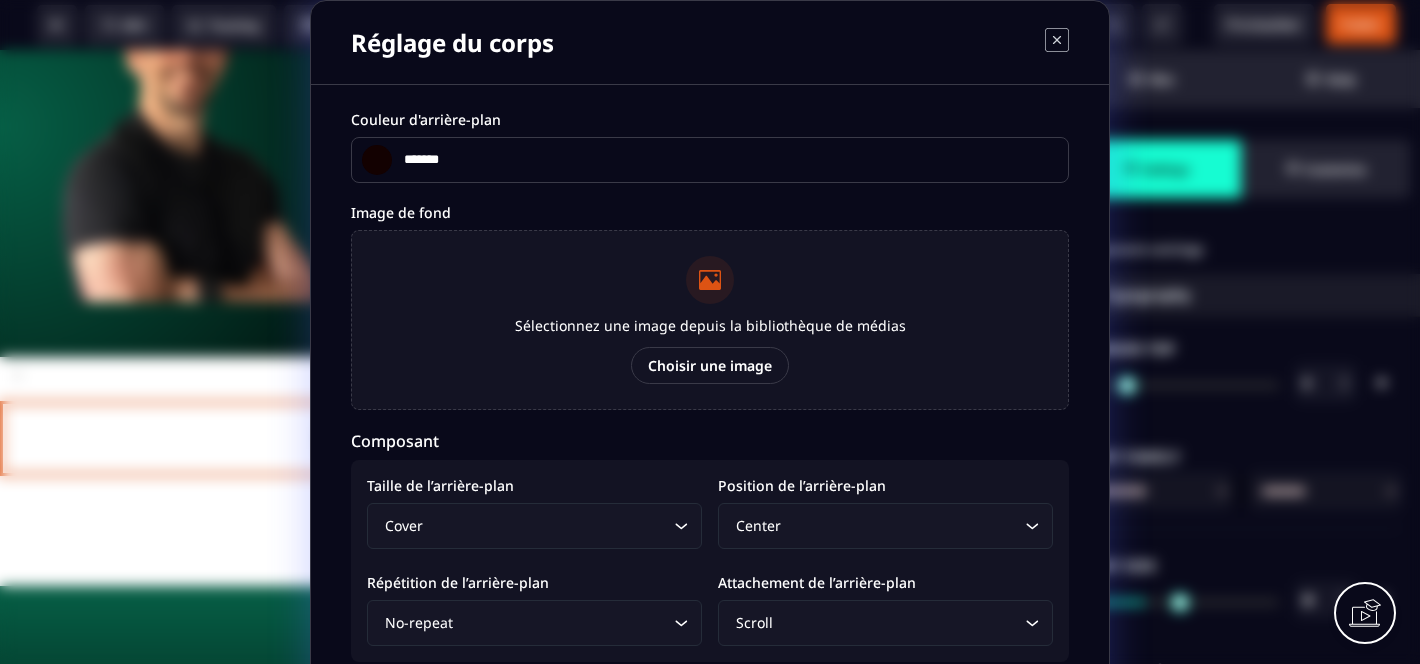 type on "*******" 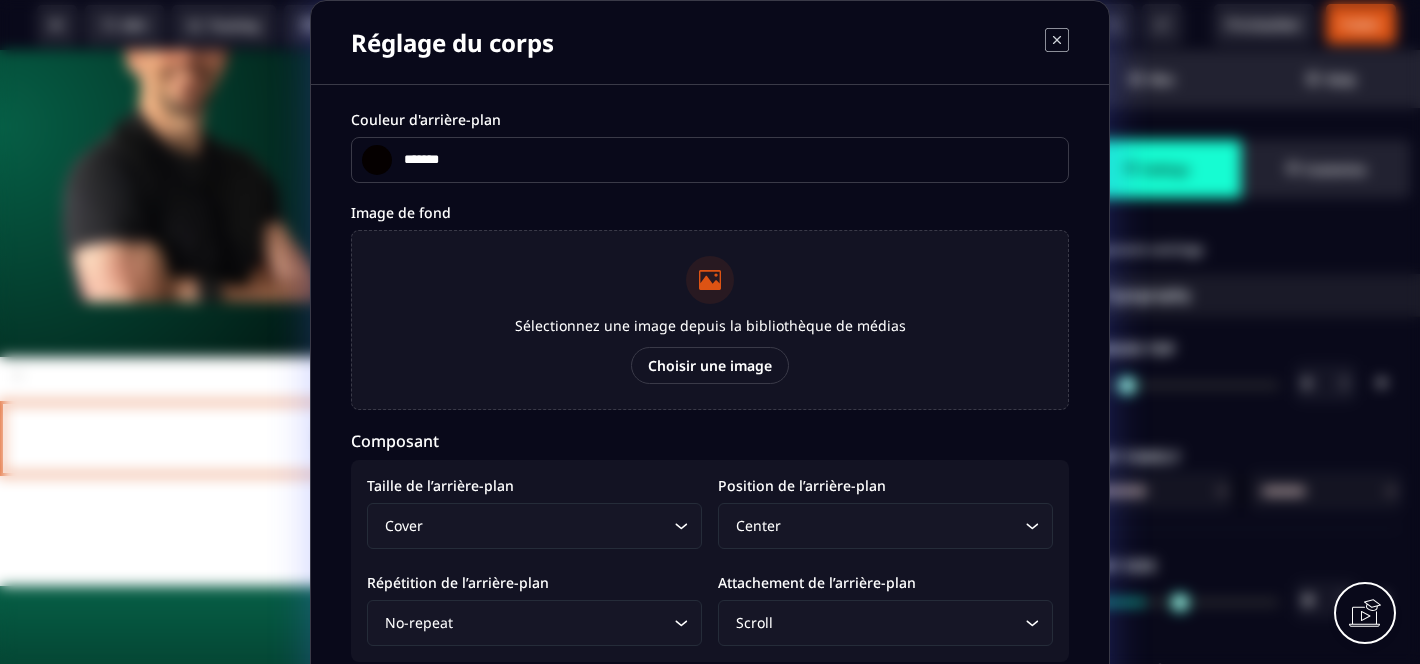 type on "*******" 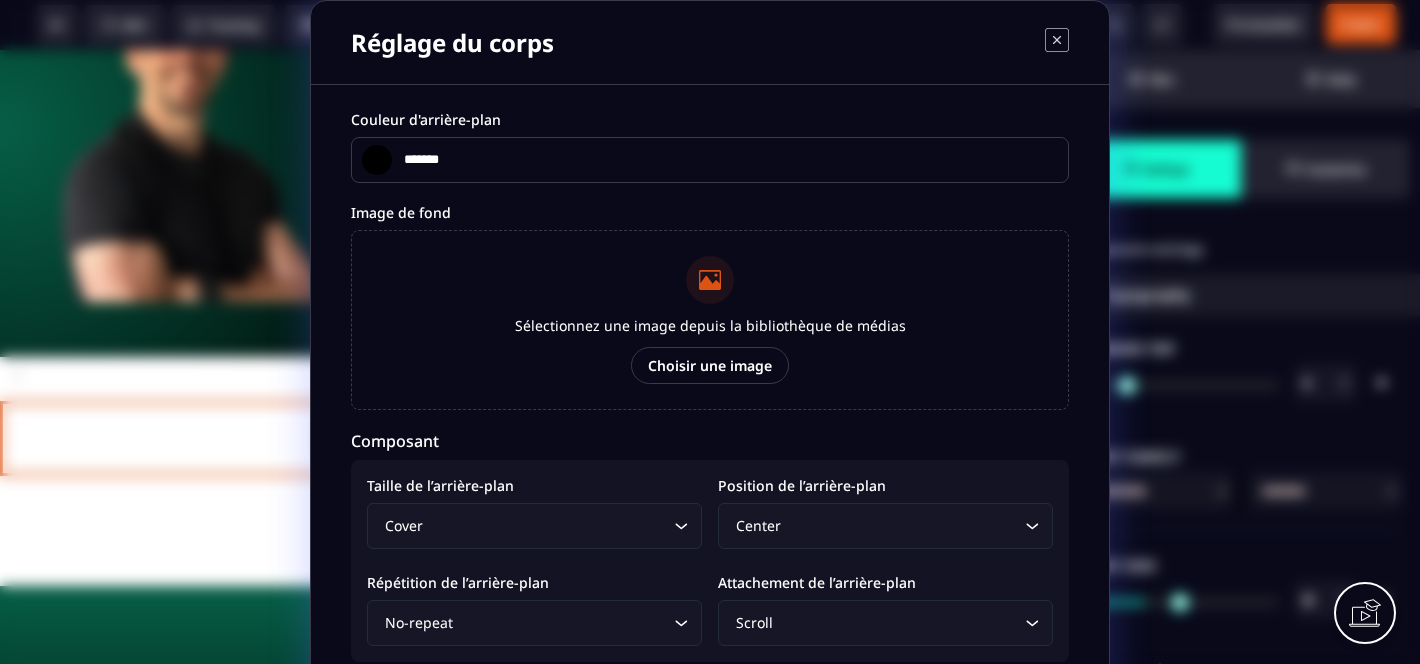 type on "*******" 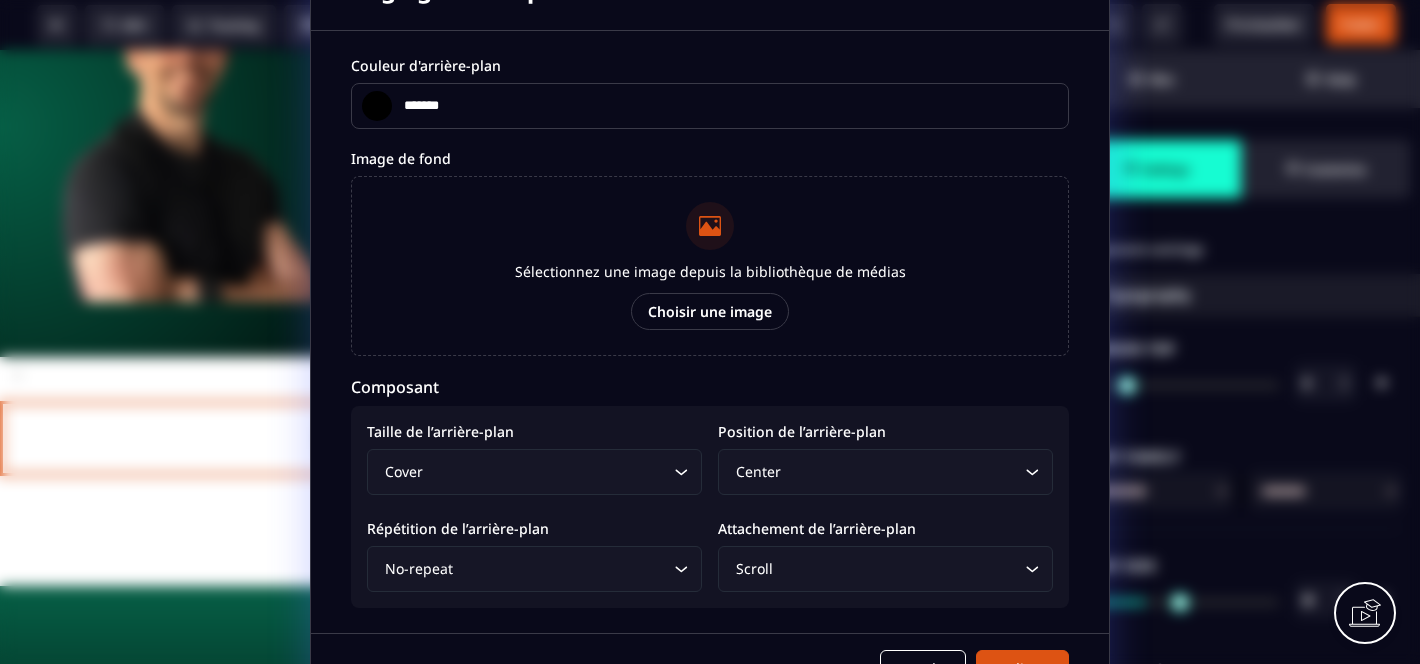 scroll, scrollTop: 103, scrollLeft: 0, axis: vertical 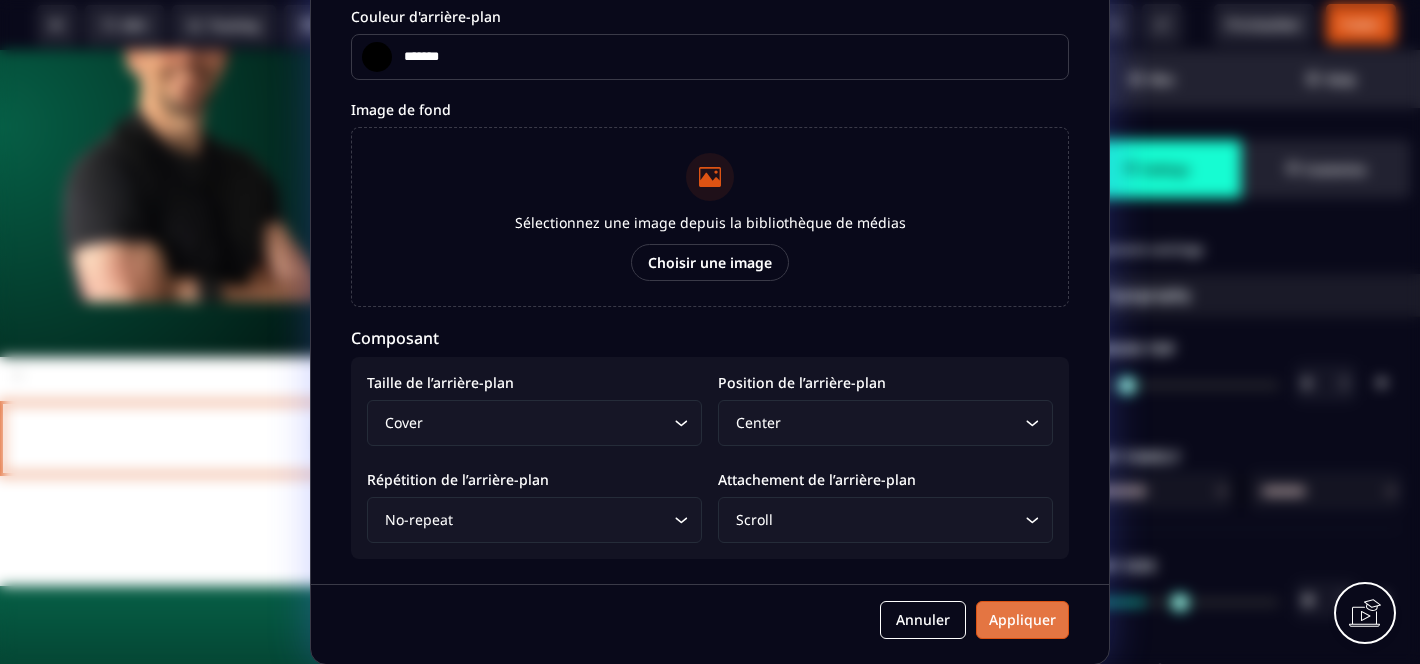 click on "Appliquer" at bounding box center [1022, 620] 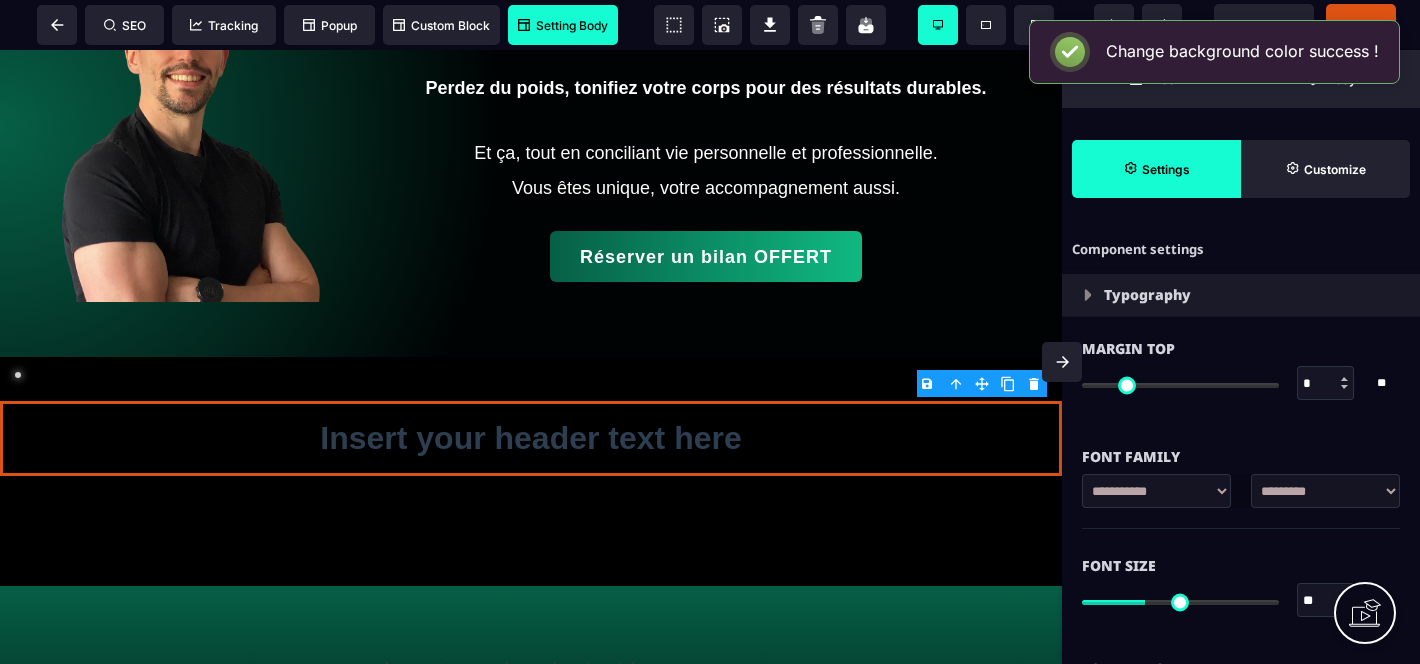 click on "Un coach à vos côtés ! Perdez du poids, tonifiez votre corps pour des résultats durables. Et ça, tout en conciliant vie personnelle et professionnelle. Vous êtes unique, votre accompagnement aussi. Réserver un bilan OFFERT Insert your header text here Insert your header text here Réserver votre bilan forme gratuit dès maintenant : Réserver un bilan OFFERT Delete" at bounding box center [531, 675] 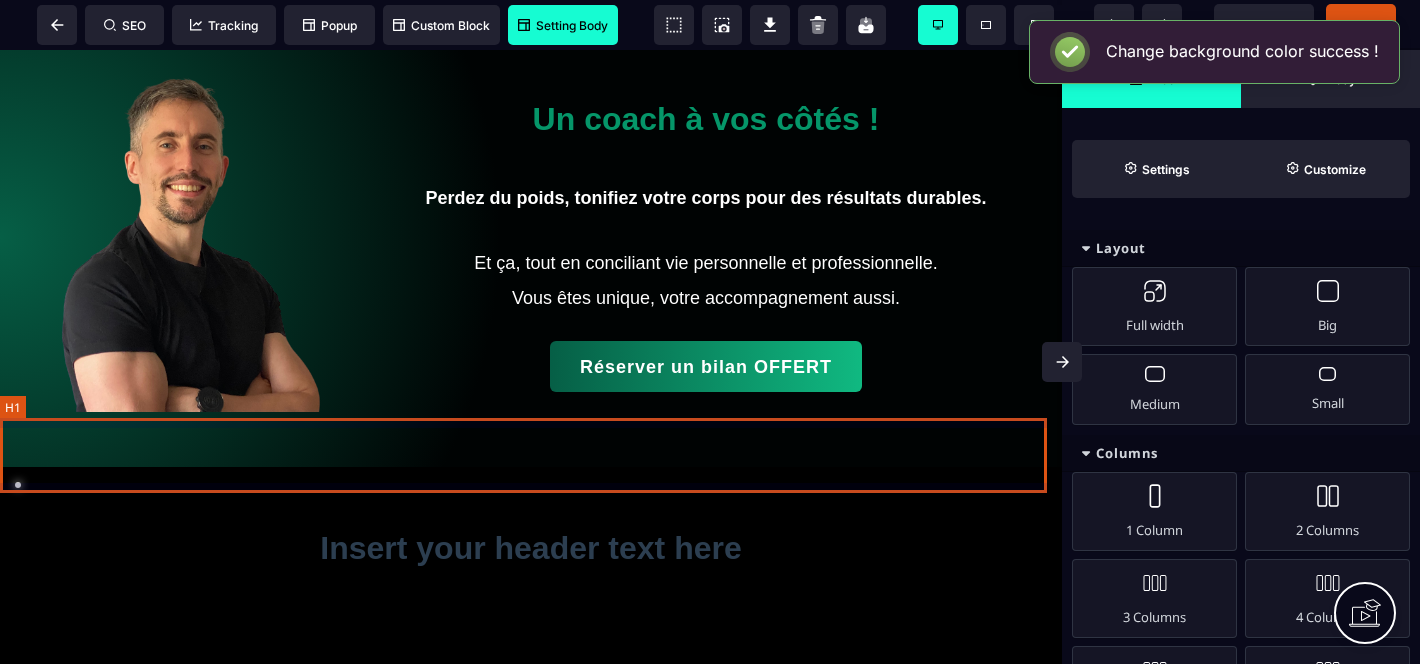 scroll, scrollTop: 134, scrollLeft: 0, axis: vertical 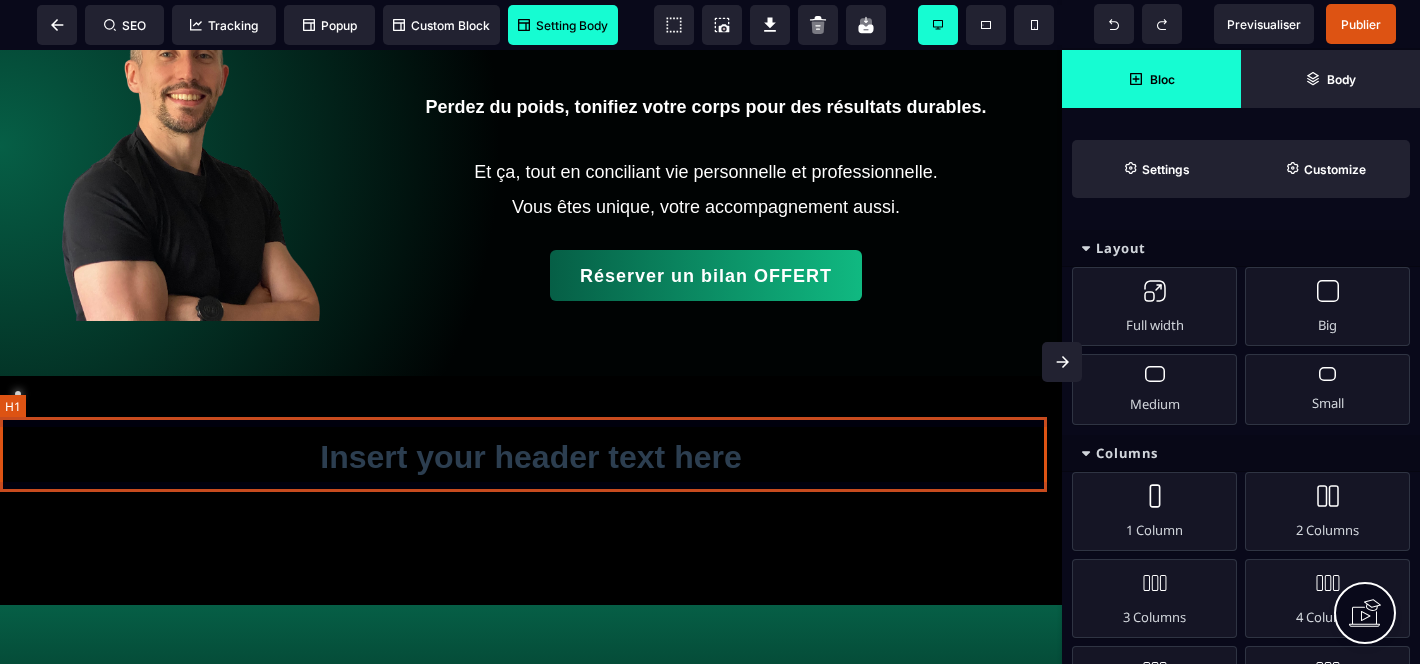 click on "Insert your header text here" at bounding box center [531, 457] 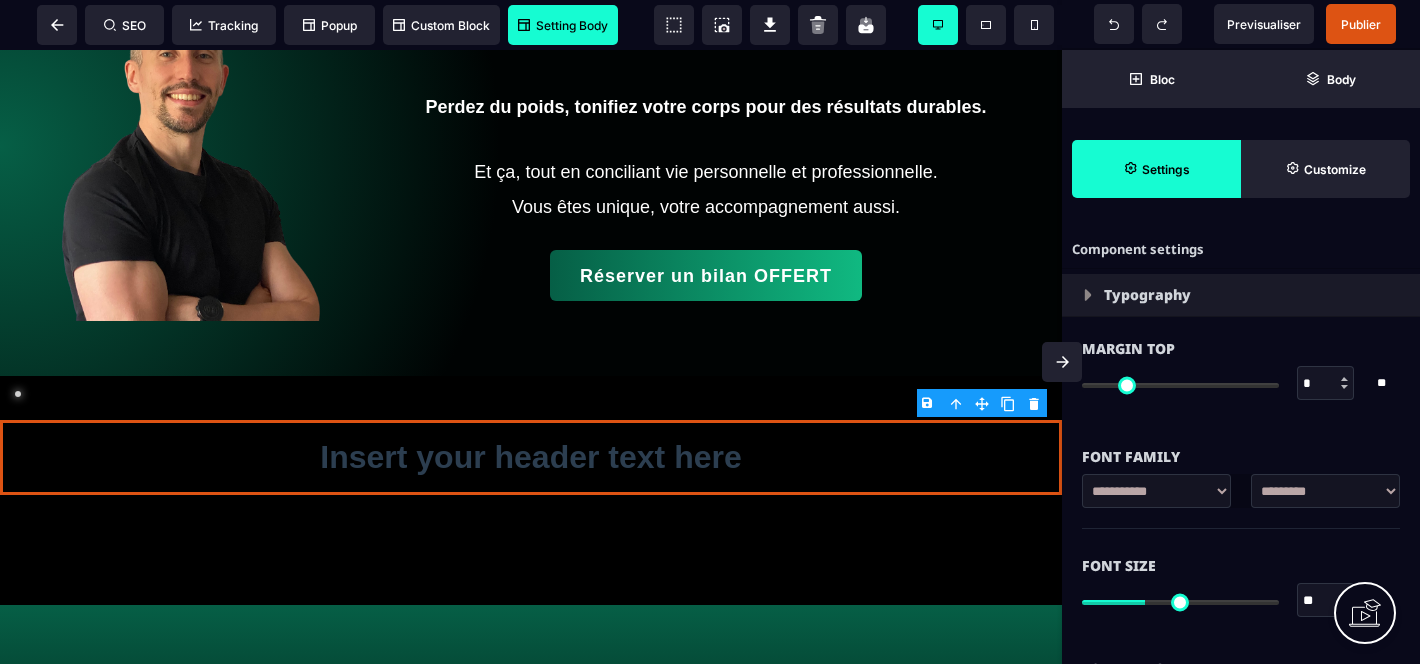 click on "B I U S
A *******
H1
SEO
Tracking
Popup" at bounding box center (710, 332) 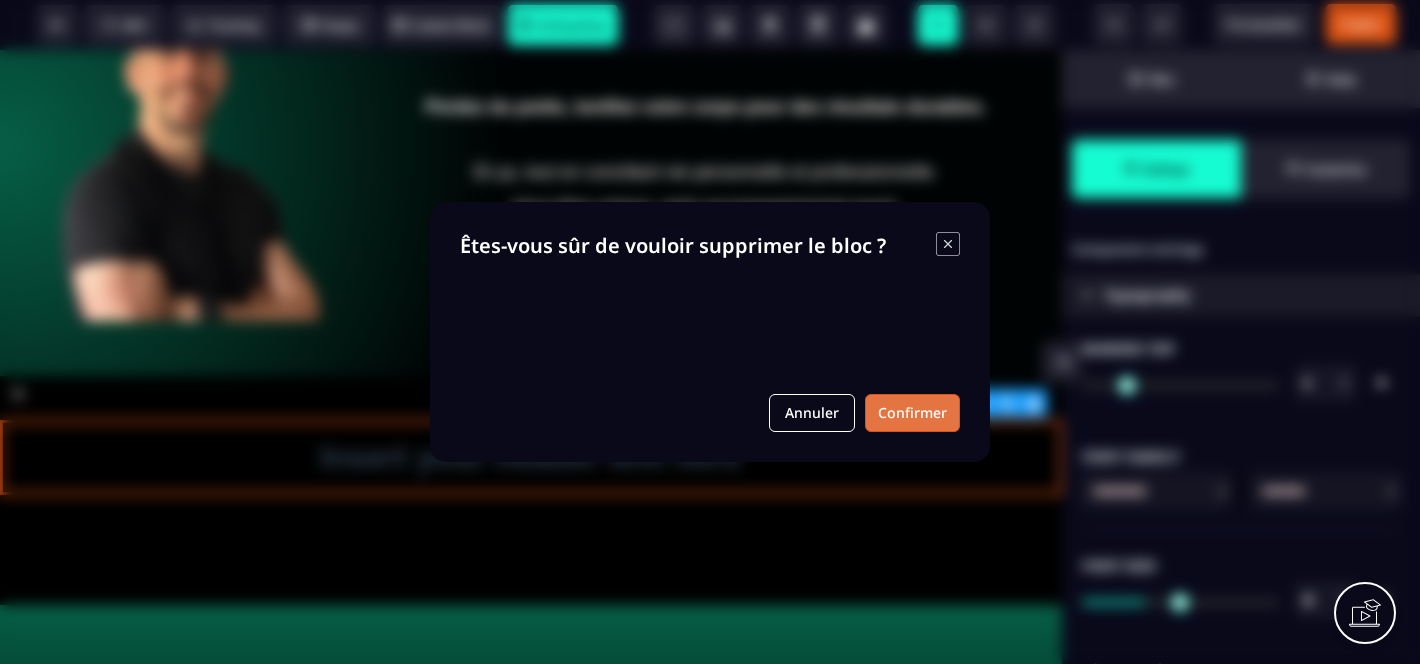click on "Confirmer" at bounding box center (912, 413) 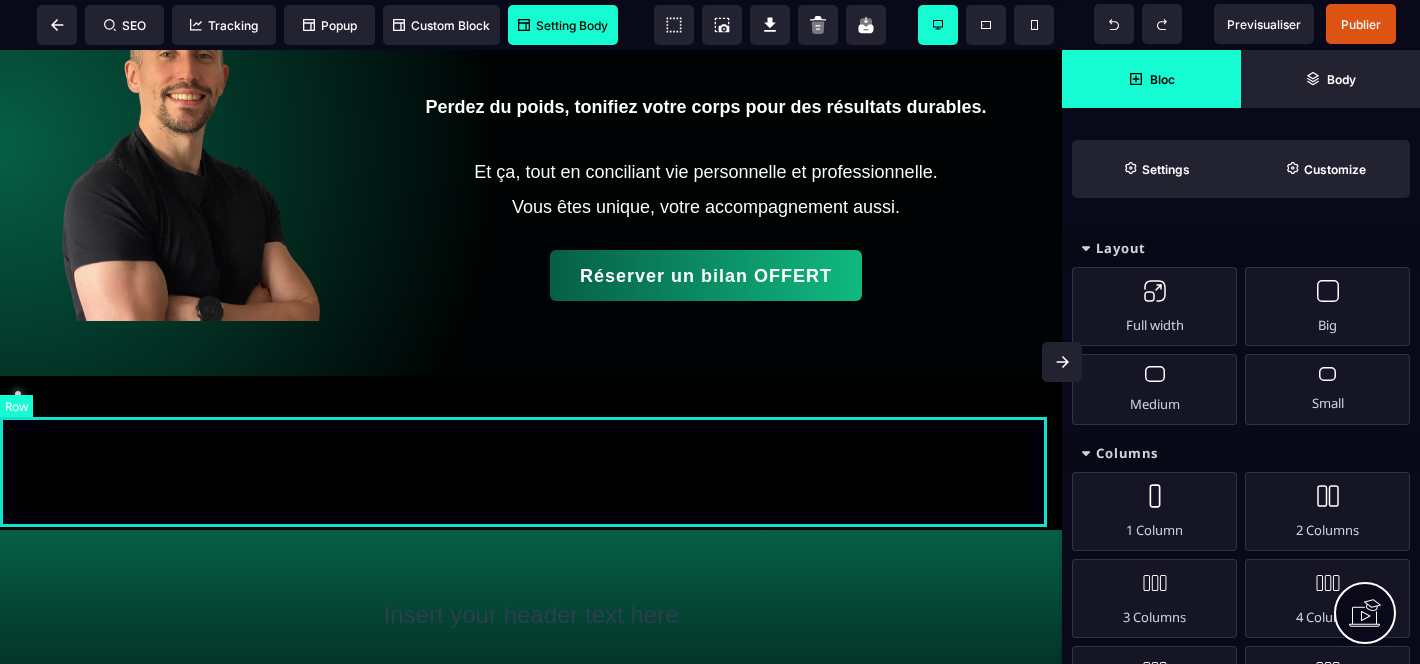 click at bounding box center [531, 475] 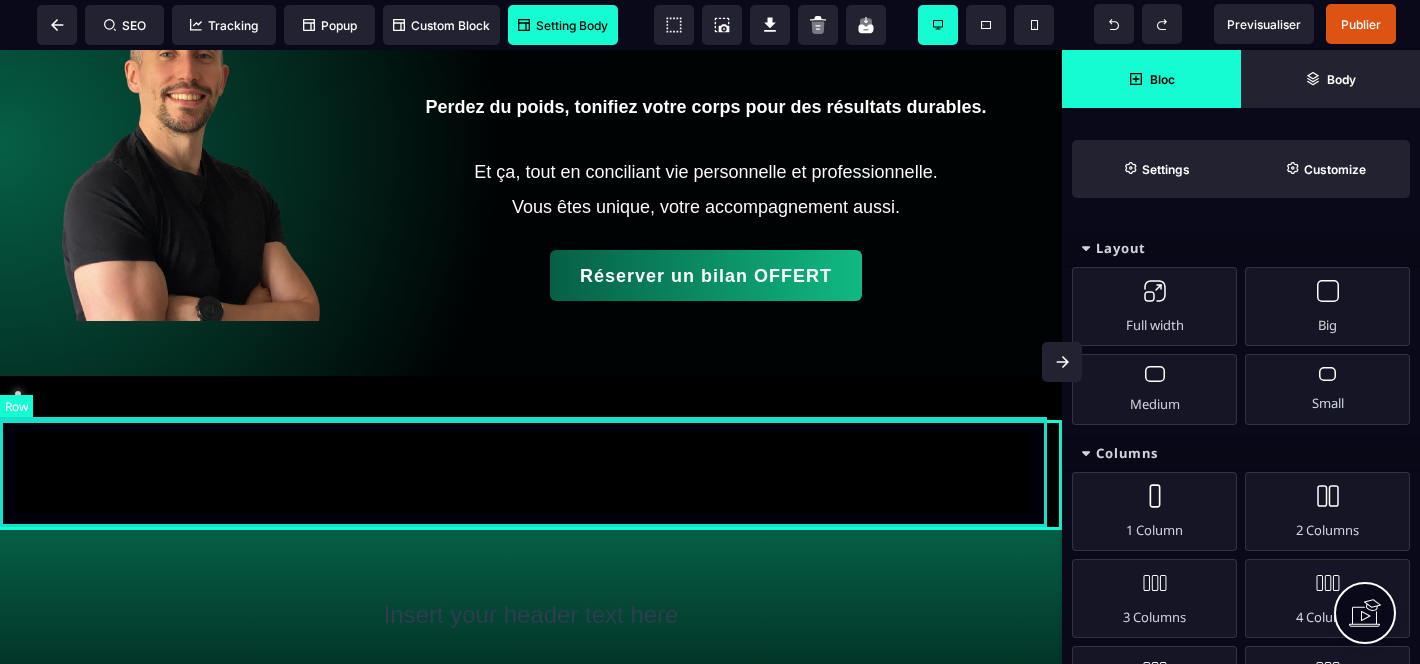 select on "*" 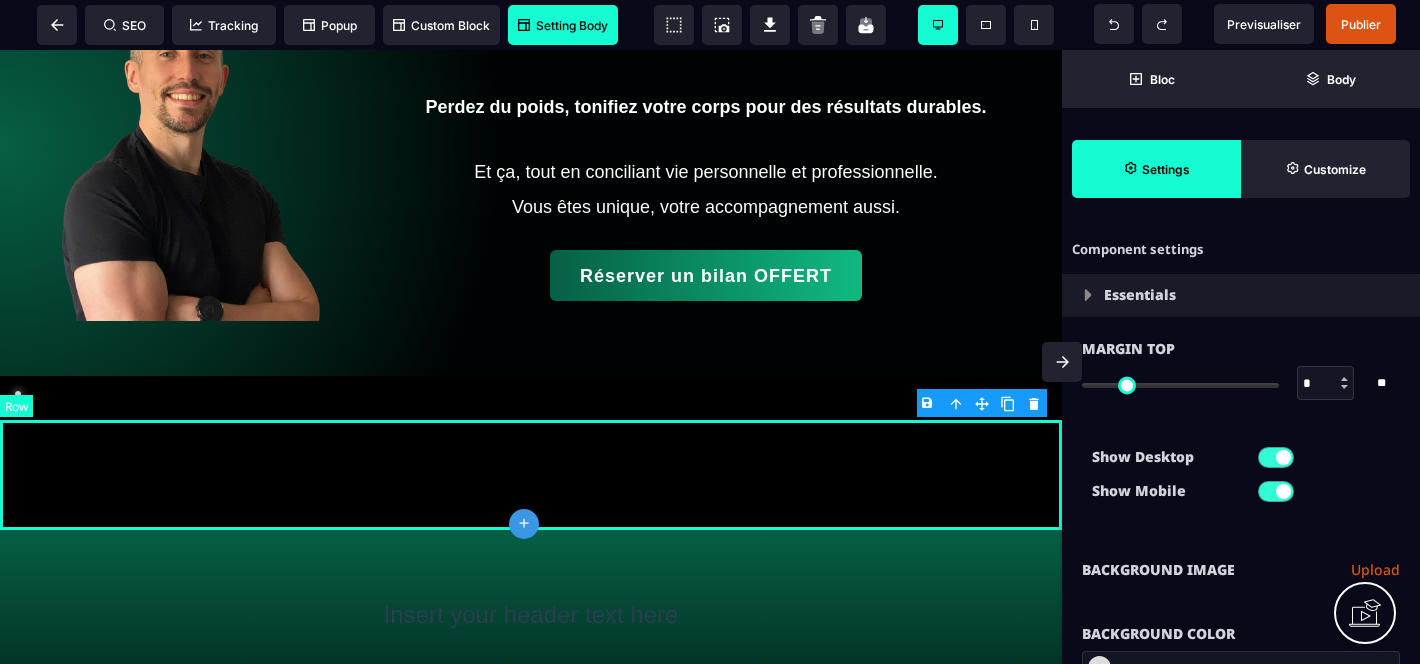 type on "*" 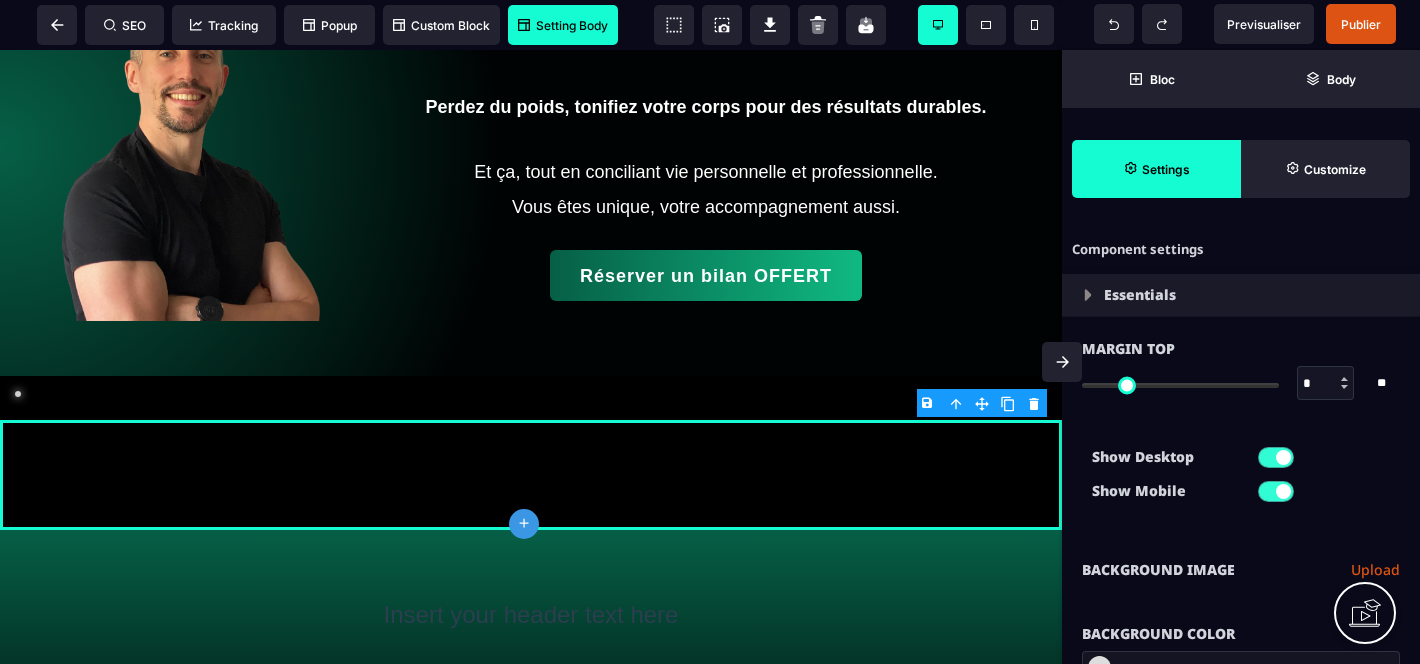 click on "B I U S
A *******
plus
Row
SEO
Big" at bounding box center (710, 332) 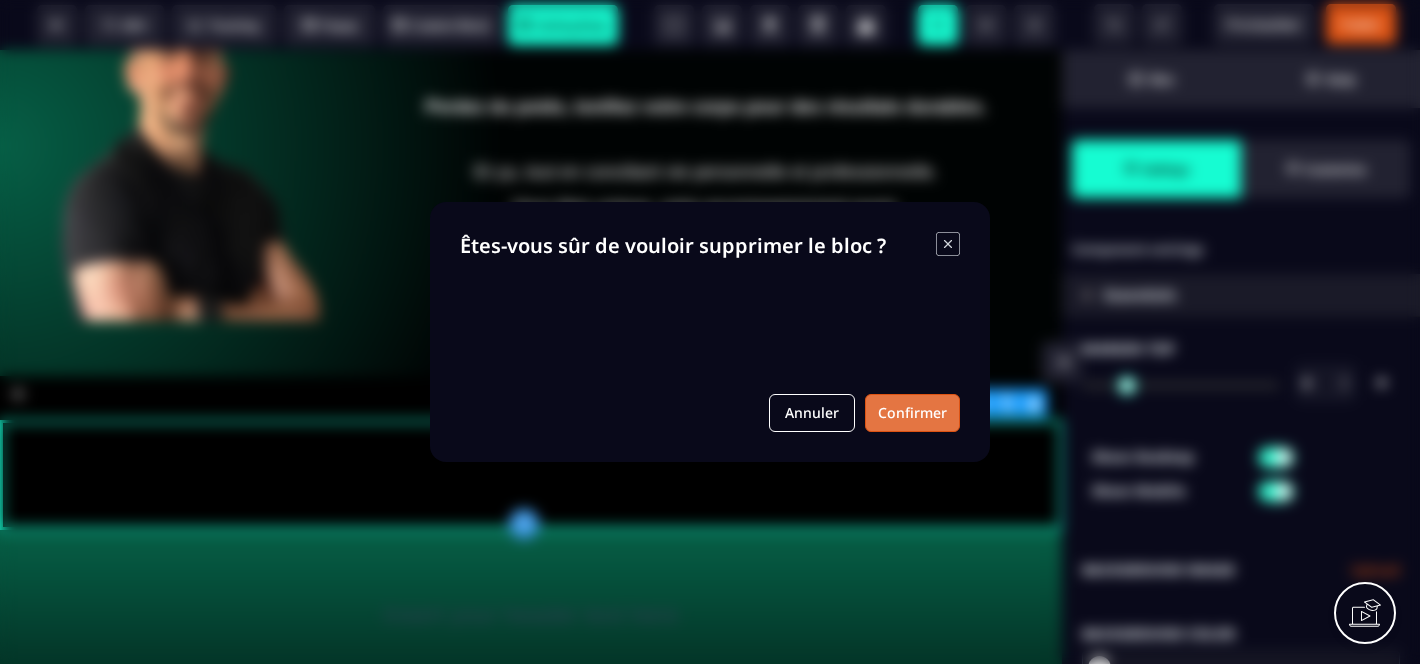 click on "Confirmer" at bounding box center (912, 413) 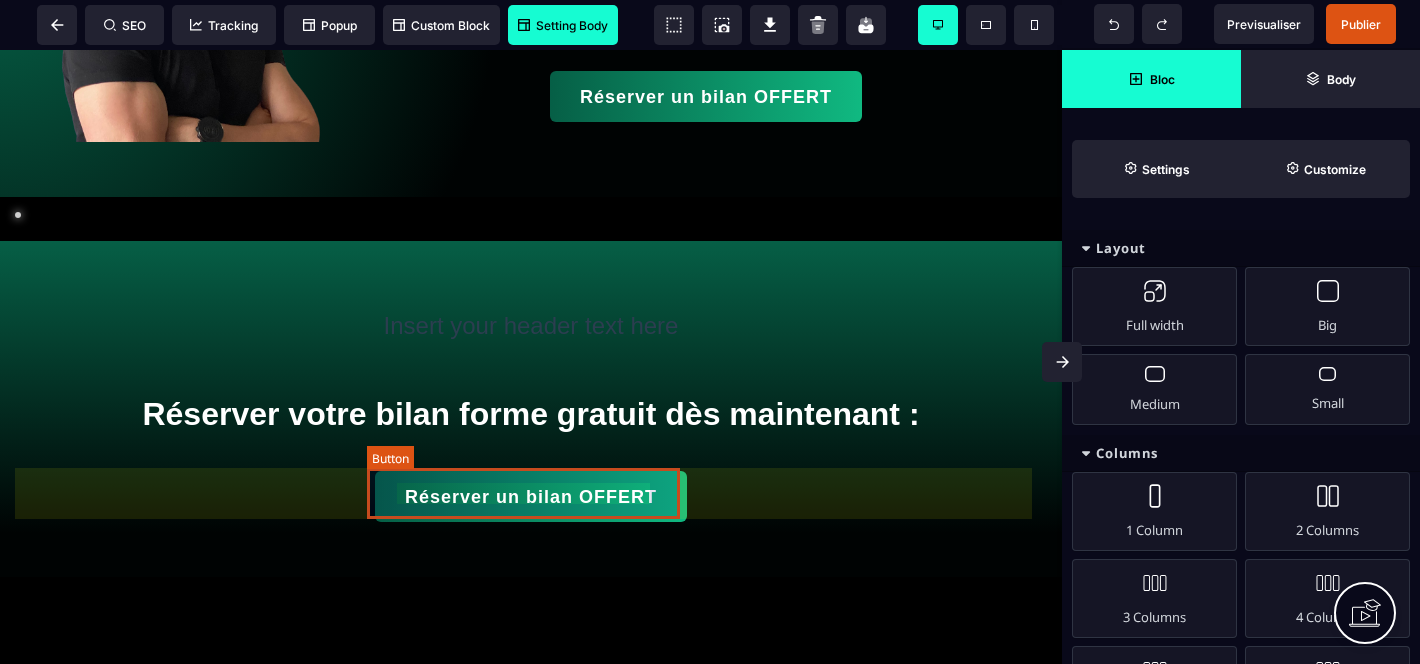 scroll, scrollTop: 363, scrollLeft: 0, axis: vertical 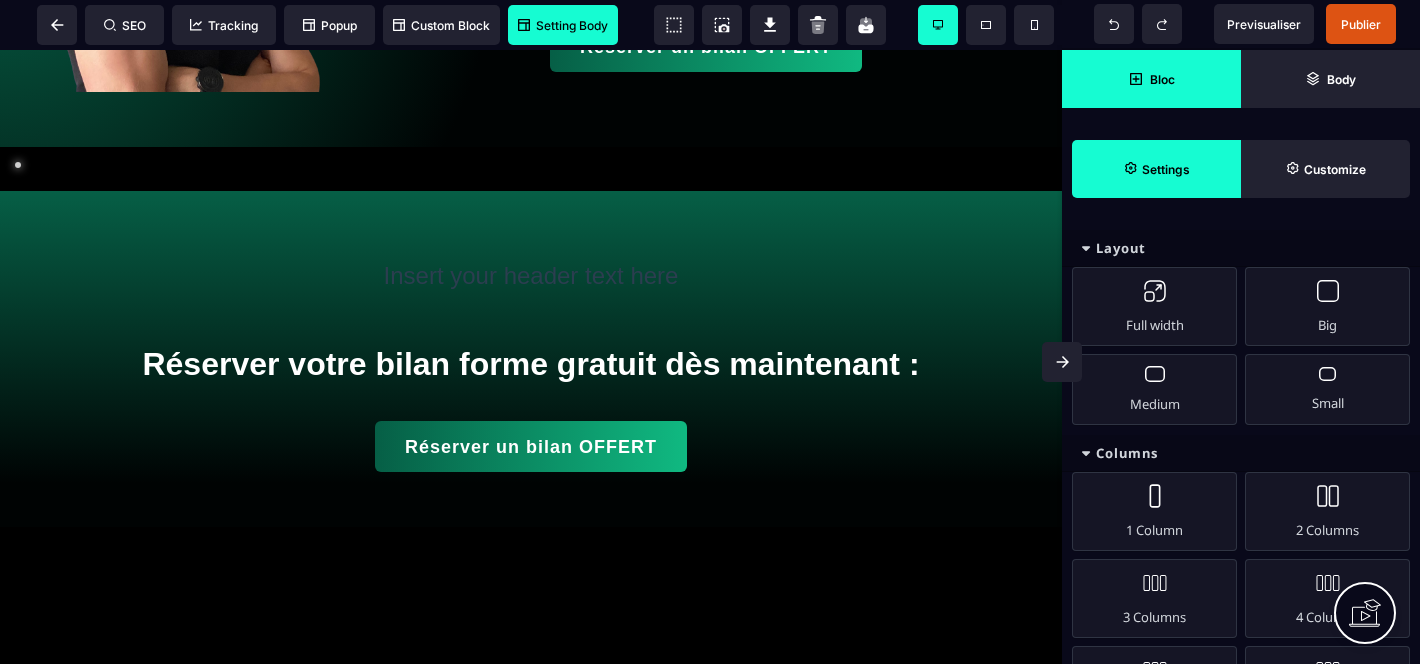 click on "Settings" at bounding box center (1166, 169) 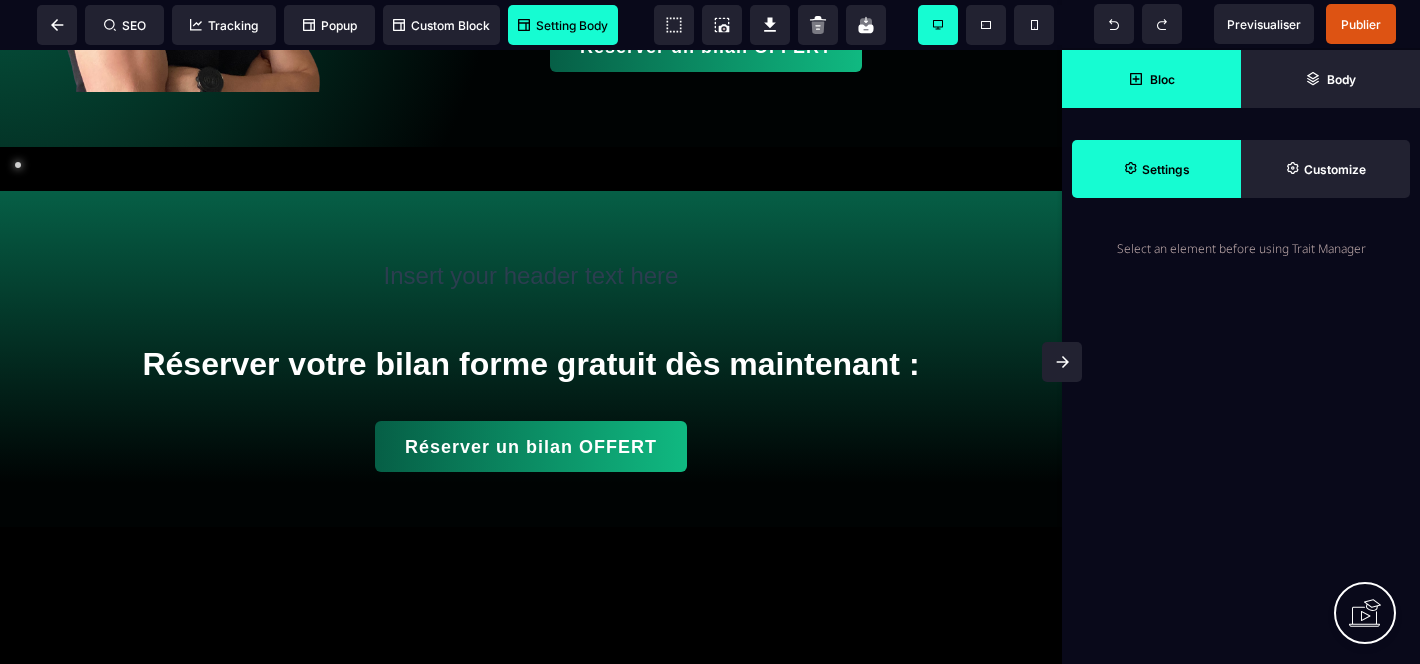 click on "Bloc" at bounding box center (1151, 79) 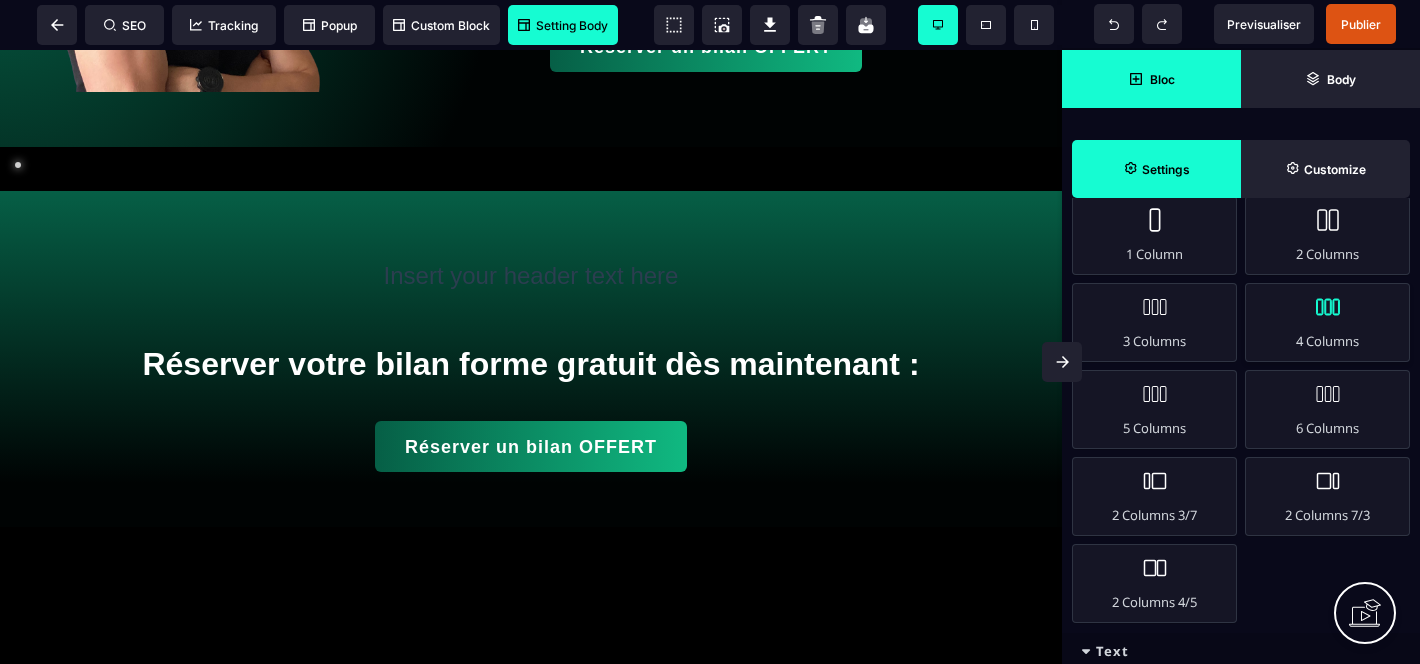 scroll, scrollTop: 210, scrollLeft: 0, axis: vertical 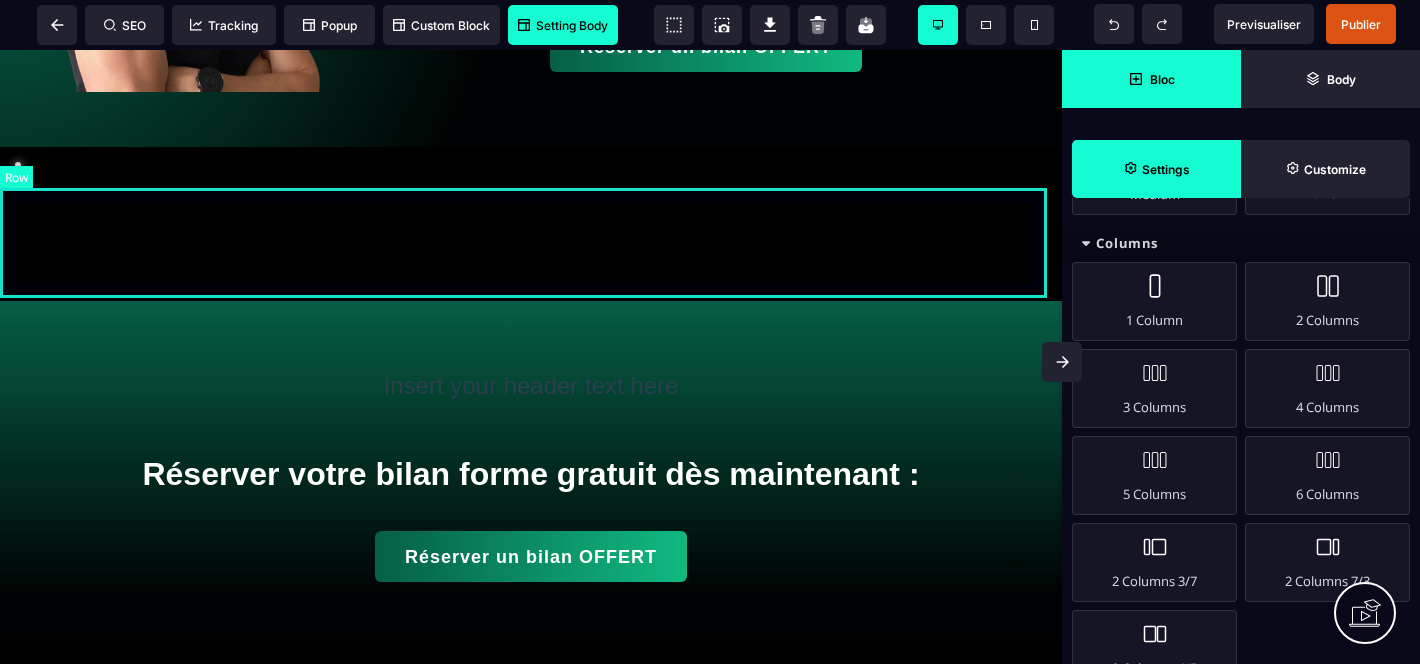 click at bounding box center (531, 246) 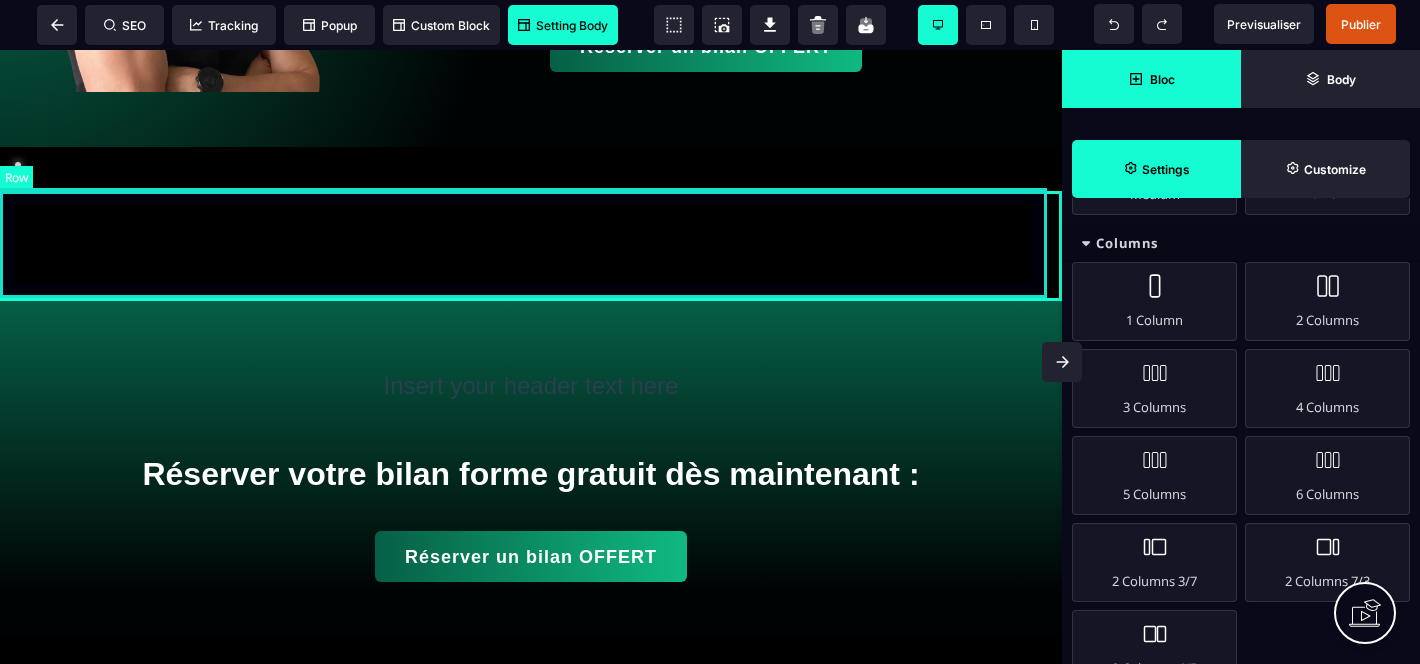 select on "*" 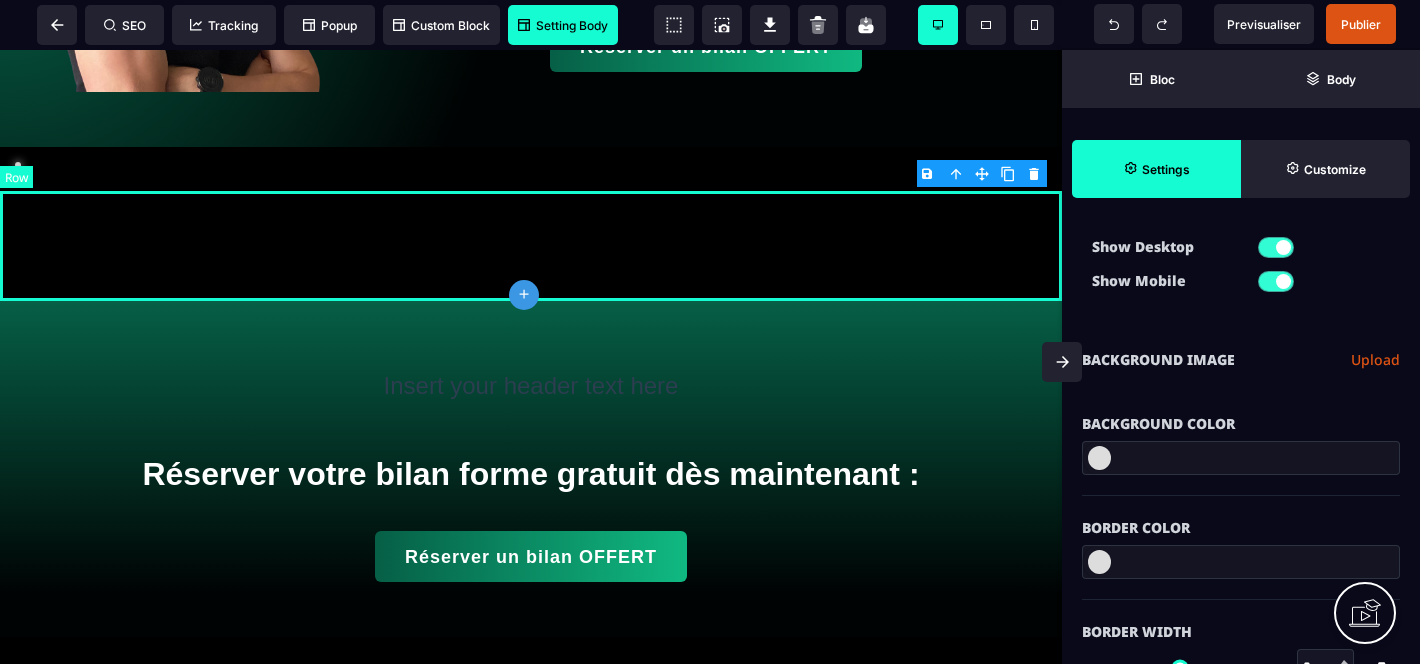 type on "*" 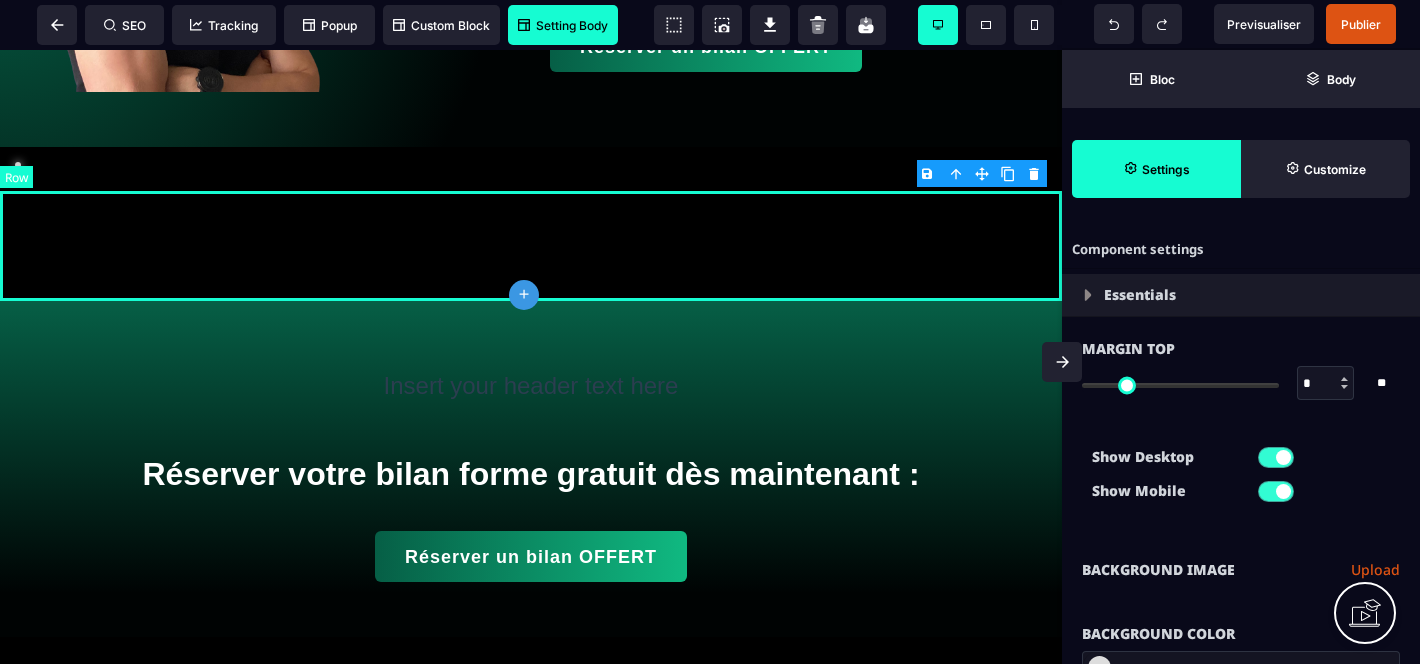 type on "**********" 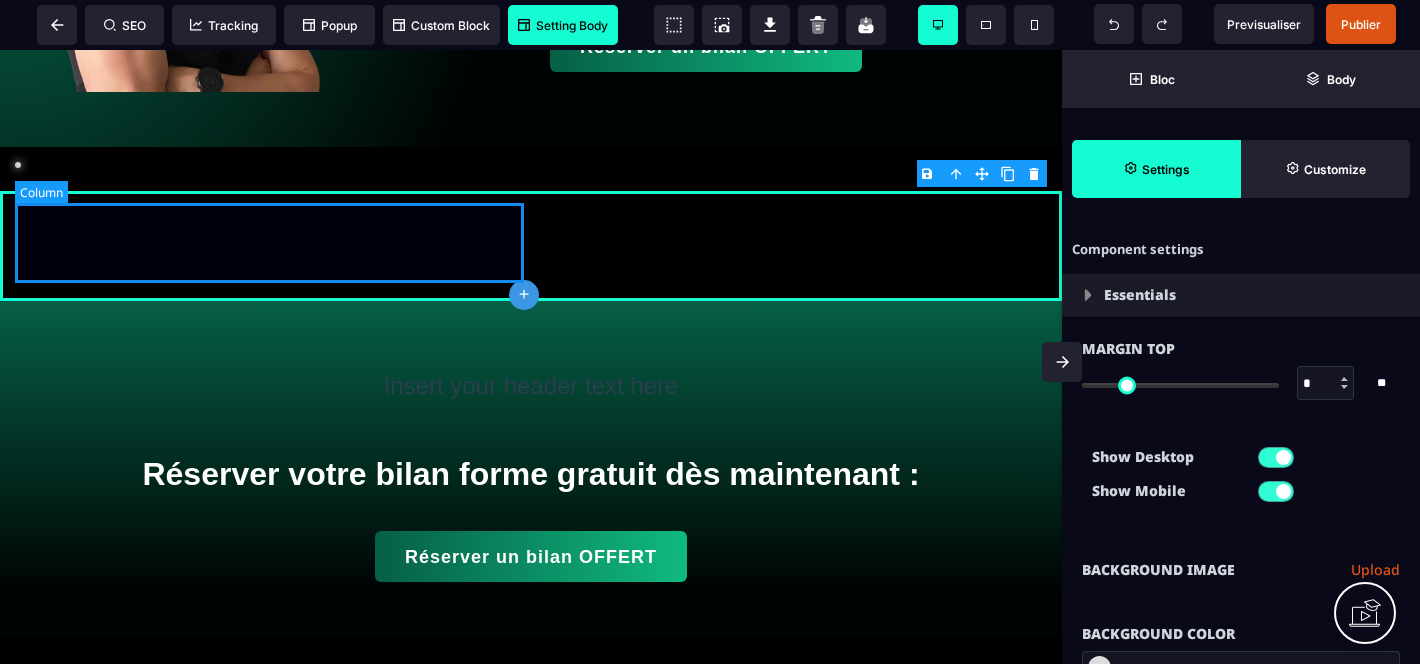 click at bounding box center (273, 246) 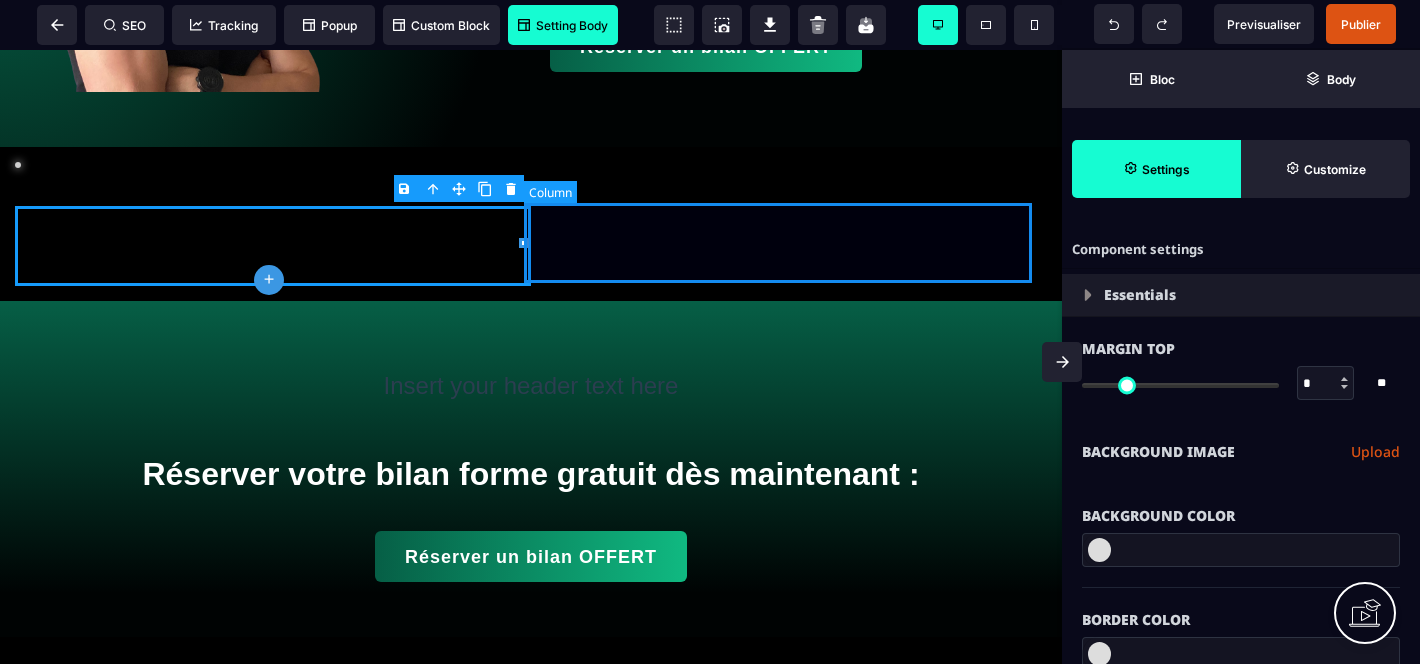 click at bounding box center (789, 246) 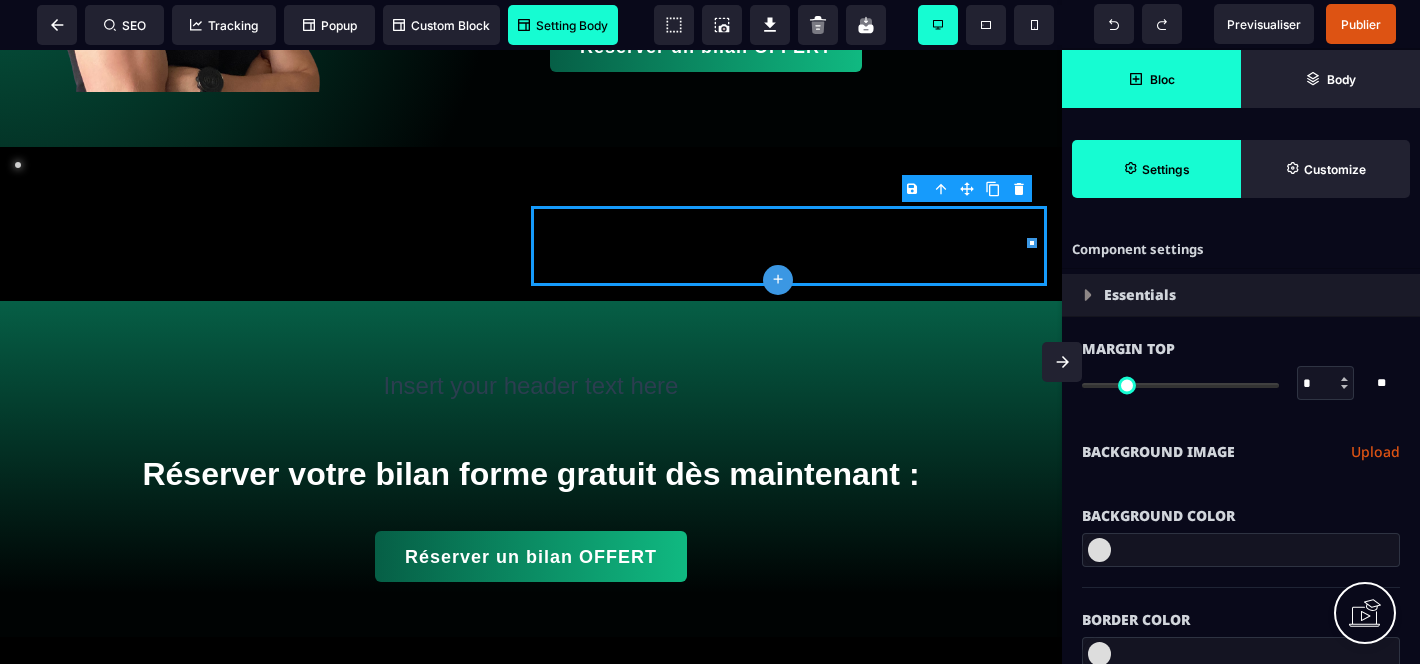click on "Bloc" at bounding box center (1151, 79) 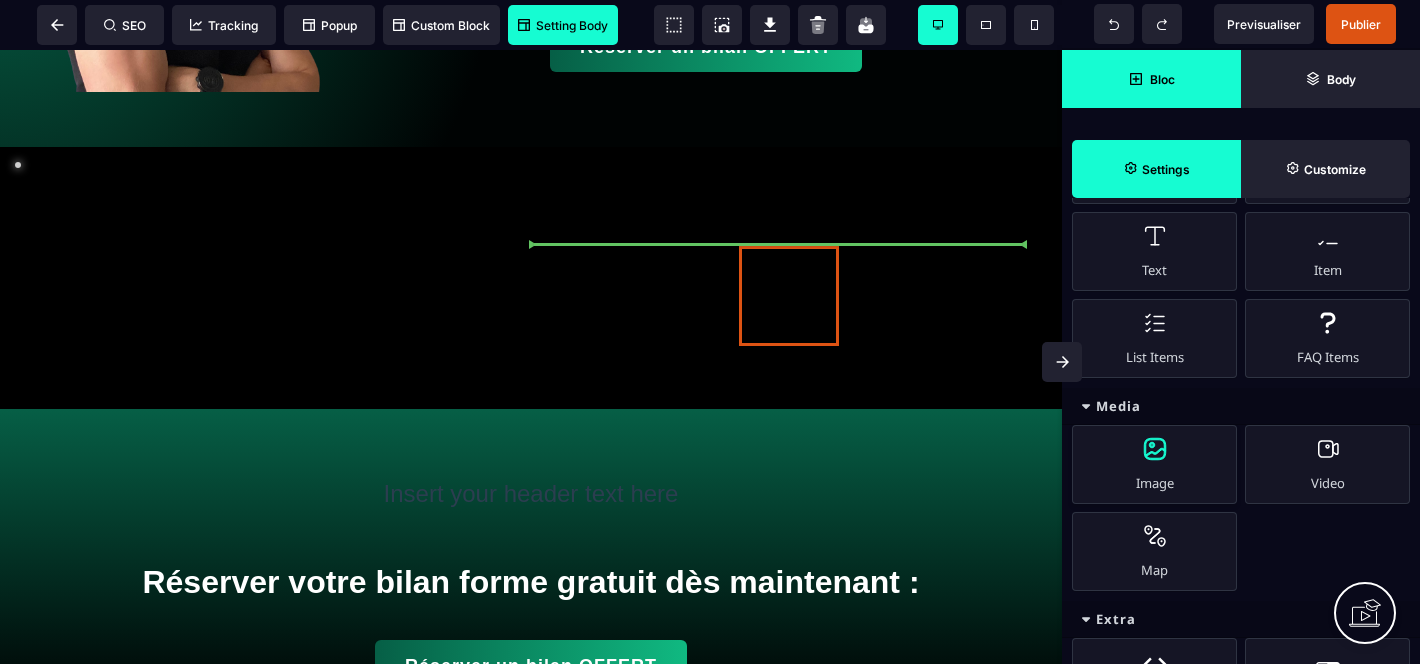 scroll, scrollTop: 0, scrollLeft: 0, axis: both 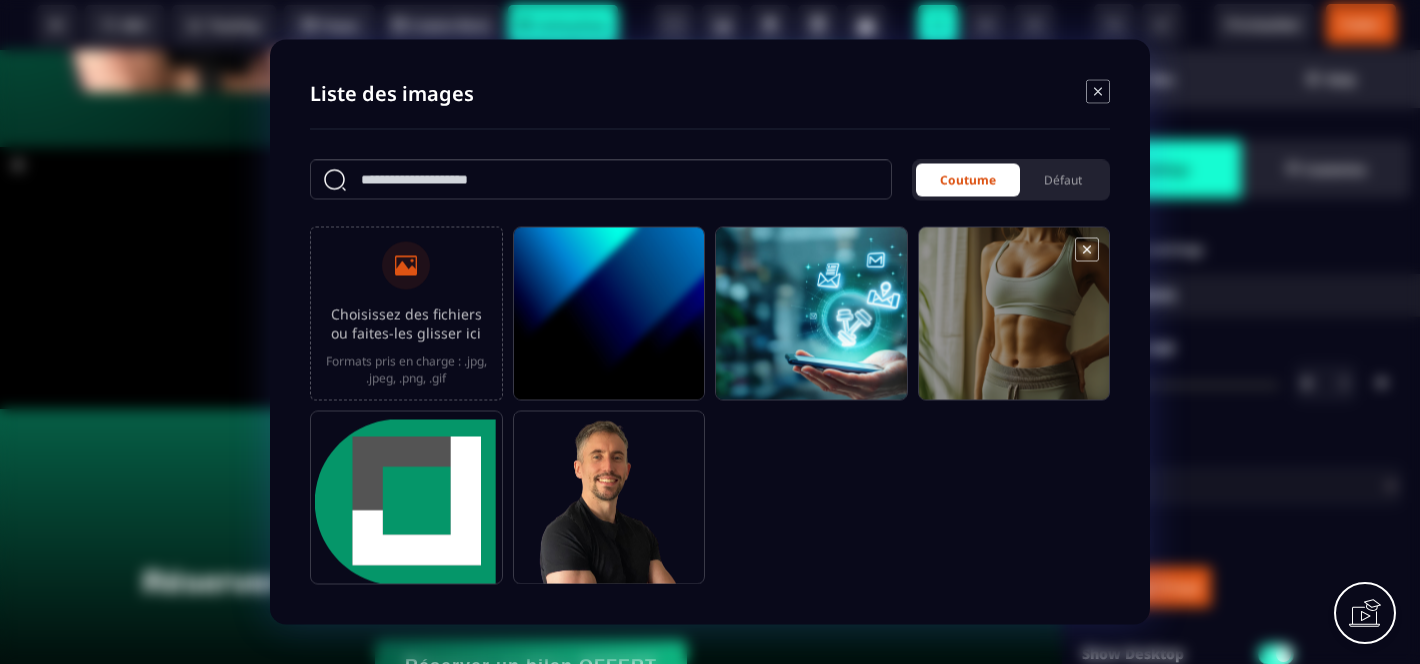 click at bounding box center [1014, 323] 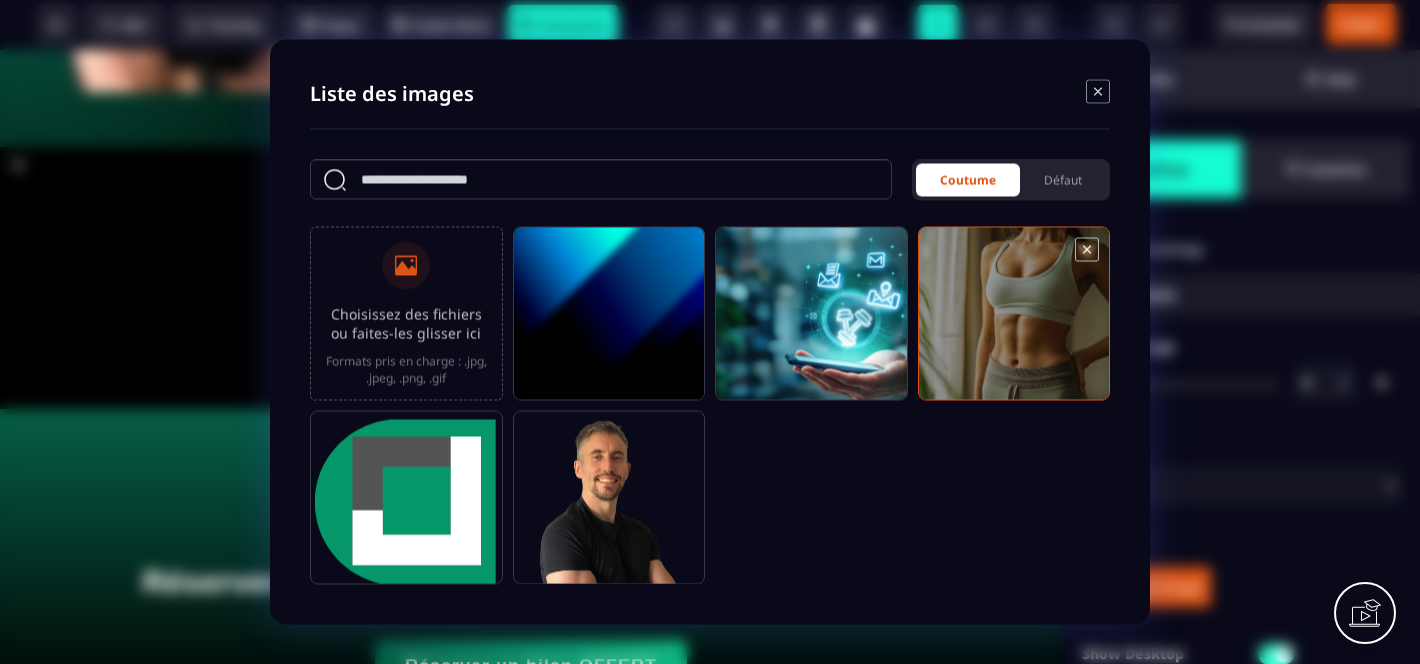 click at bounding box center [1014, 323] 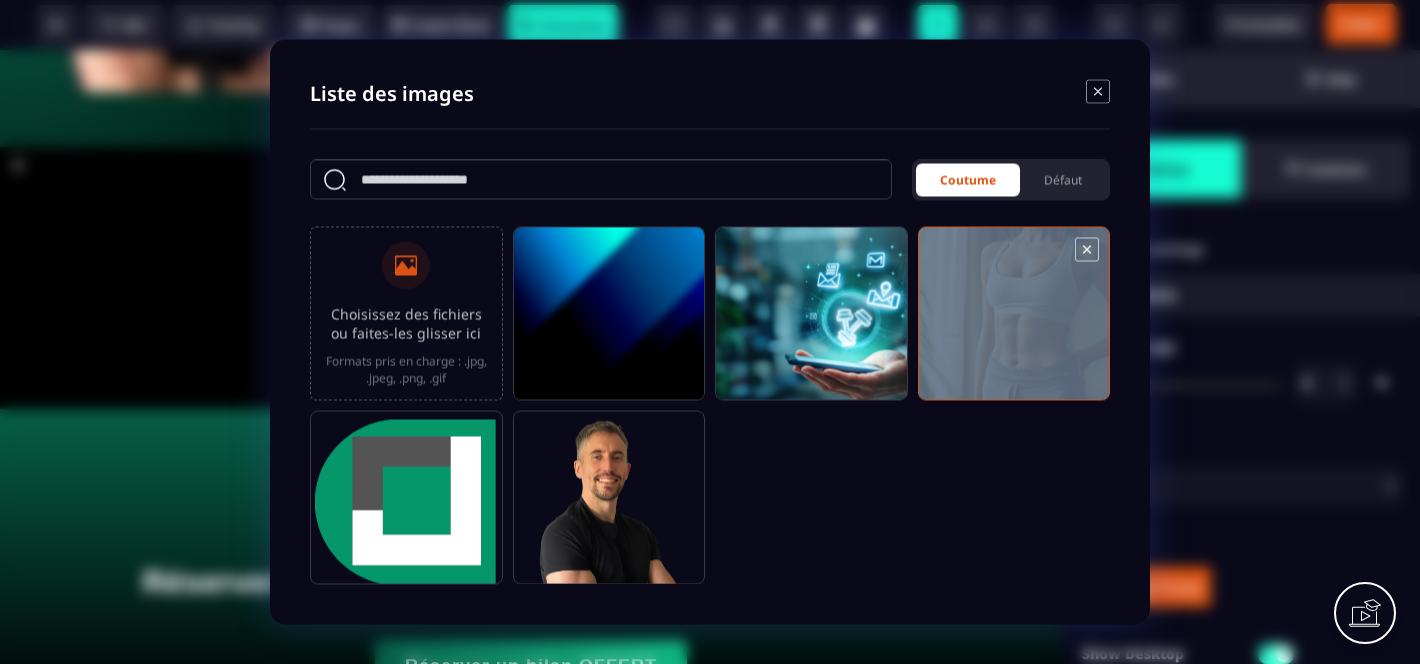 click at bounding box center (1014, 323) 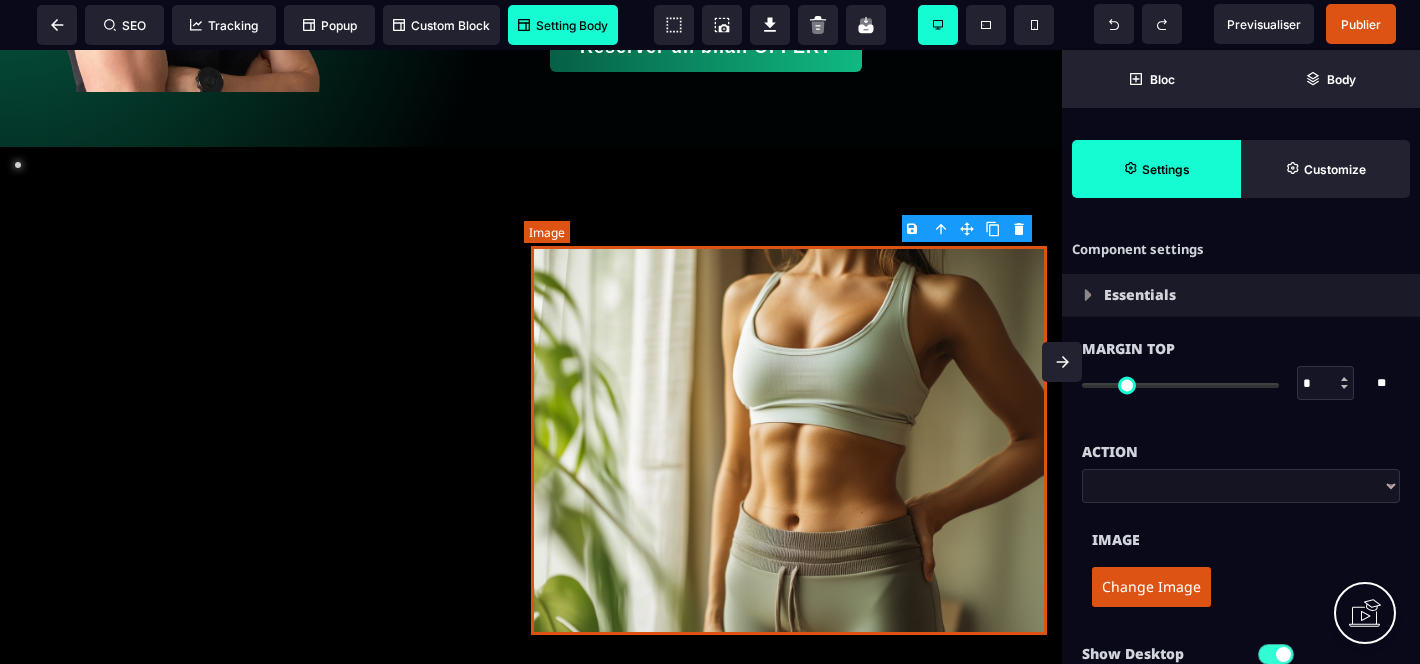 click at bounding box center [789, 440] 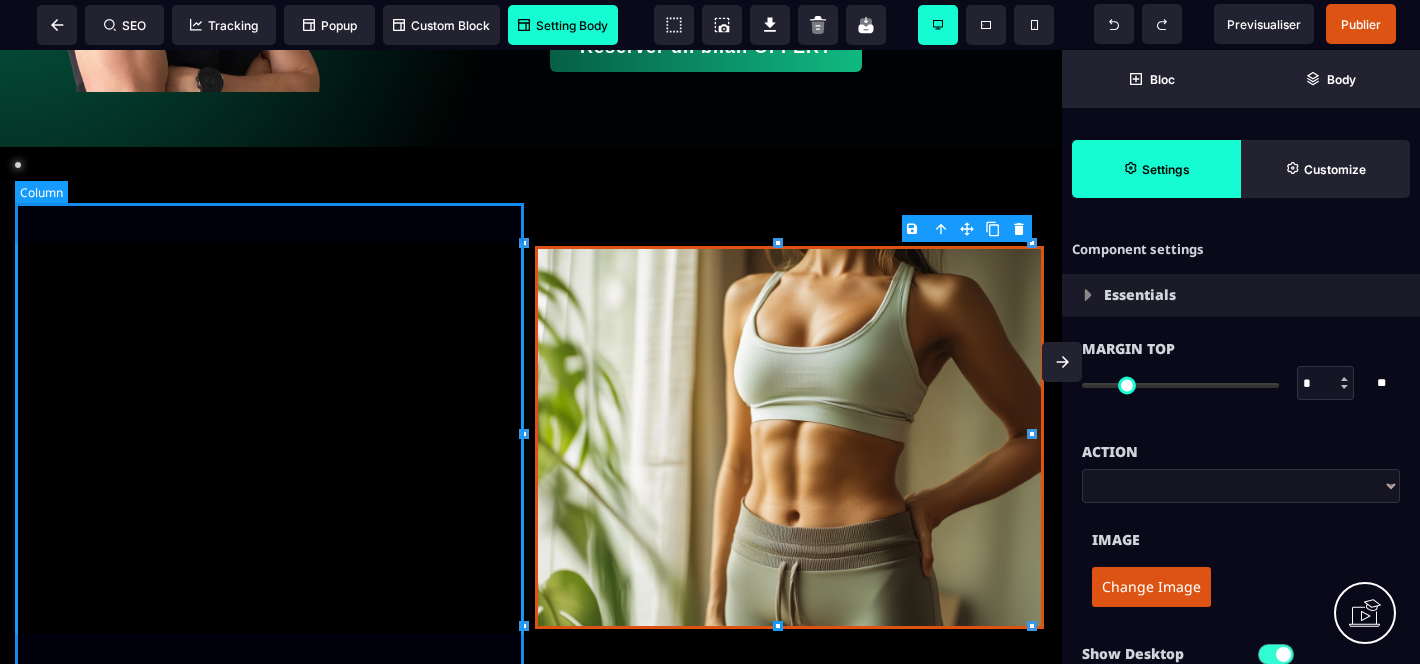 click at bounding box center [273, 441] 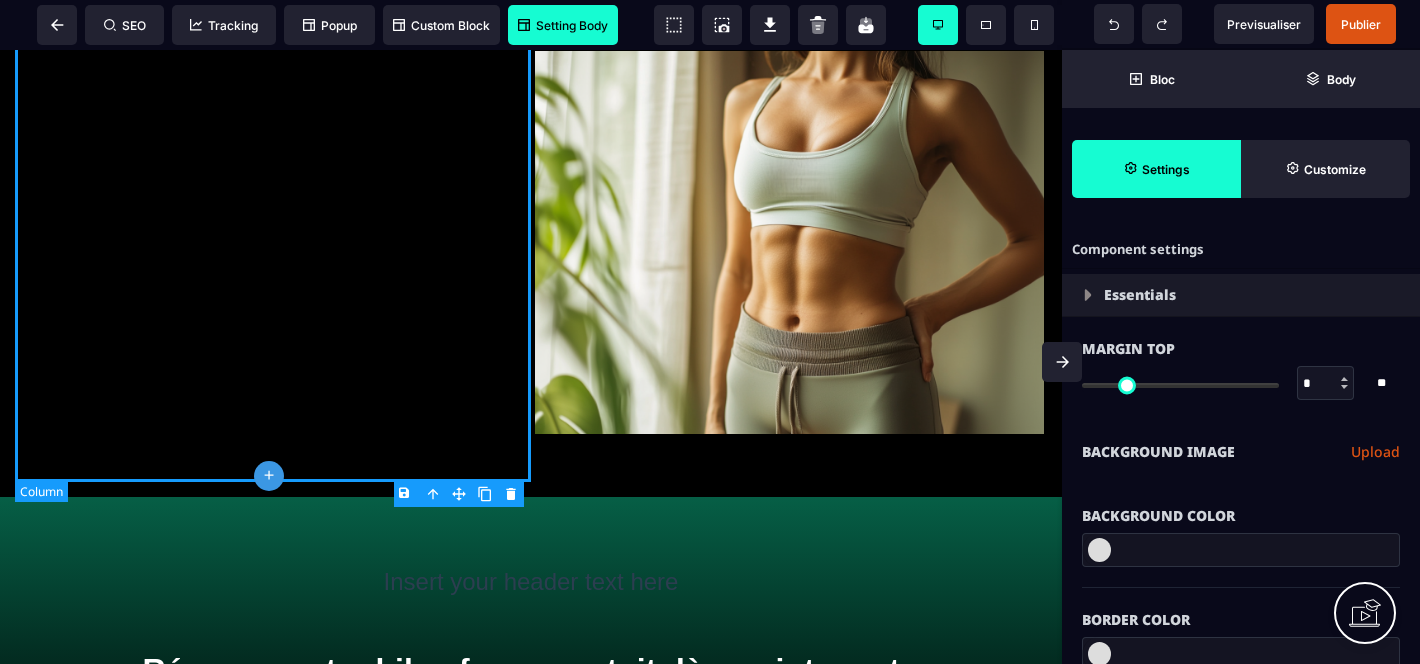 click at bounding box center (273, 246) 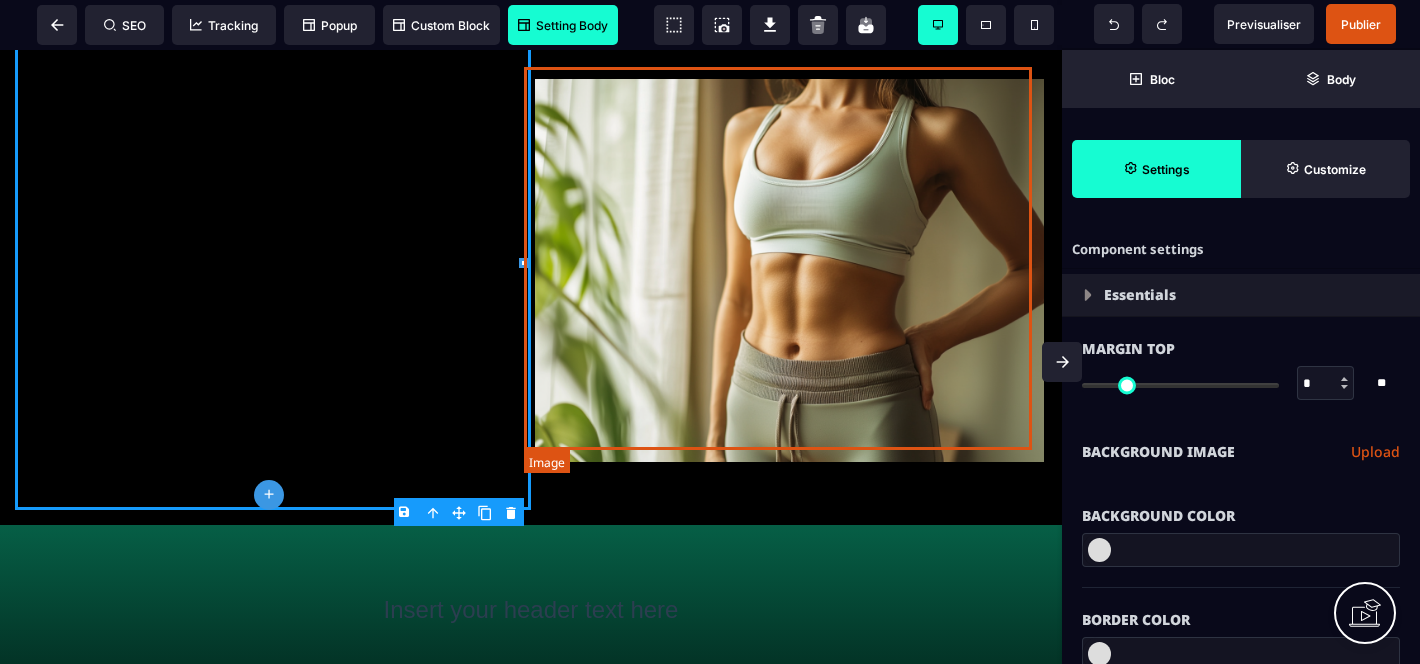 scroll, scrollTop: 458, scrollLeft: 0, axis: vertical 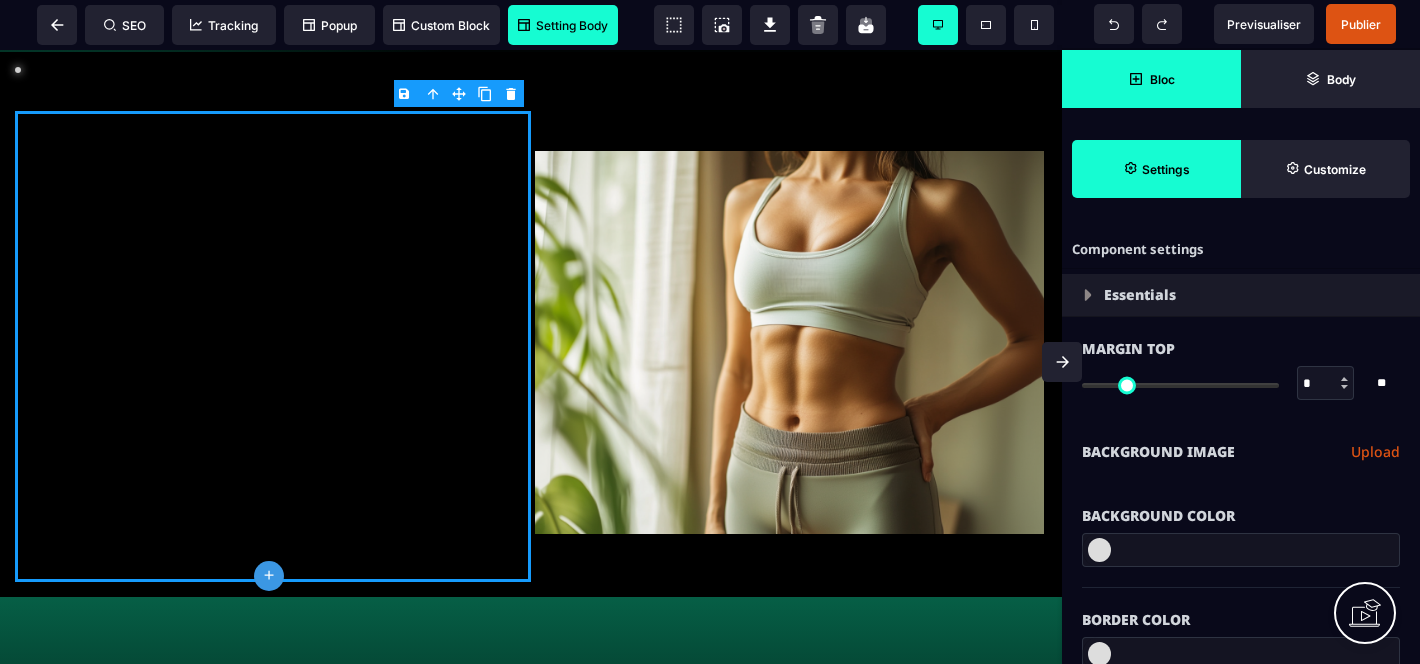 click on "Bloc" at bounding box center (1151, 79) 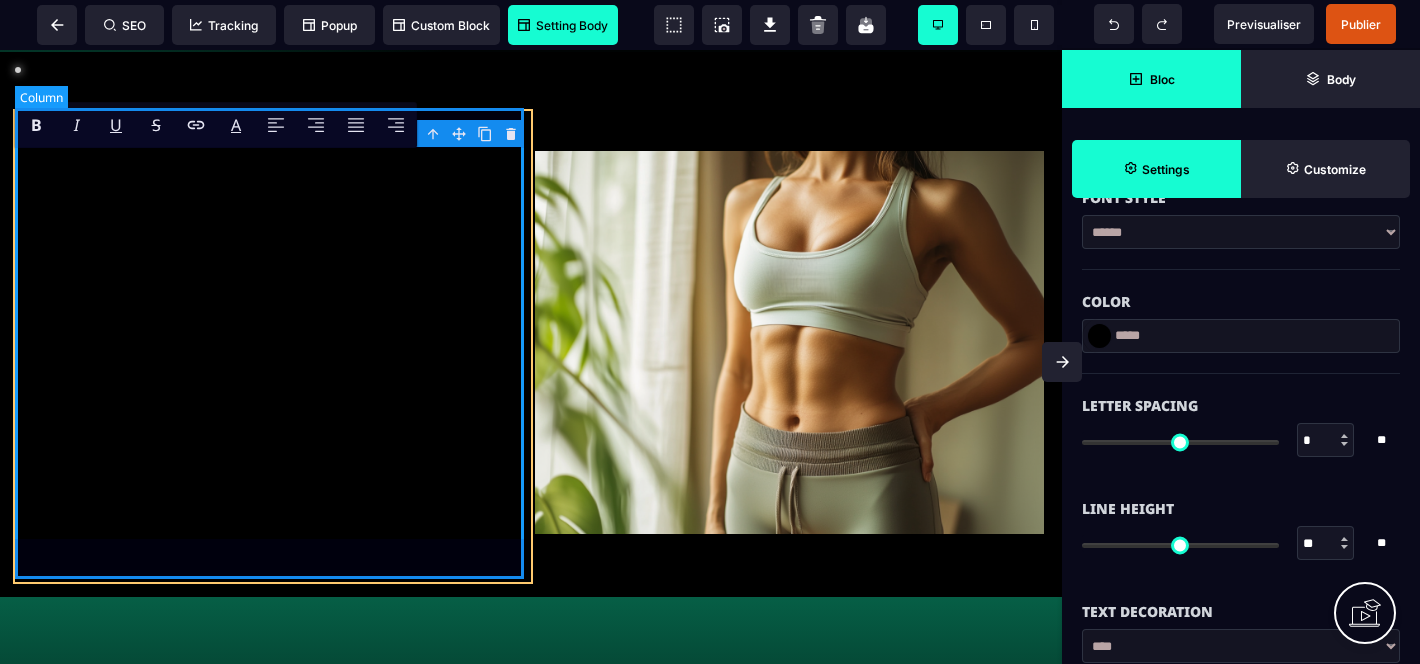 scroll, scrollTop: 0, scrollLeft: 0, axis: both 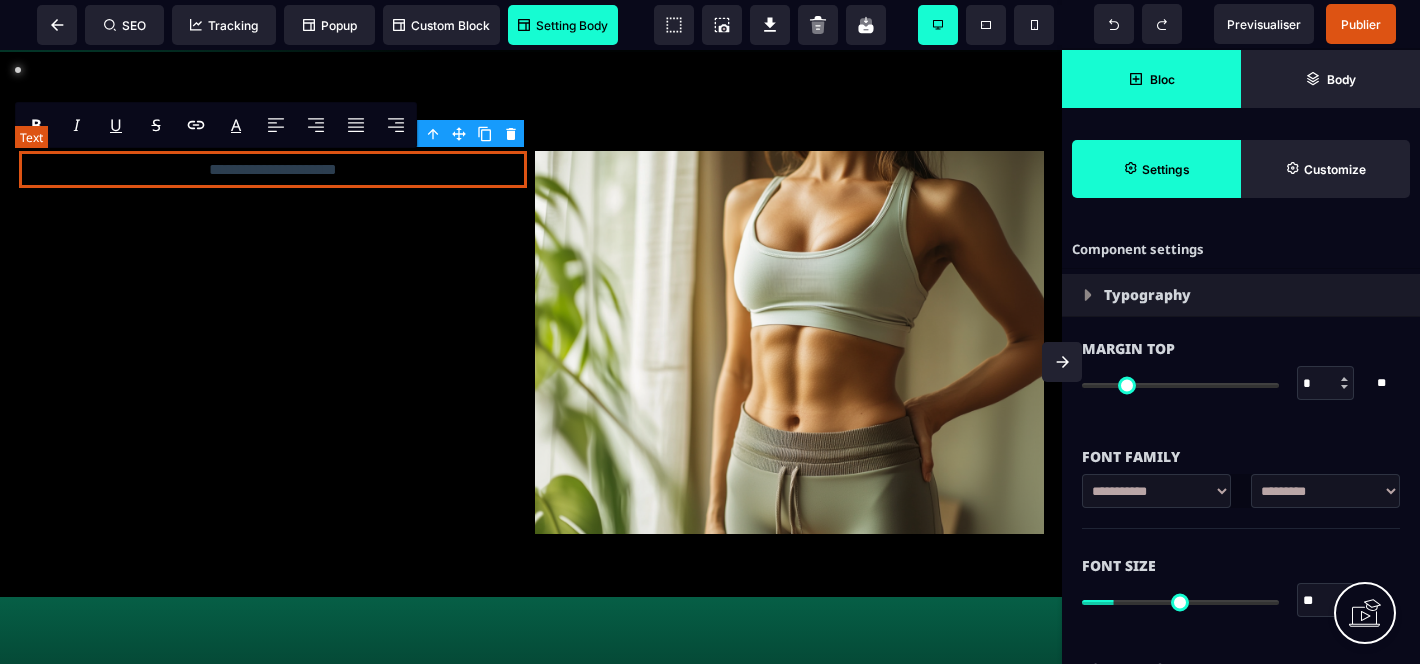 click on "**********" at bounding box center [273, 169] 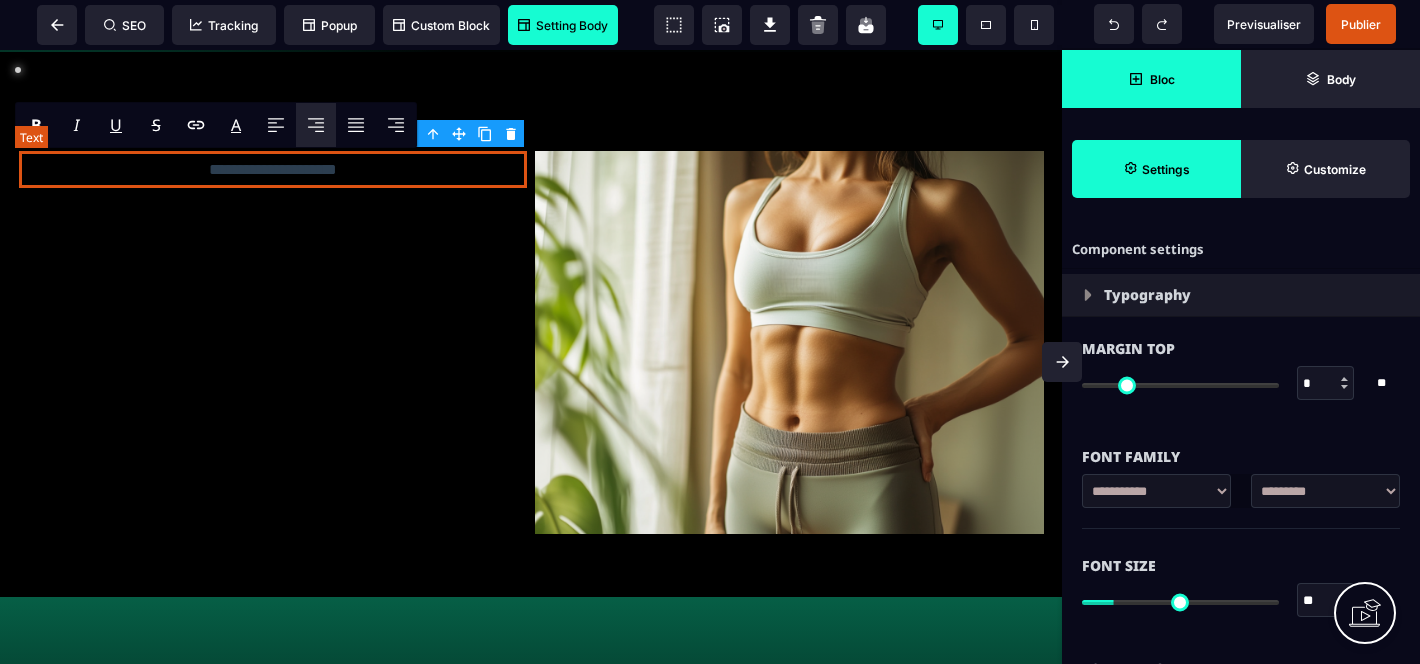 drag, startPoint x: 291, startPoint y: 163, endPoint x: 302, endPoint y: 170, distance: 13.038404 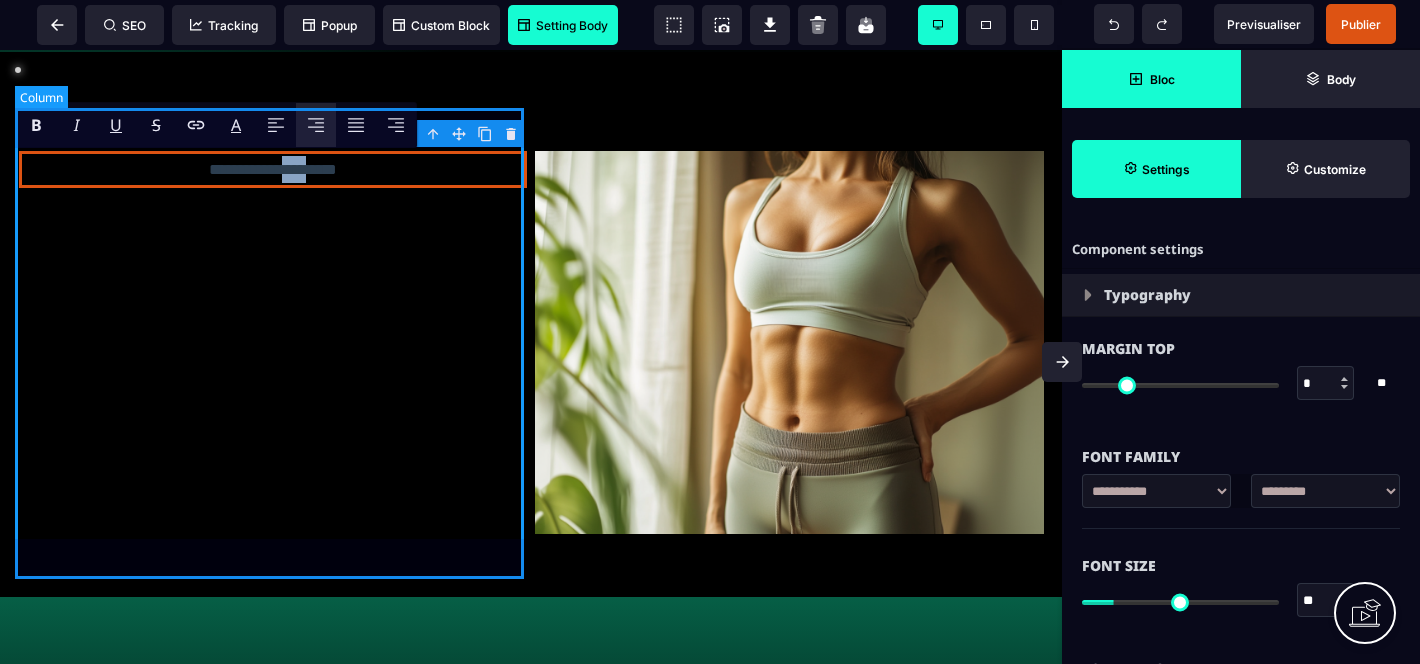 click on "**********" at bounding box center [273, 346] 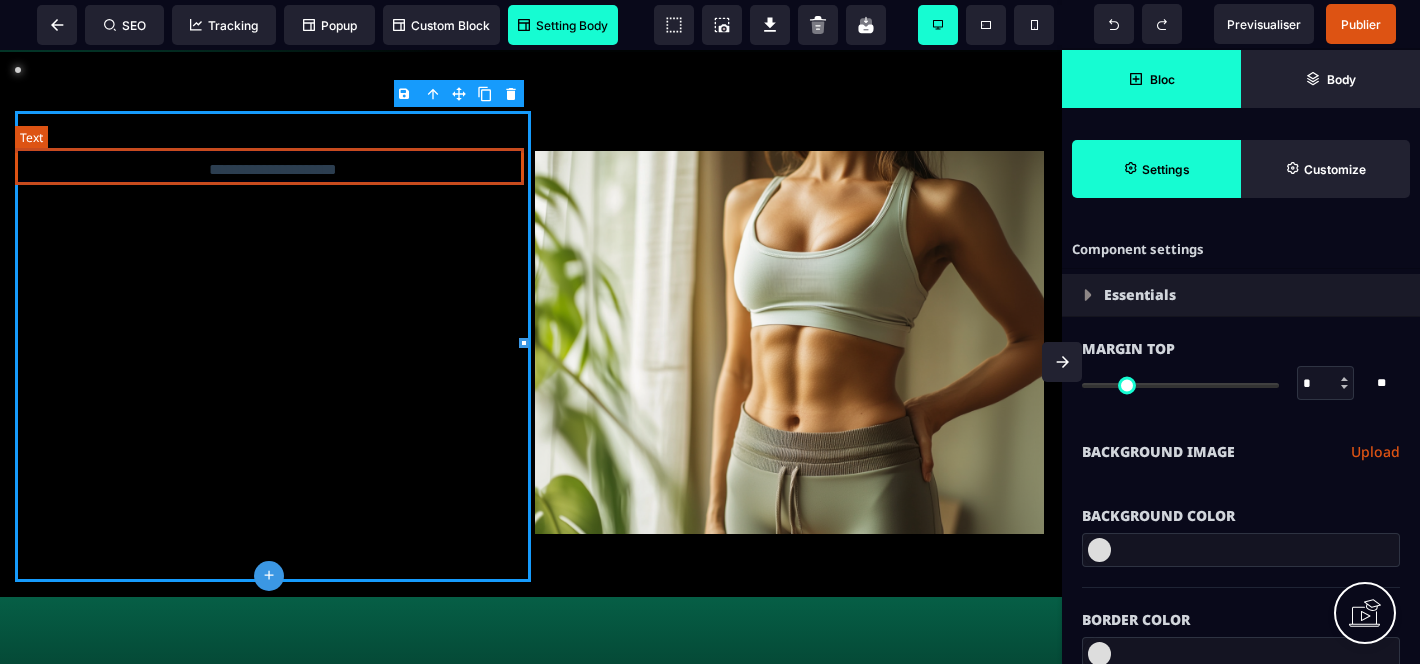 click on "**********" at bounding box center [273, 169] 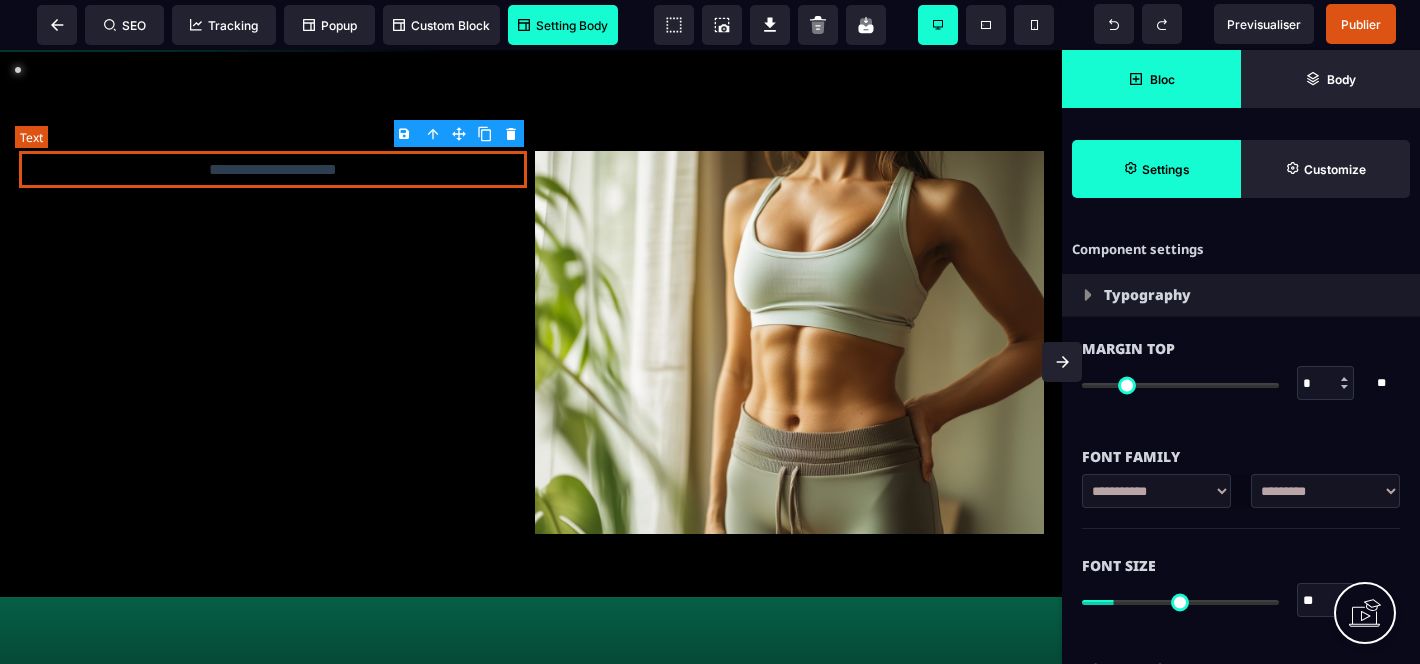 click on "**********" at bounding box center [273, 169] 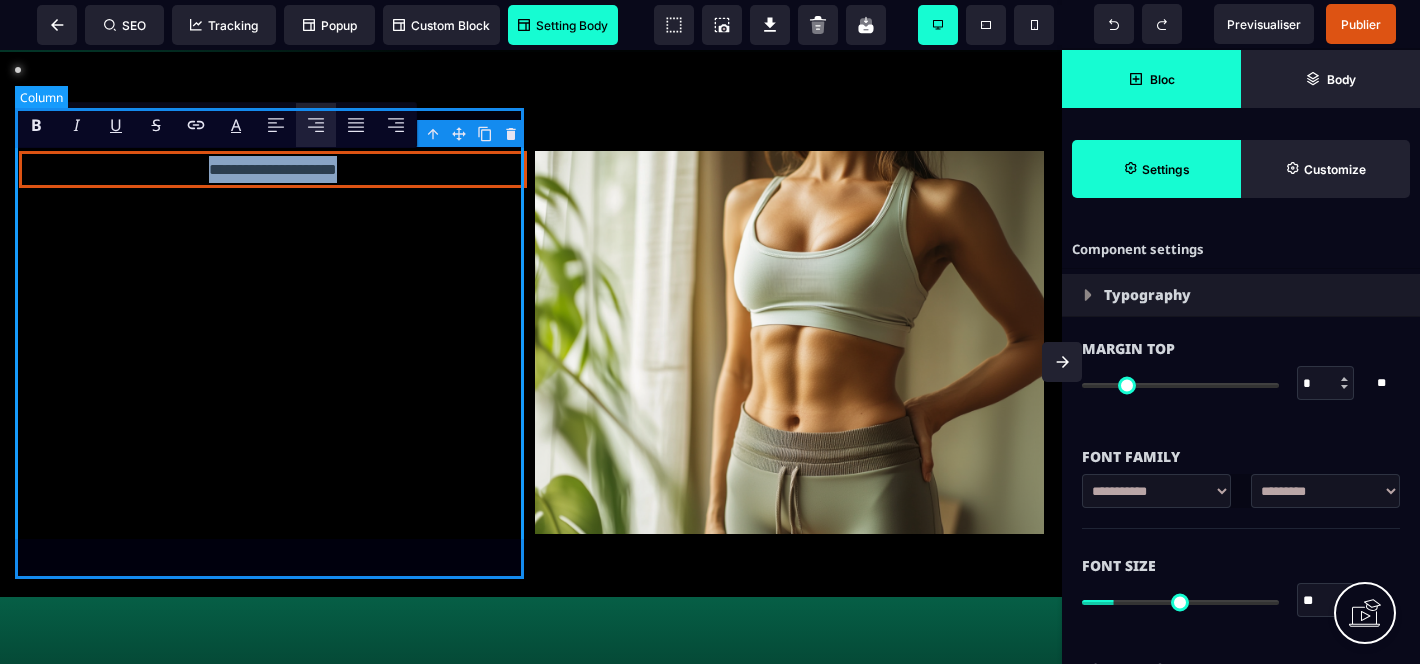 click on "**********" at bounding box center (273, 346) 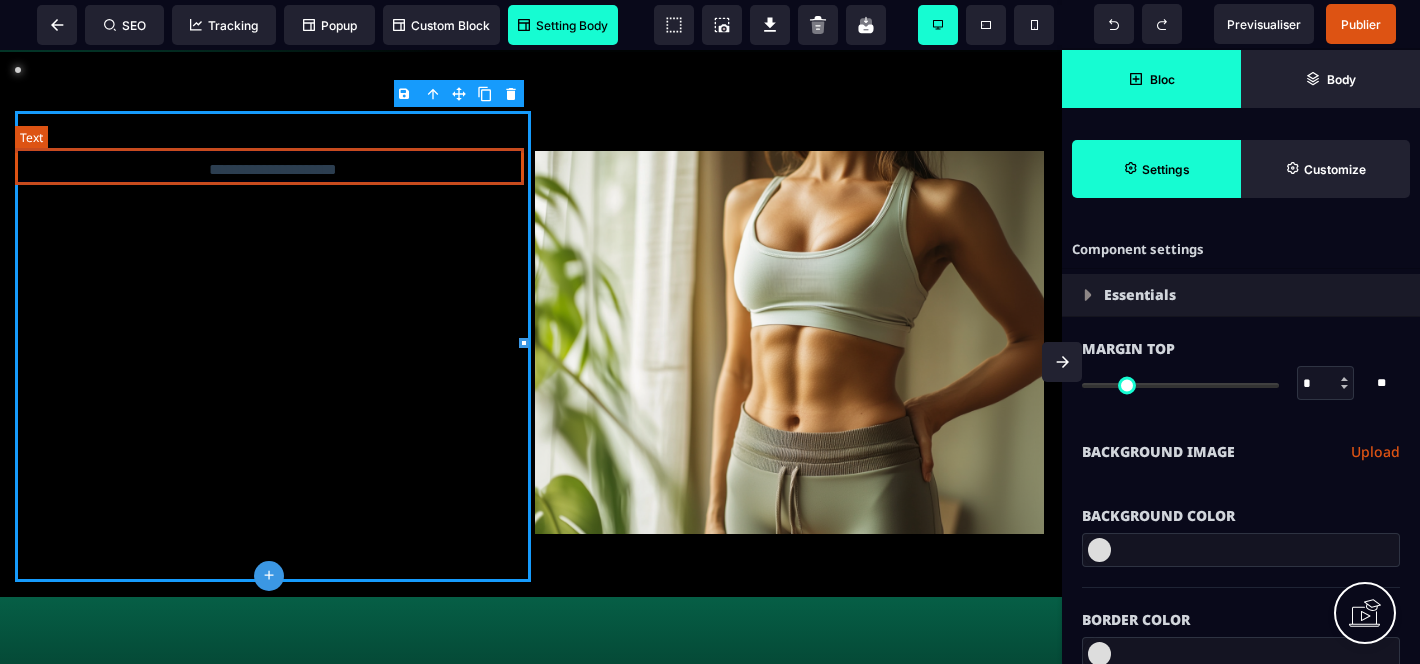 click on "**********" at bounding box center [273, 169] 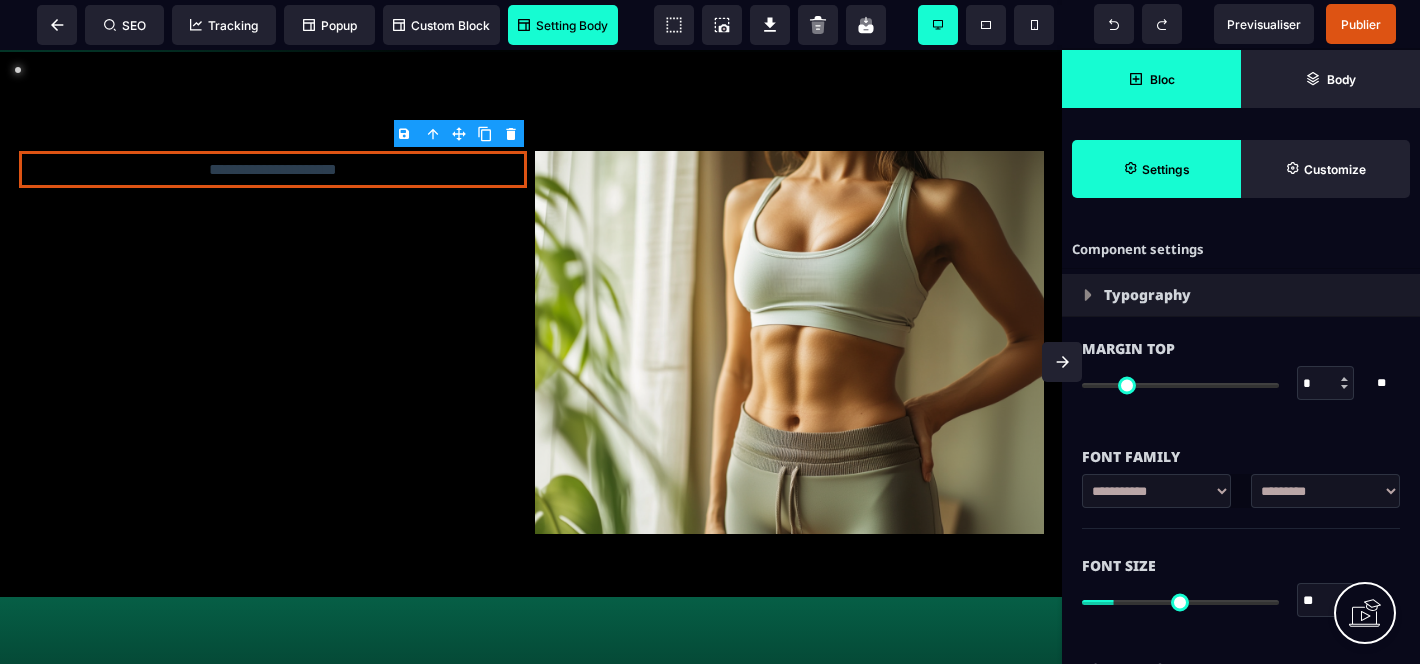 click on "Bloc" at bounding box center [1151, 79] 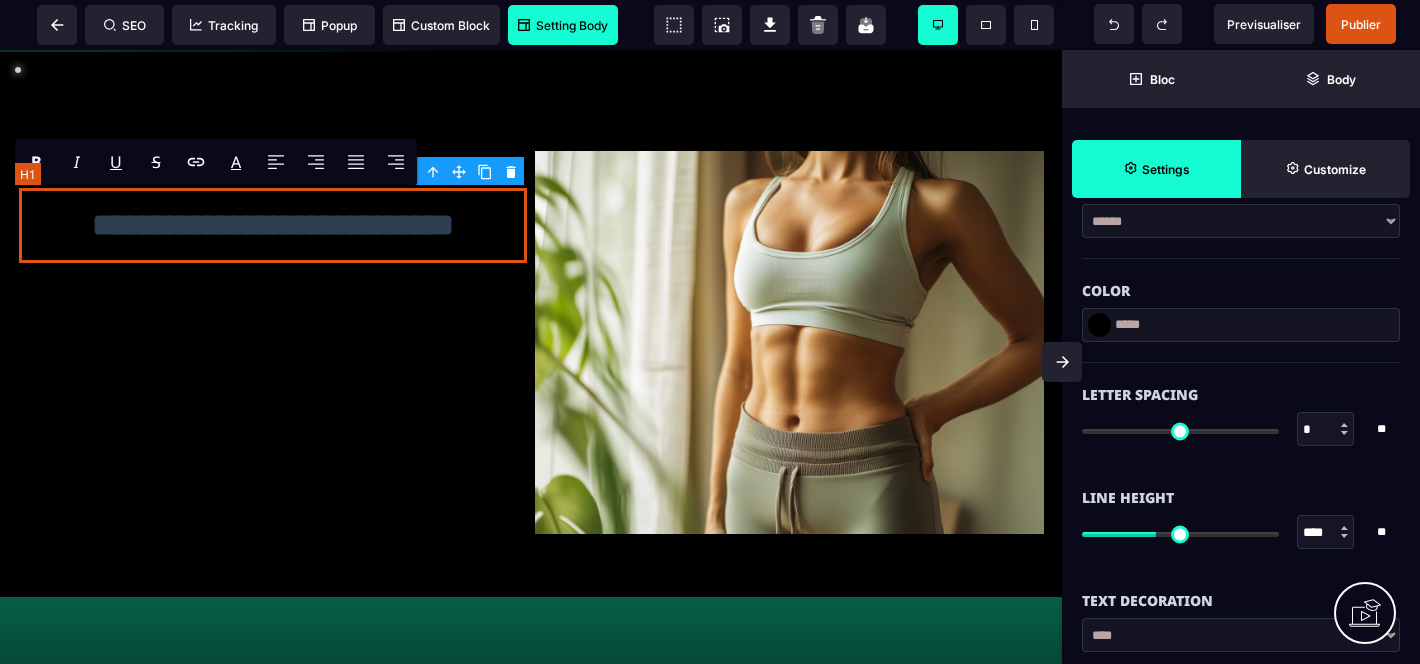 scroll, scrollTop: 0, scrollLeft: 0, axis: both 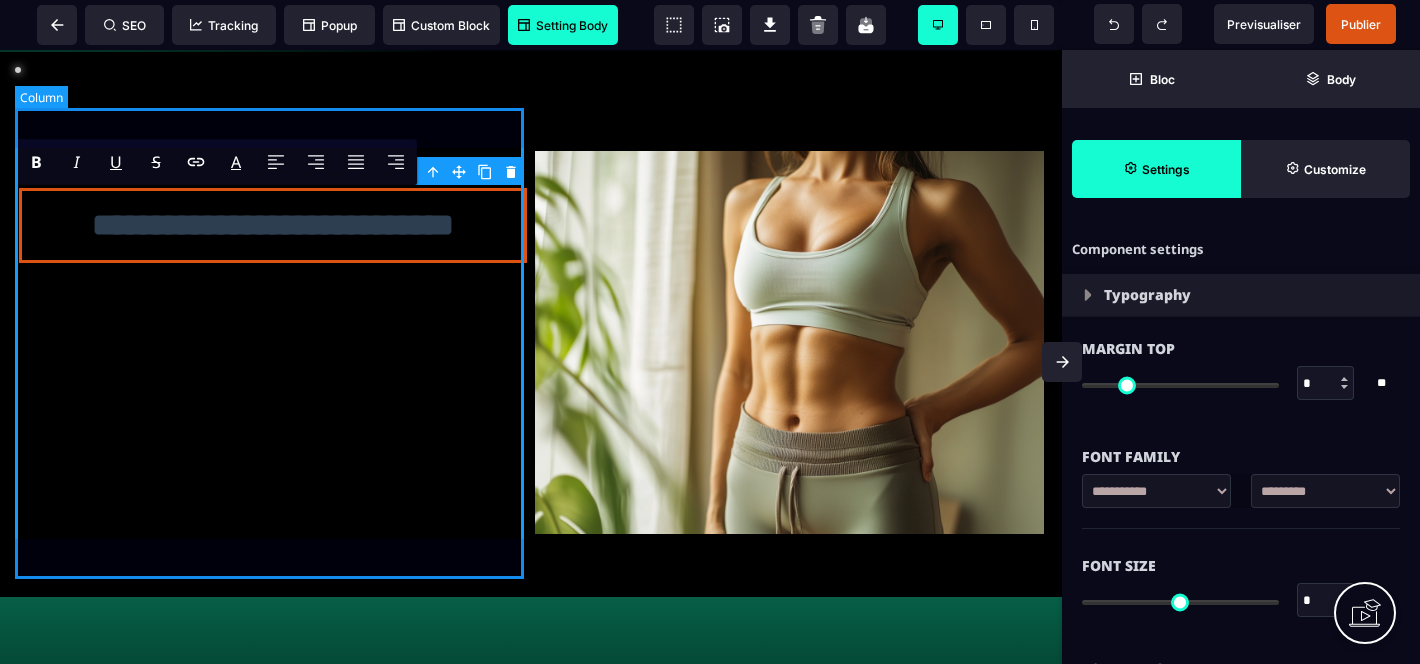 click on "**********" at bounding box center (531, 346) 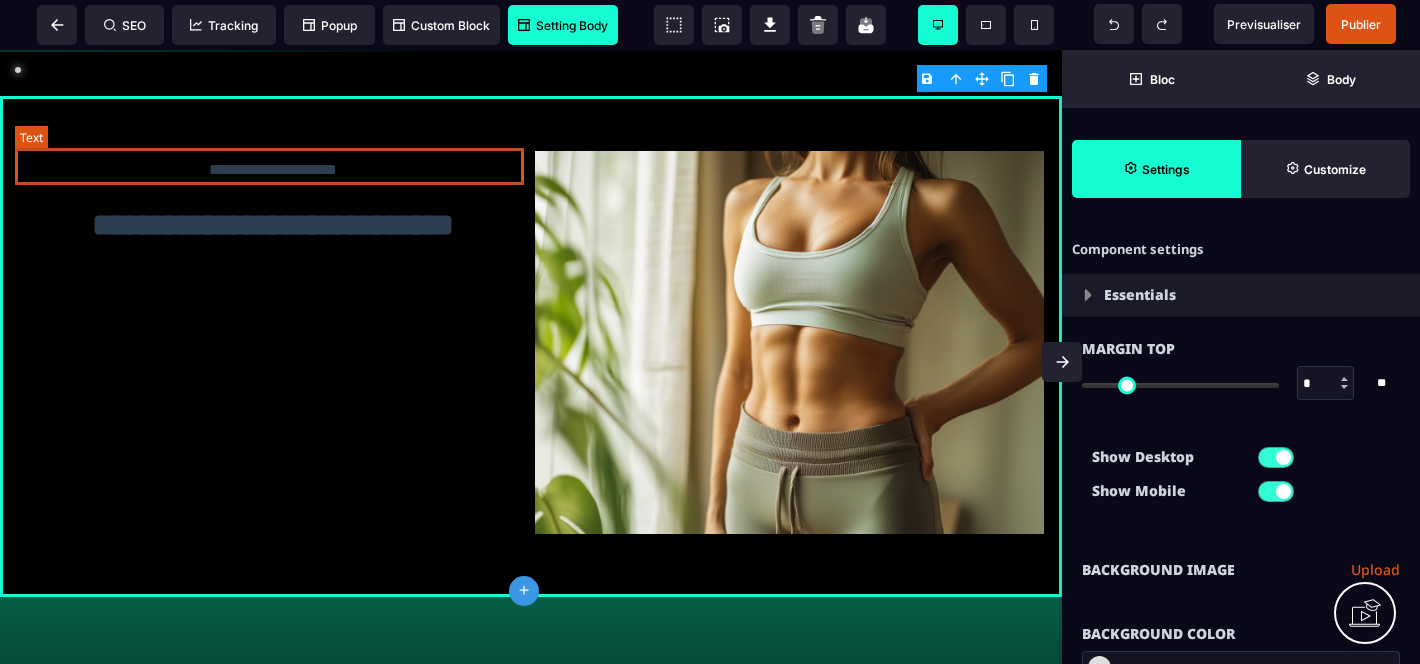 click on "**********" at bounding box center [273, 169] 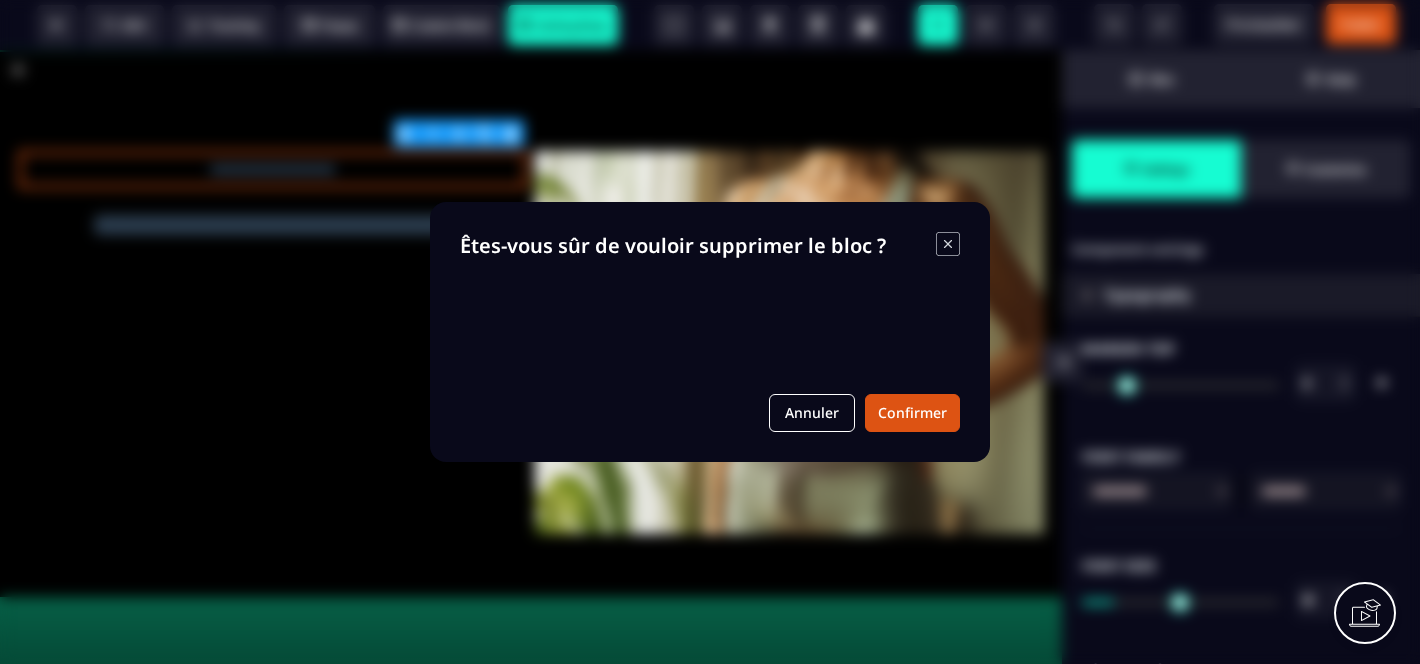 click on "B I U S
A *******
Text
SEO
Tracking
Popup" at bounding box center [710, 332] 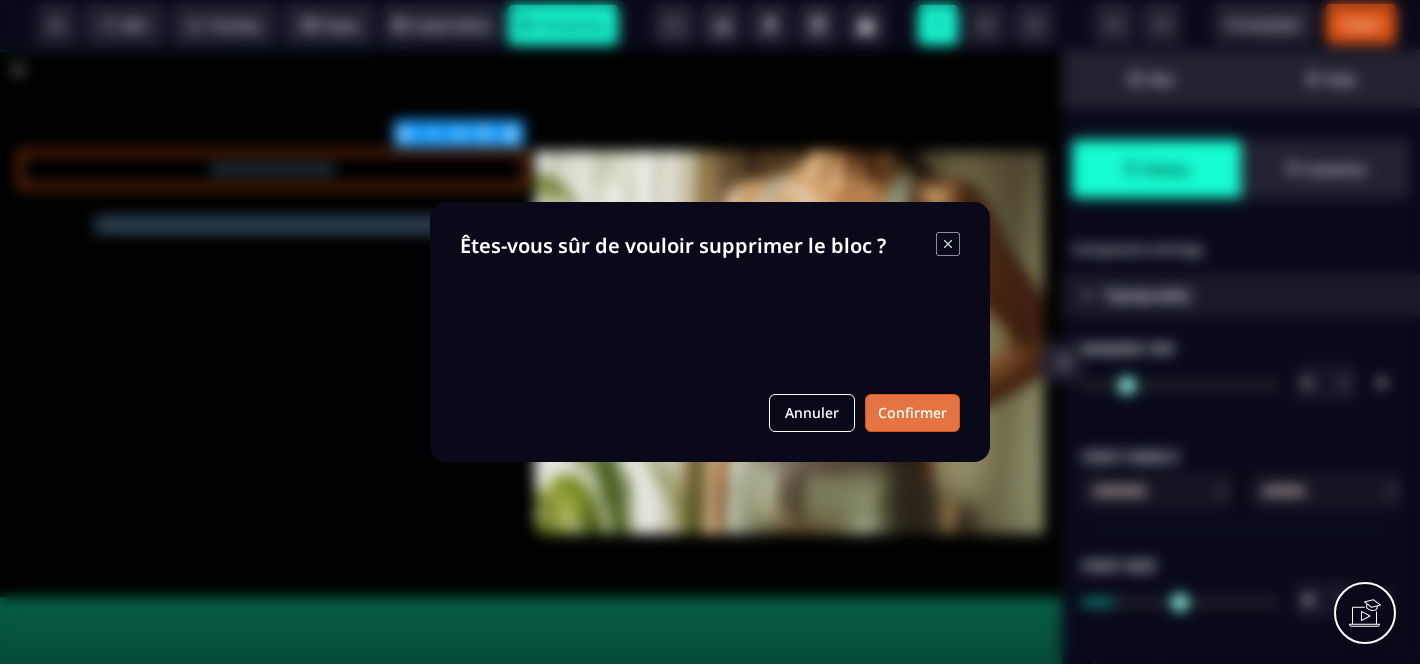 click on "Confirmer" at bounding box center [912, 413] 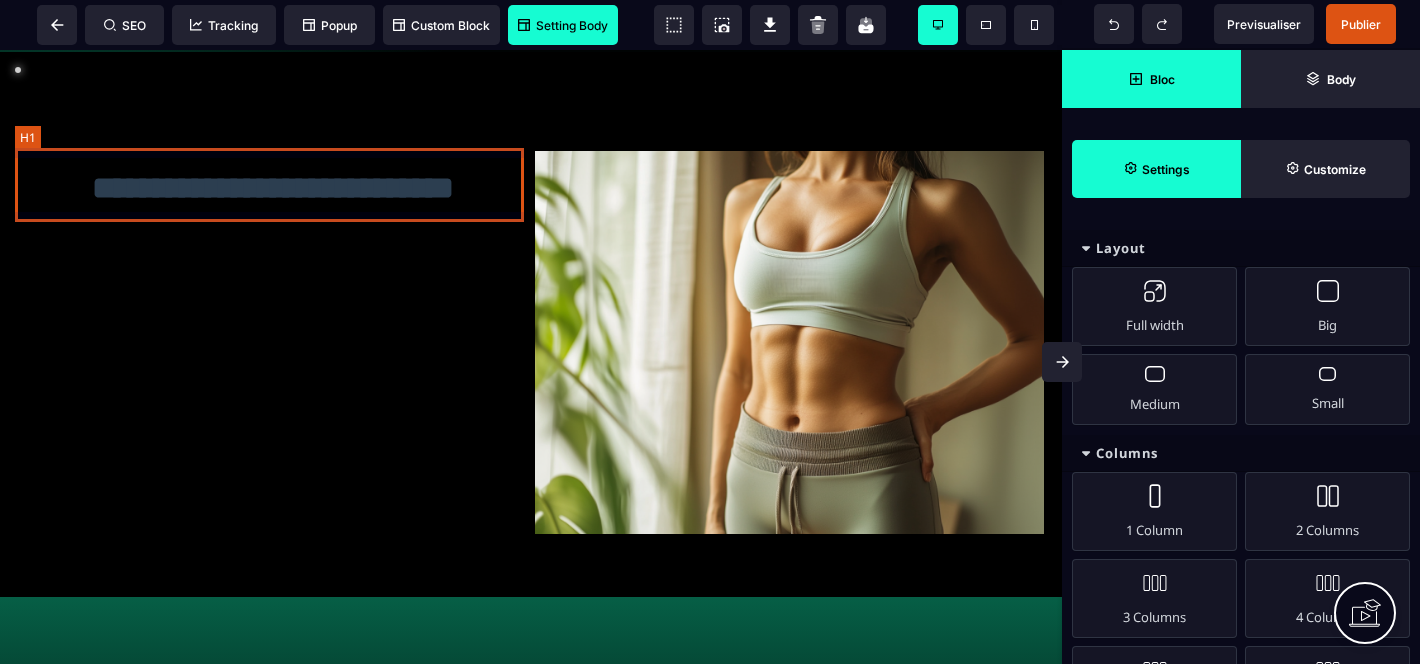 click on "**********" at bounding box center [273, 188] 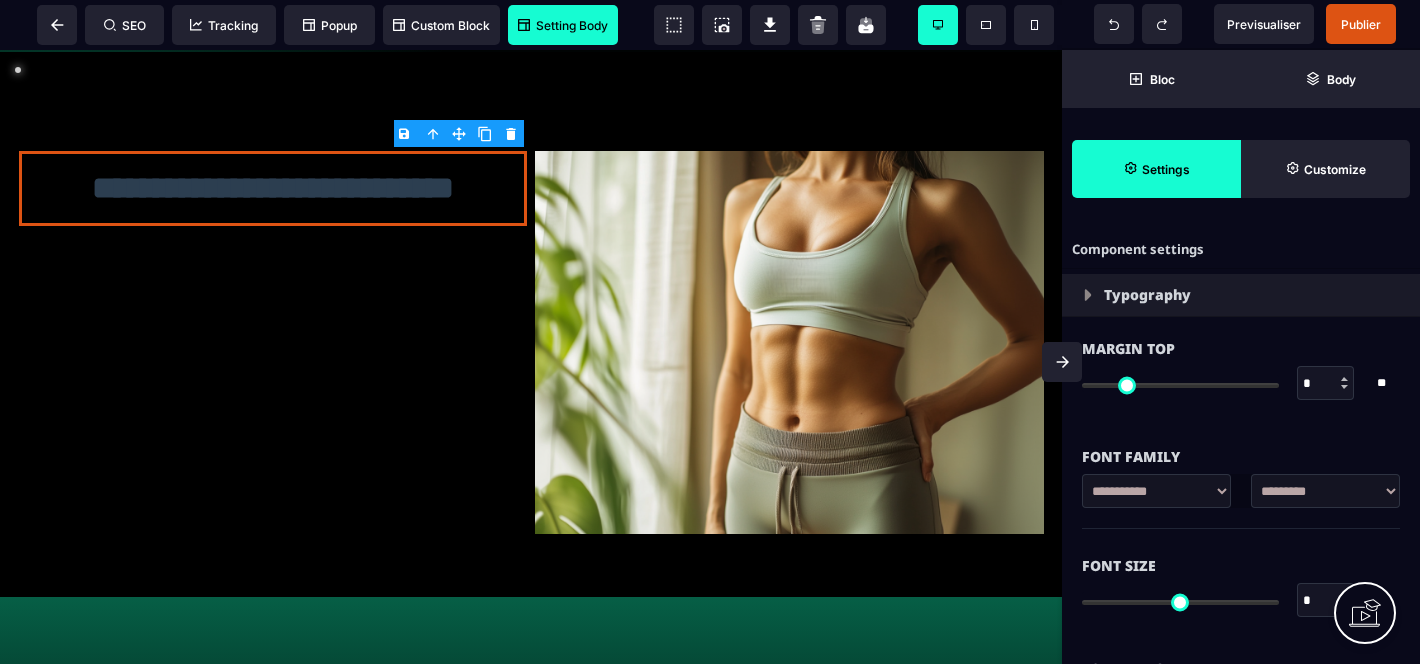 click on "**********" at bounding box center (1325, 491) 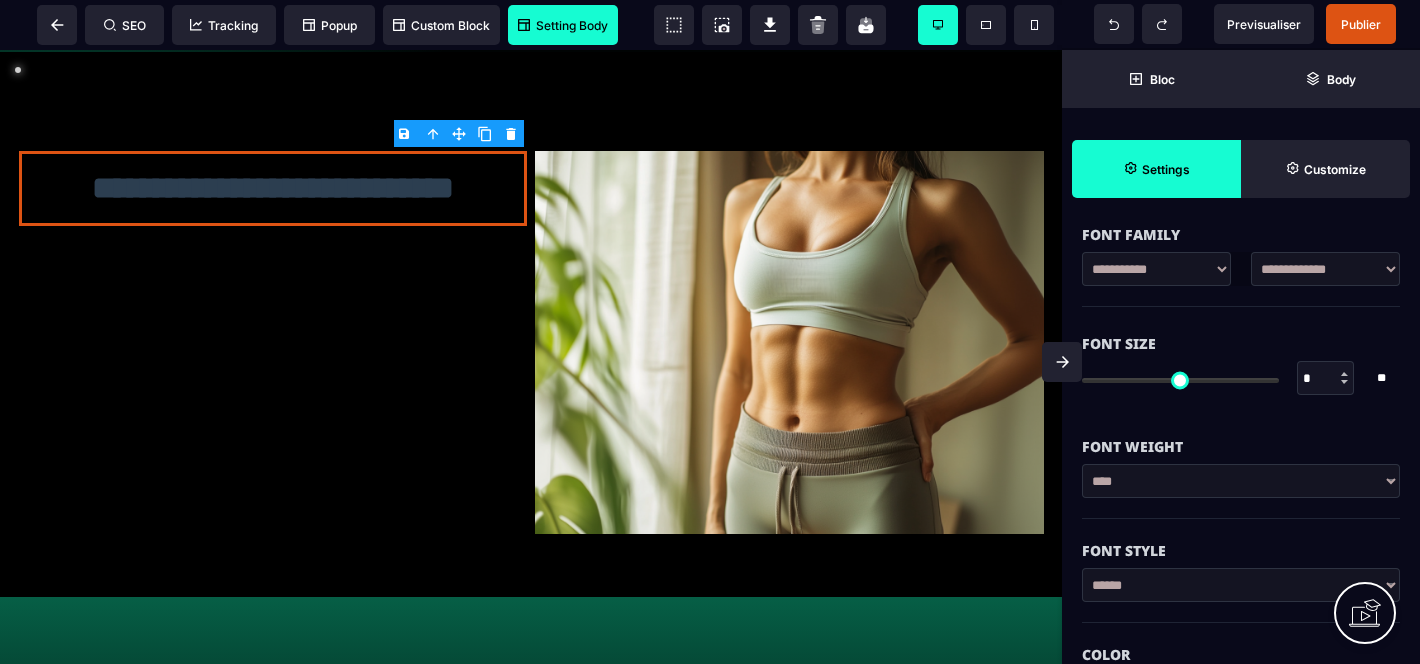 scroll, scrollTop: 372, scrollLeft: 0, axis: vertical 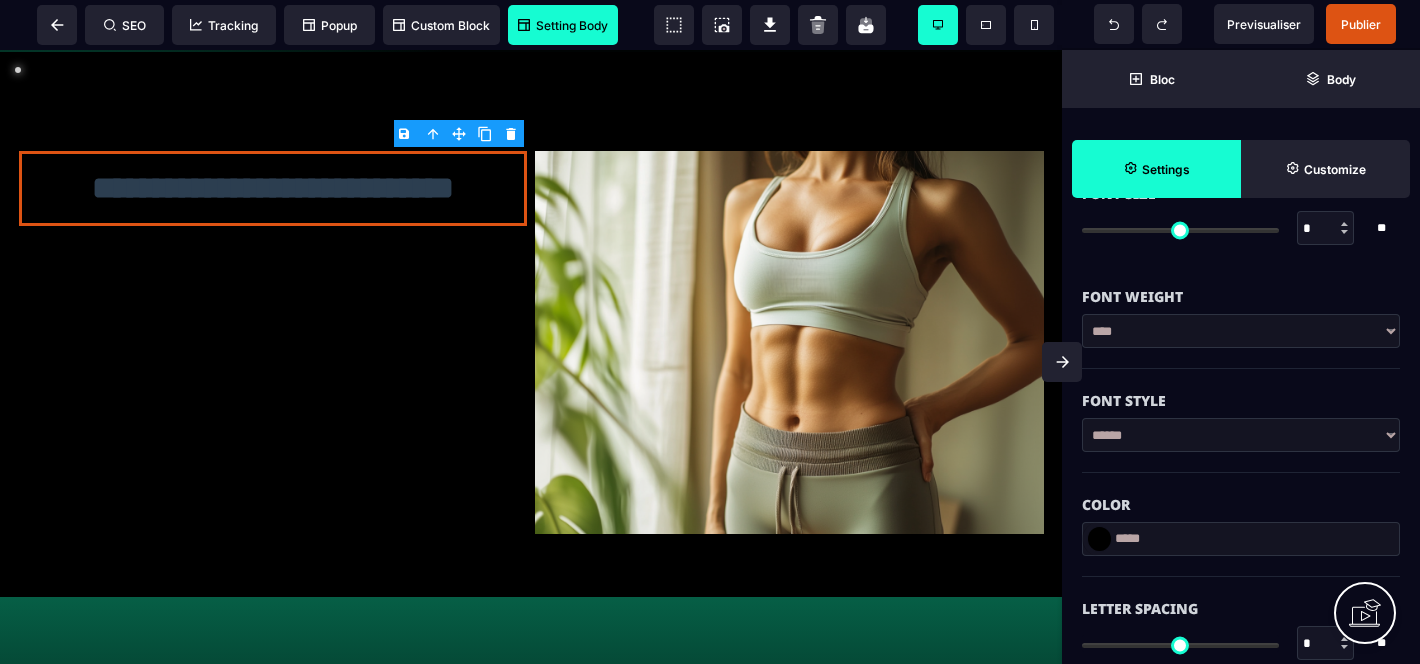 click on "*****" at bounding box center (1241, 539) 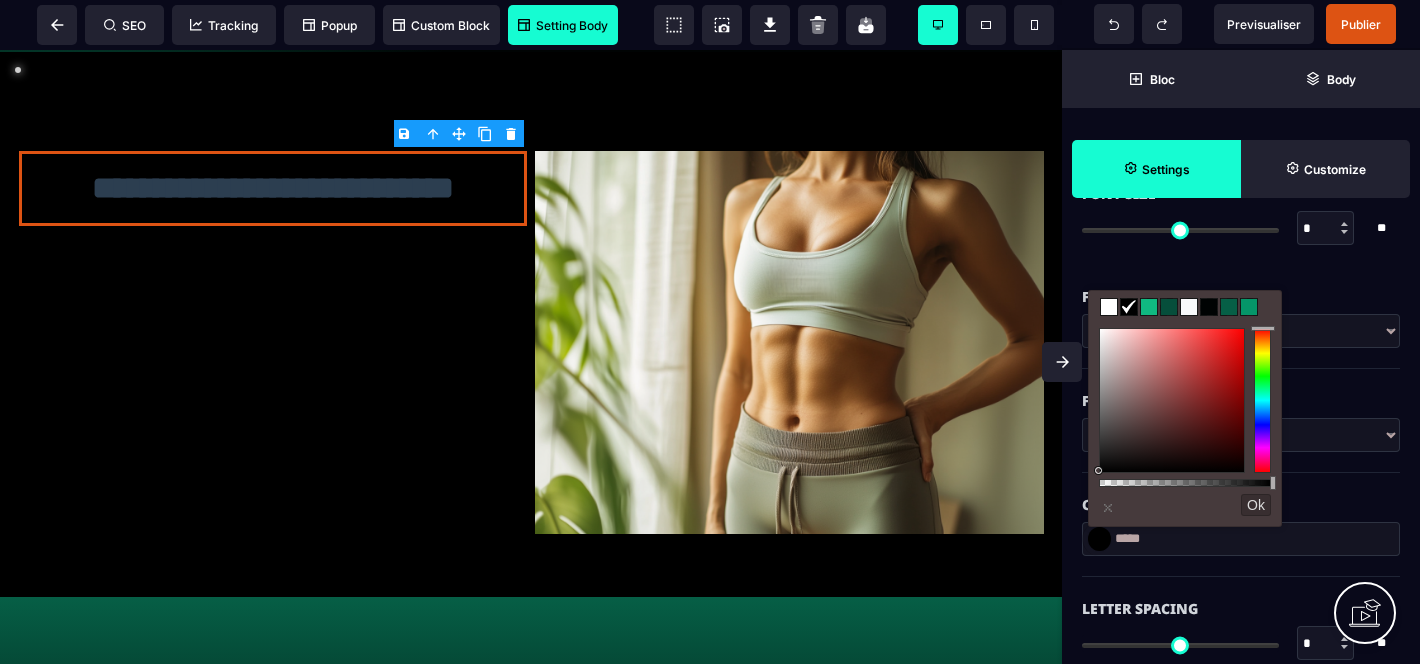 click at bounding box center (1109, 307) 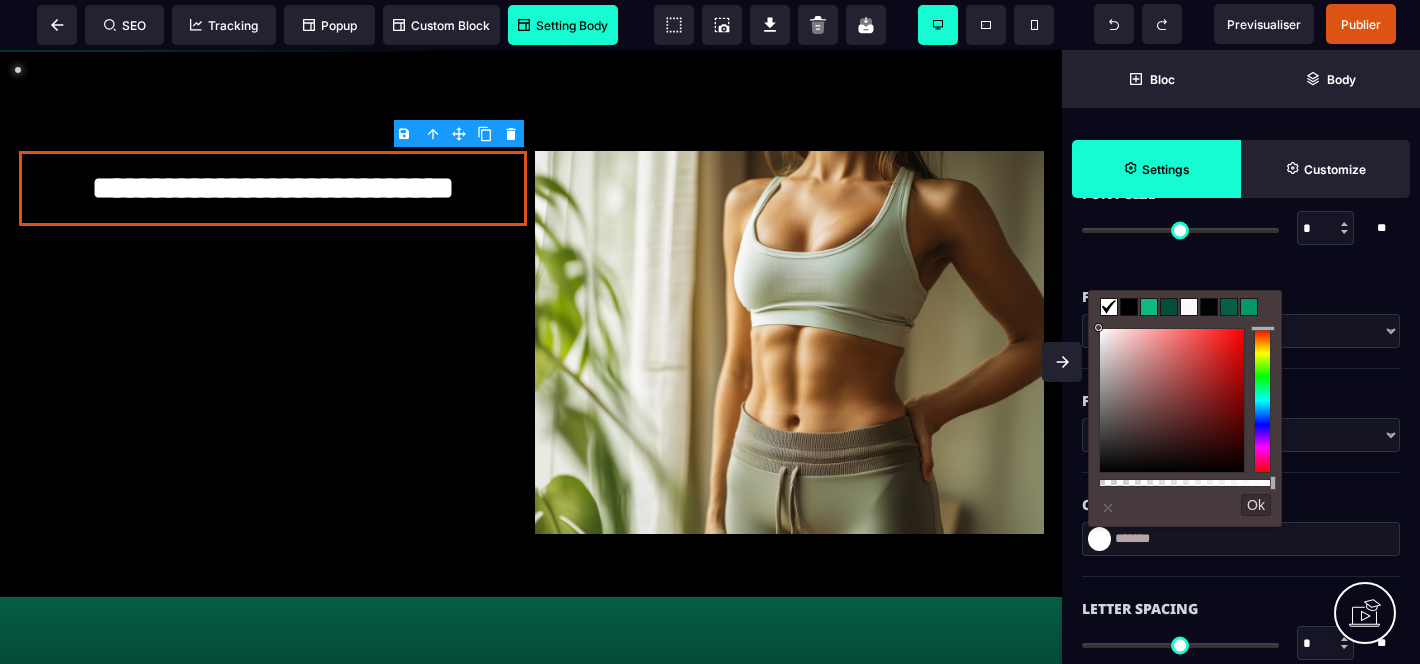 click on "Ok" at bounding box center [1256, 505] 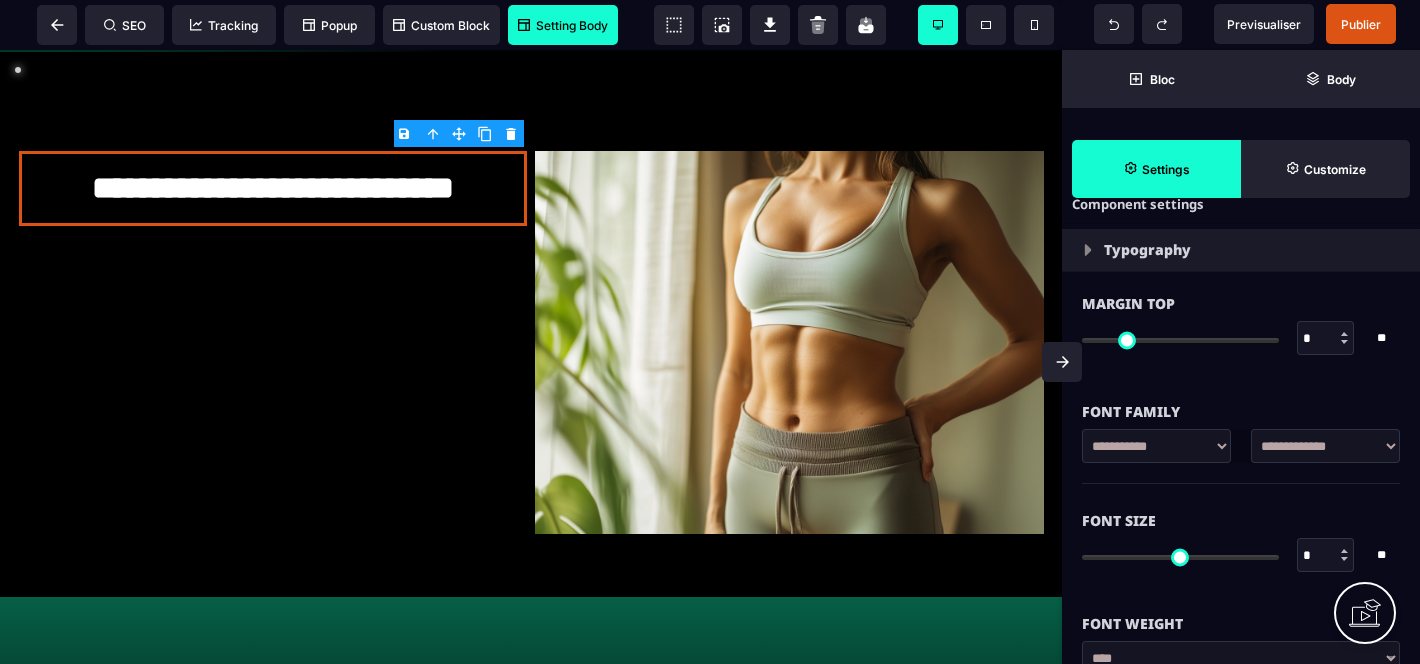 scroll, scrollTop: 0, scrollLeft: 0, axis: both 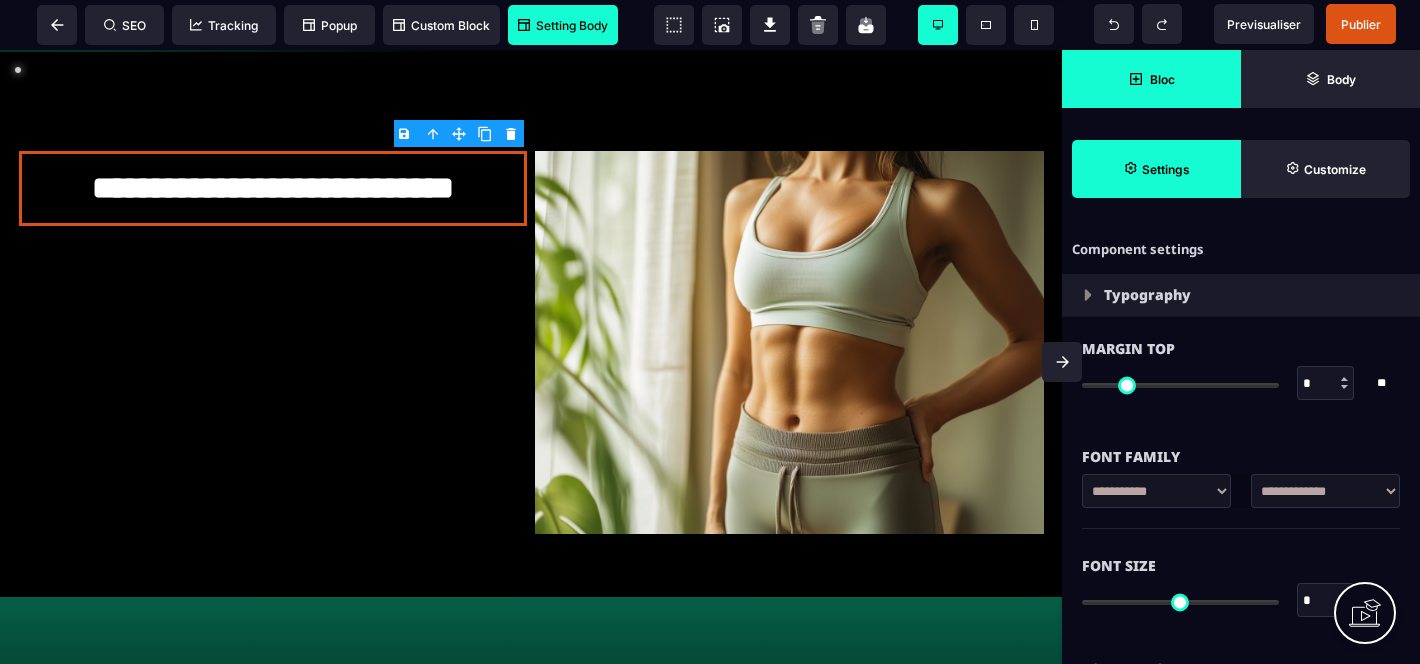 click 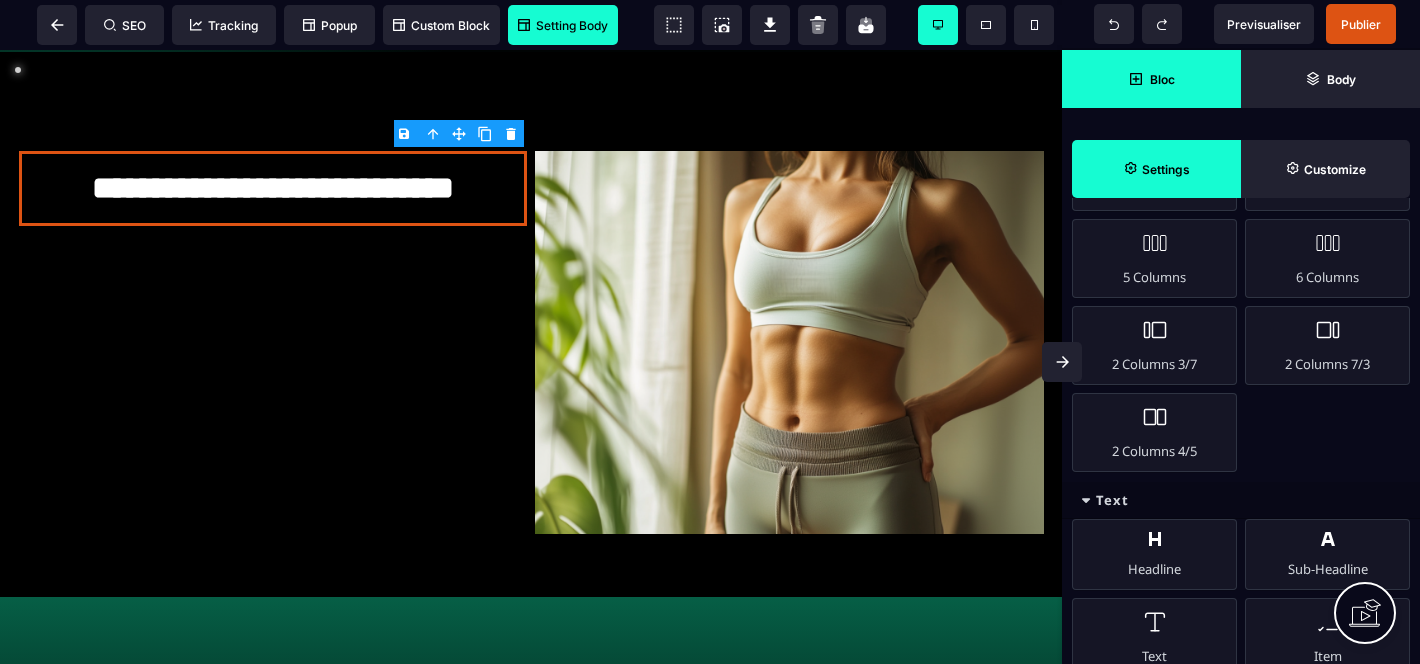 scroll, scrollTop: 0, scrollLeft: 0, axis: both 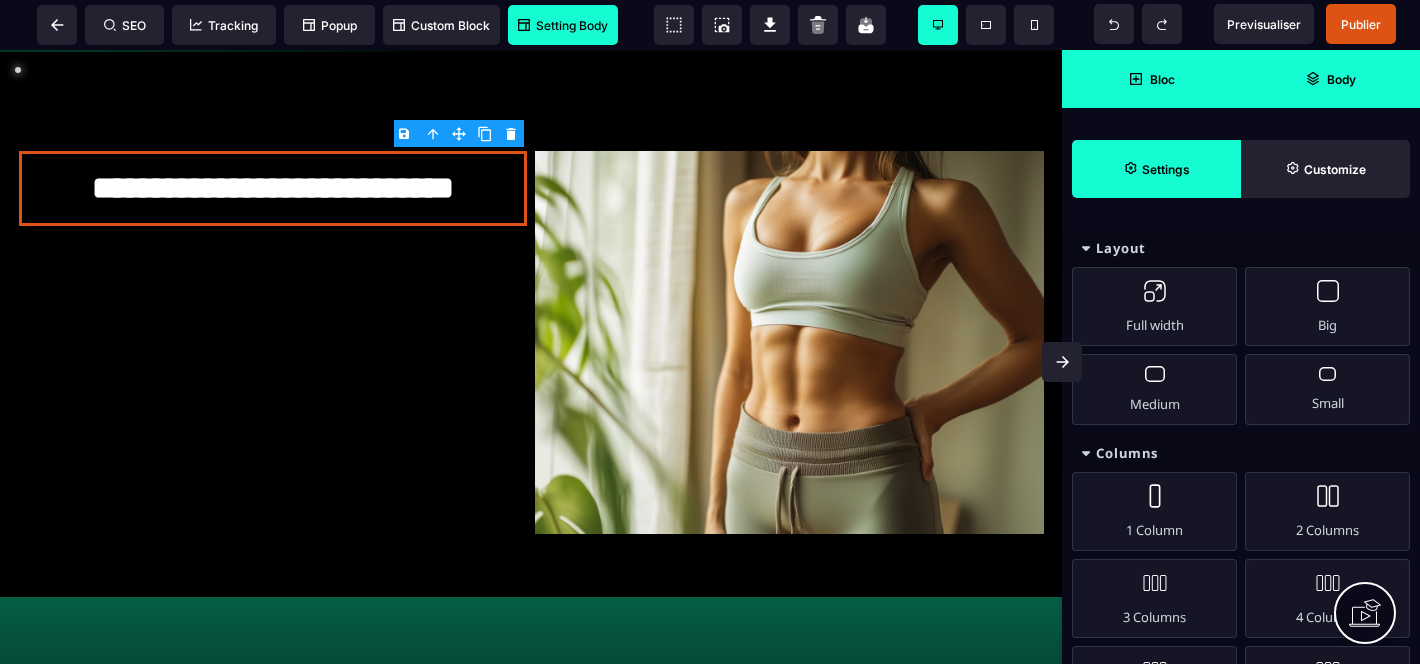click on "Body" at bounding box center (1330, 79) 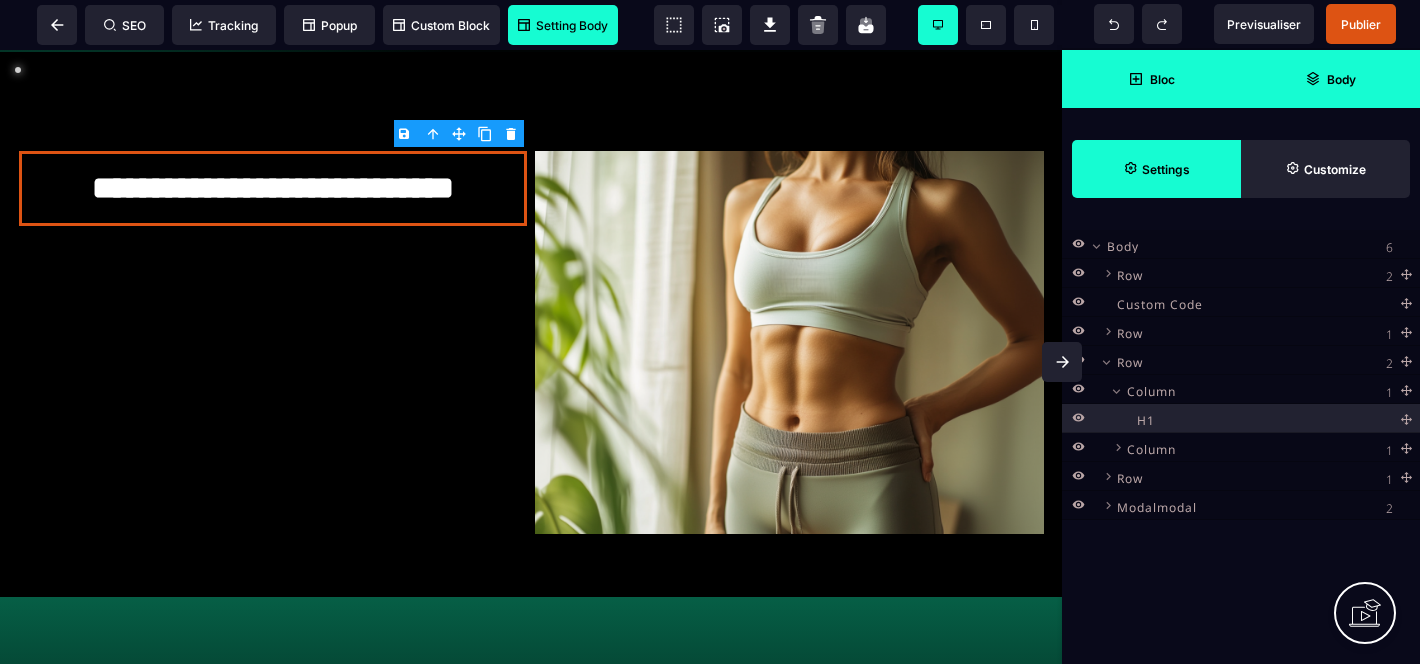 click on "Settings" at bounding box center [1166, 169] 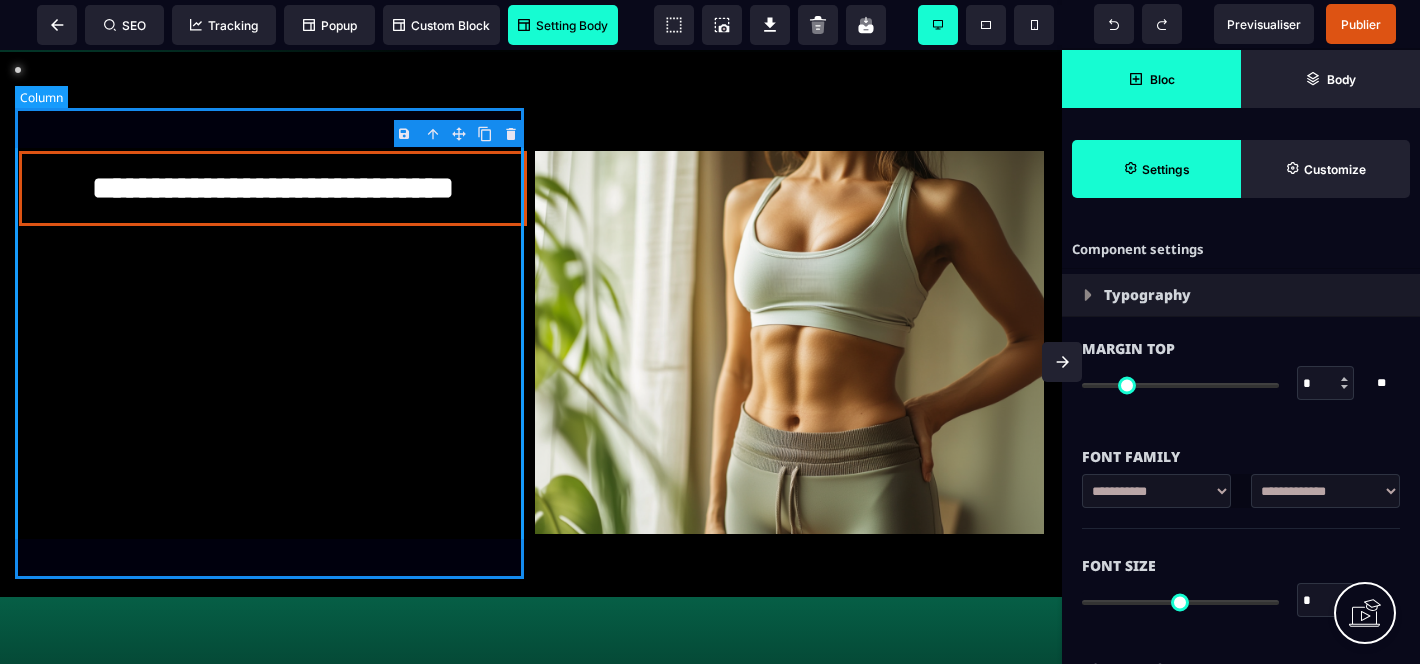 click on "**********" at bounding box center (273, 346) 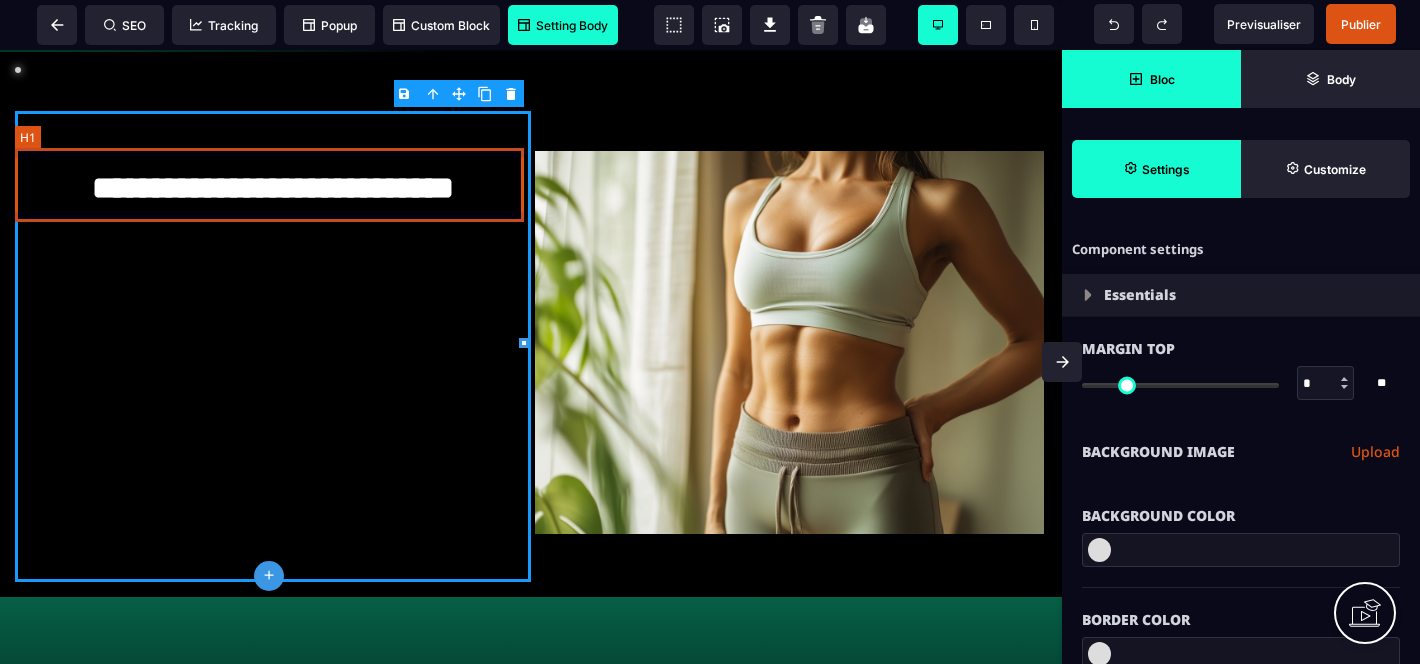 click on "**********" at bounding box center [273, 188] 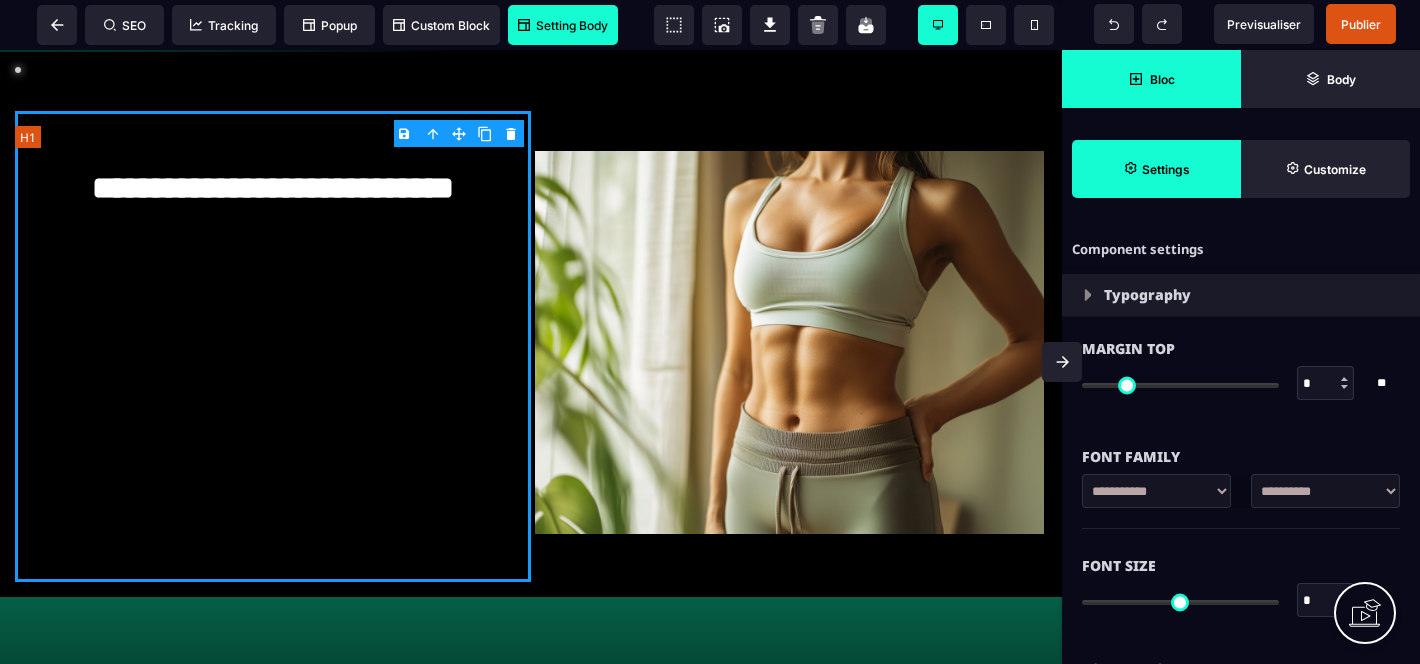 click on "**********" at bounding box center (273, 188) 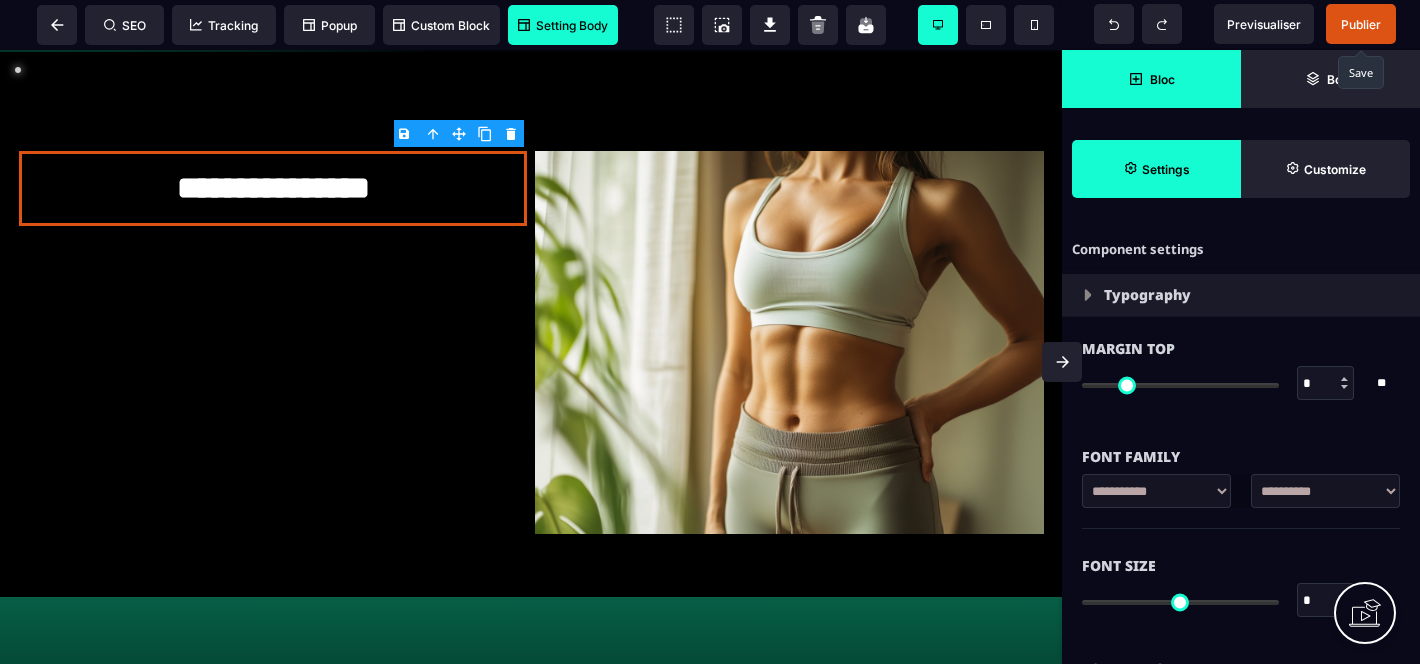 click on "Publier" at bounding box center [1361, 24] 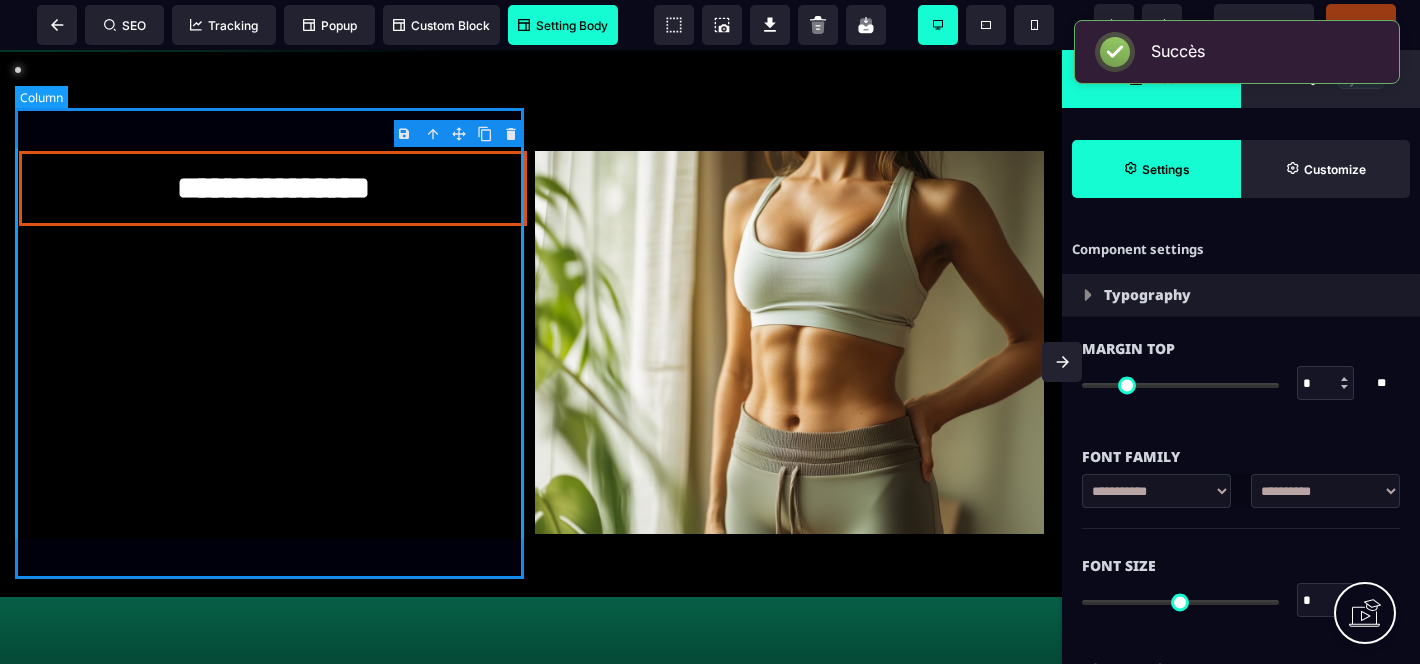 click on "**********" at bounding box center [273, 346] 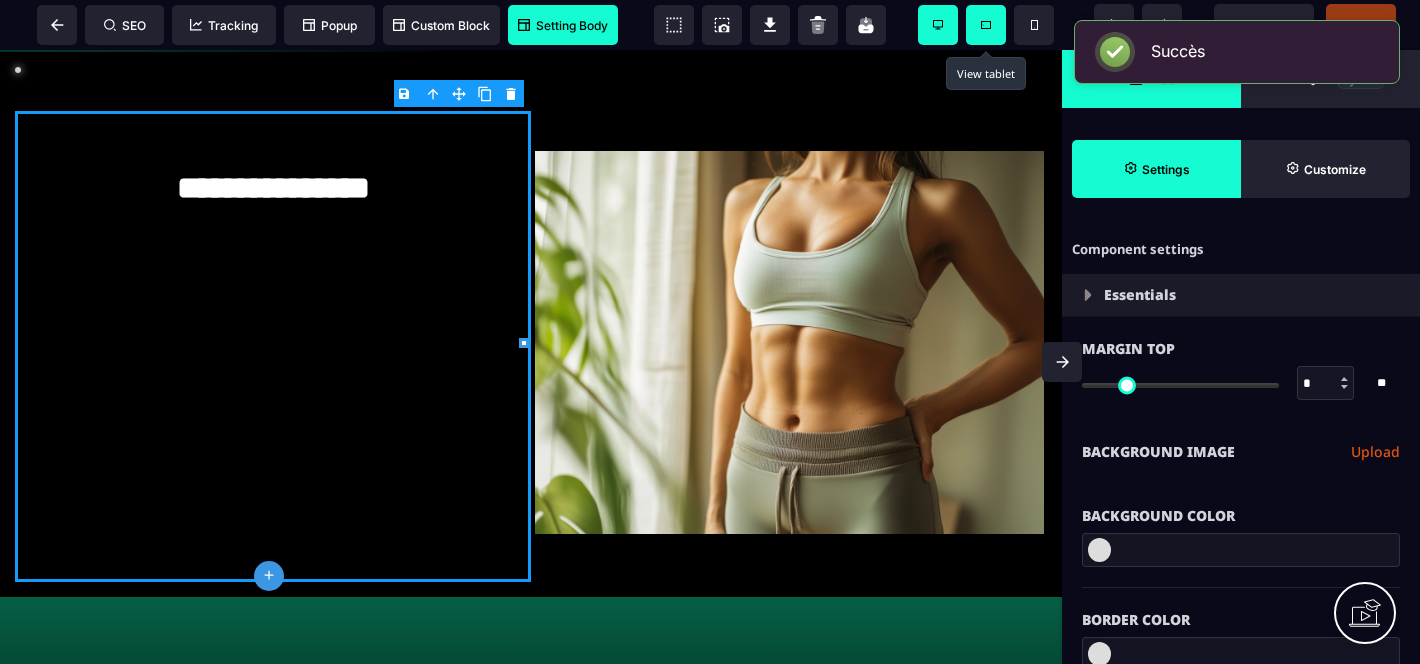 click at bounding box center (986, 25) 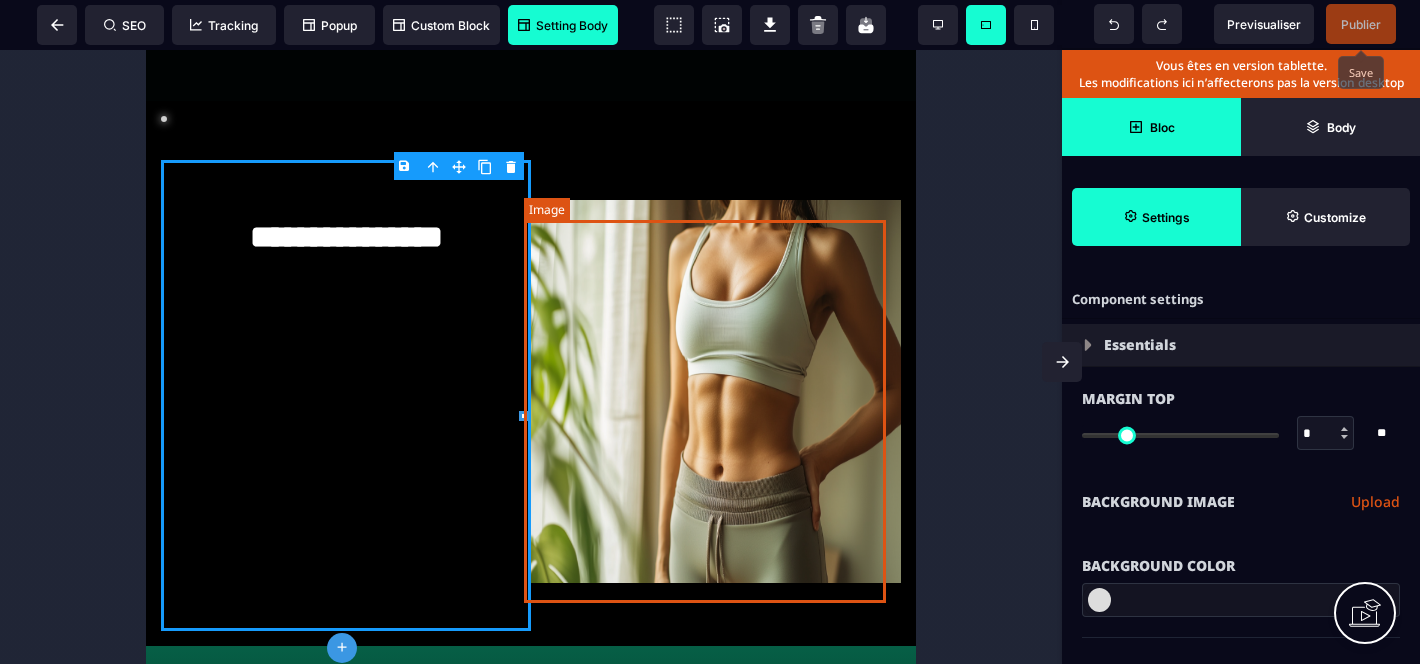 scroll, scrollTop: 527, scrollLeft: 0, axis: vertical 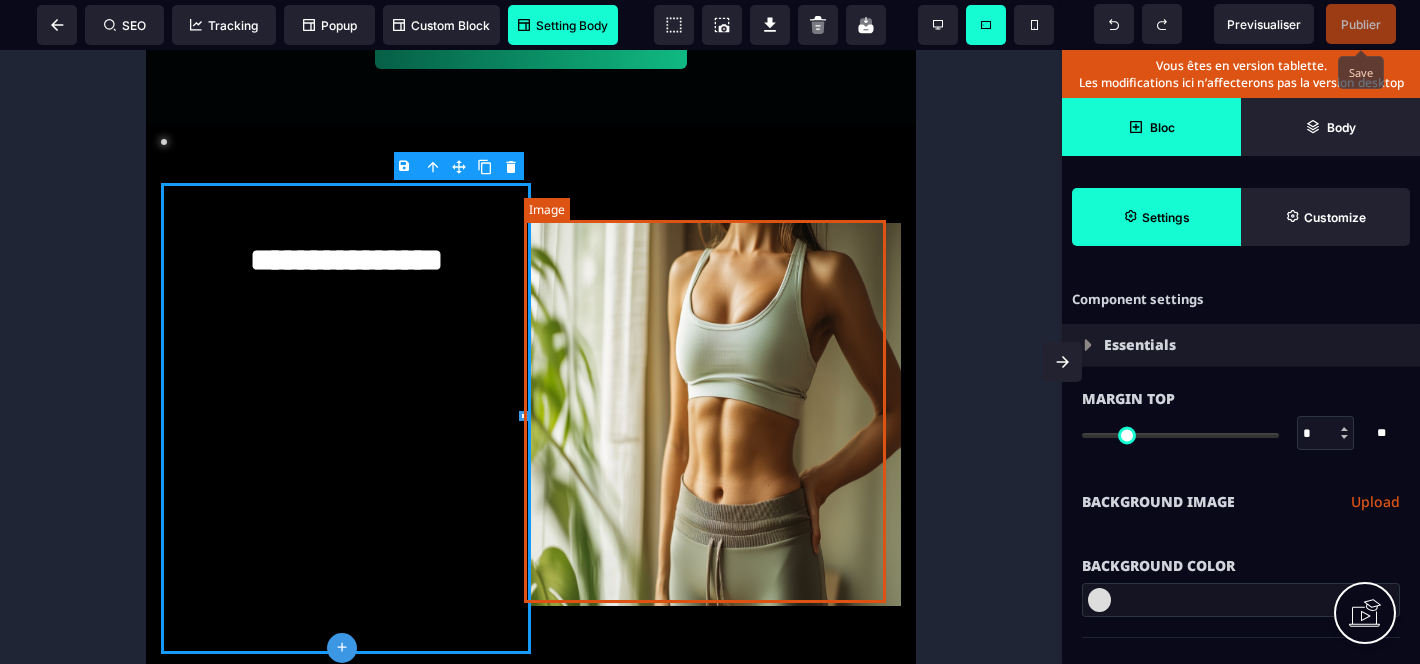 click at bounding box center (716, 414) 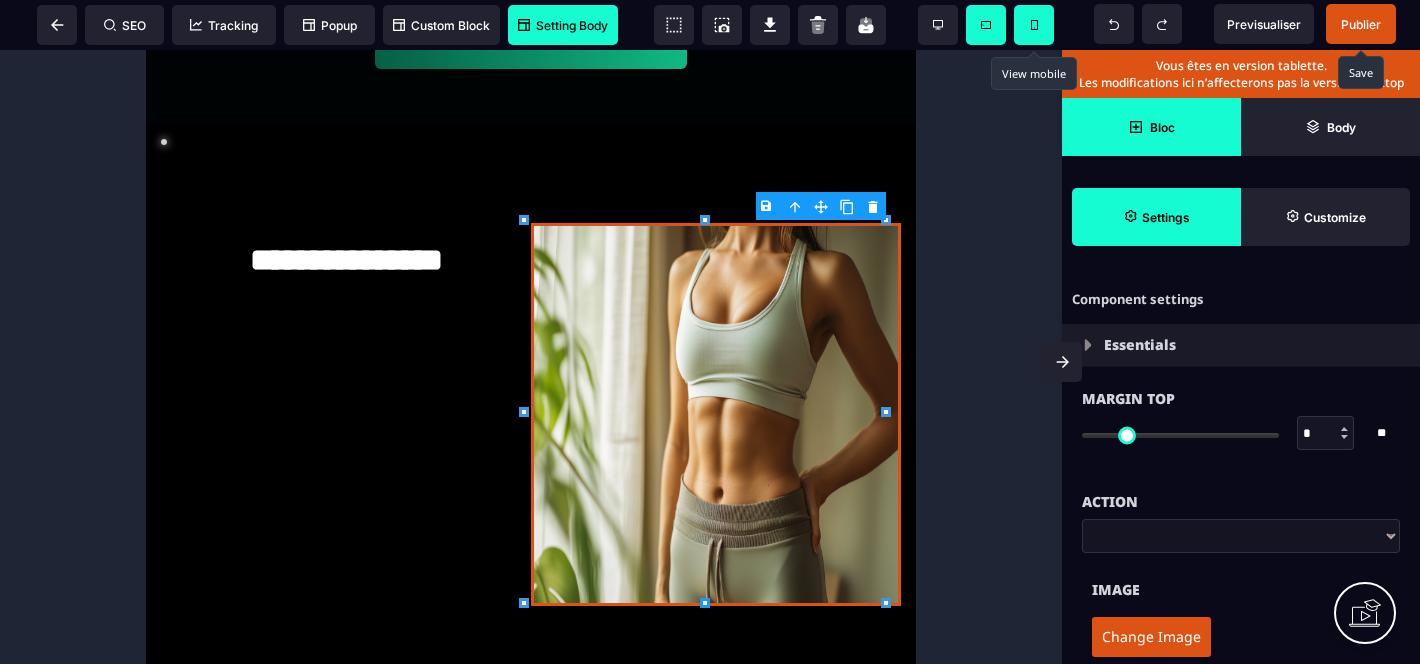 click at bounding box center [1034, 25] 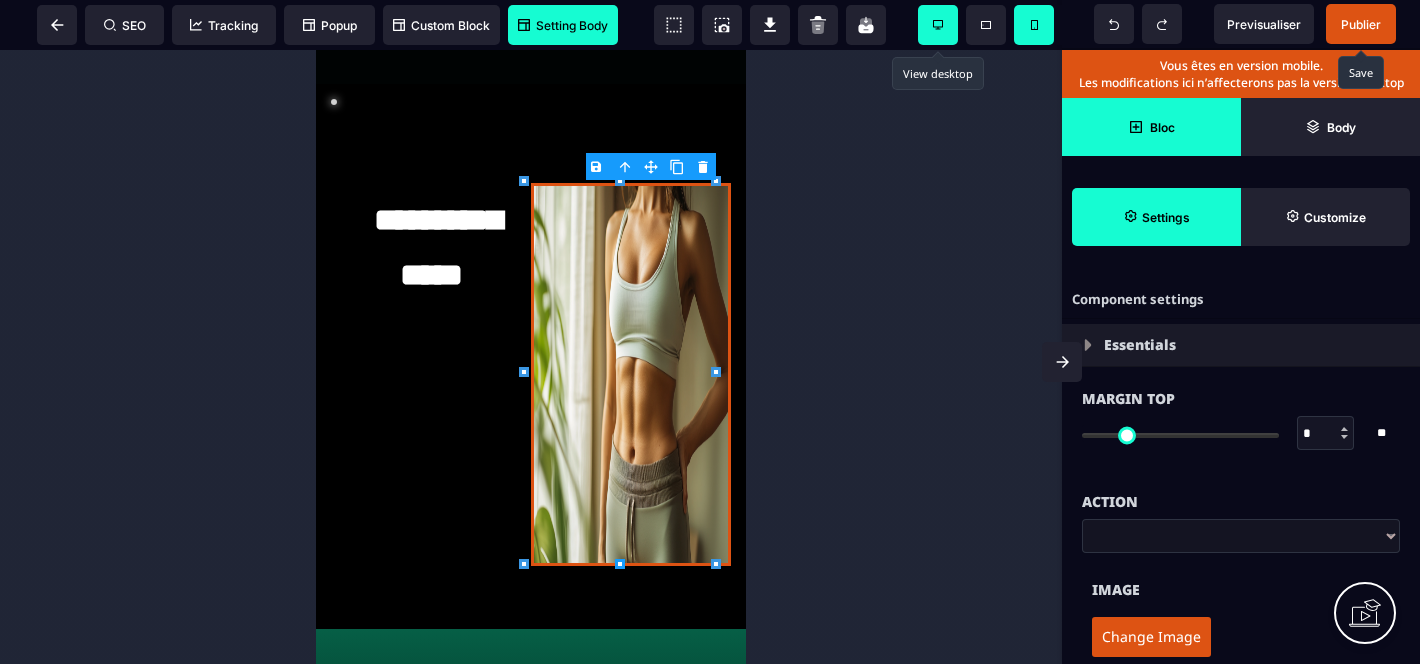 click at bounding box center (938, 25) 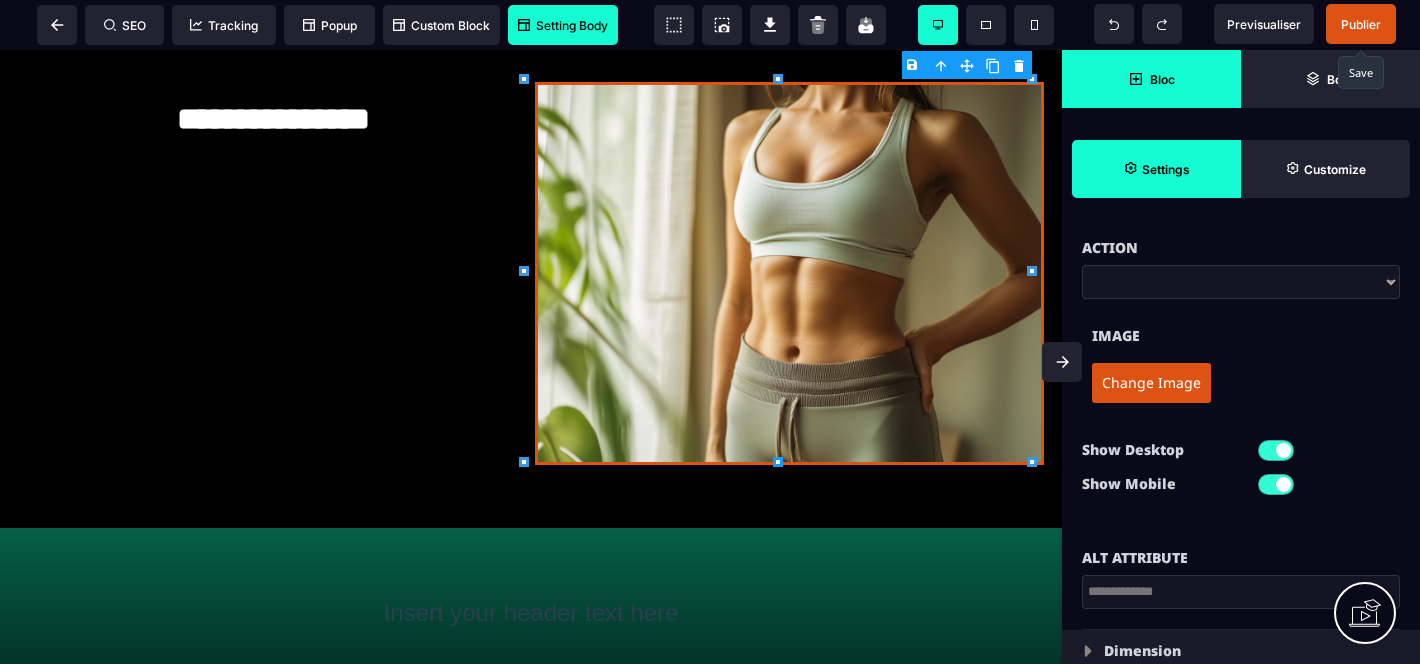 scroll, scrollTop: 205, scrollLeft: 0, axis: vertical 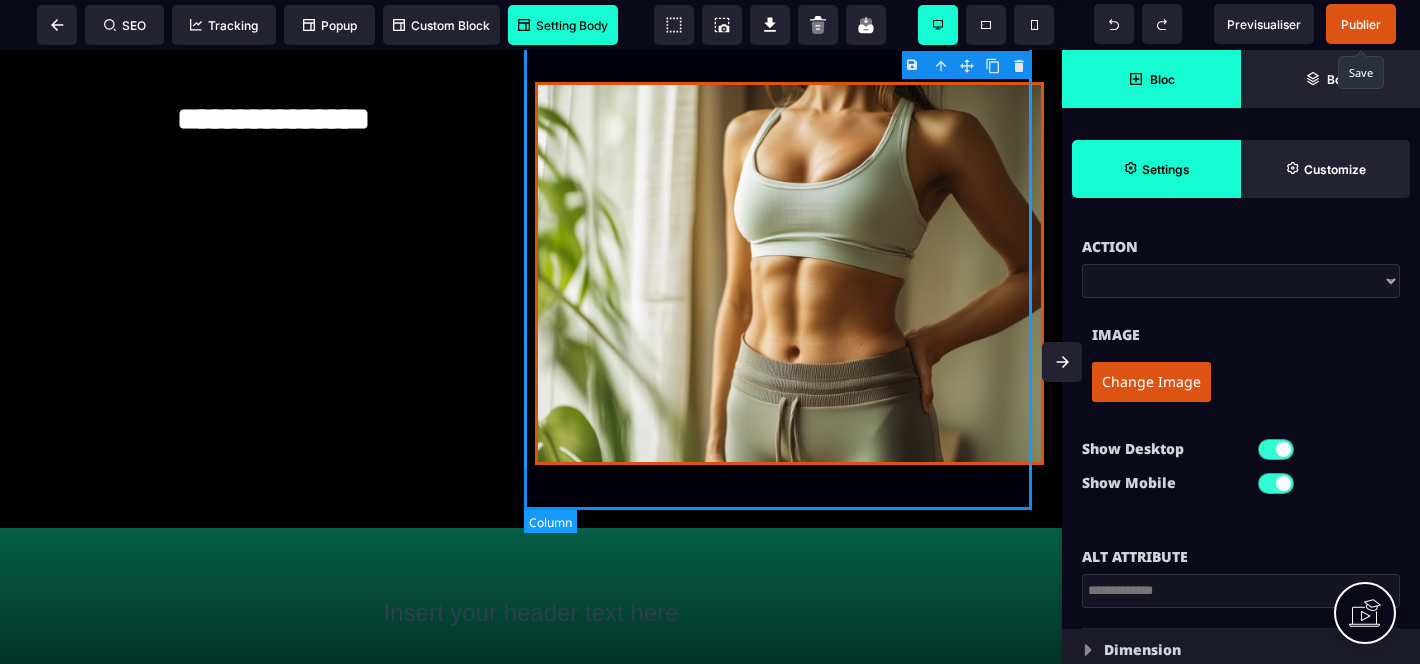 click at bounding box center (789, 277) 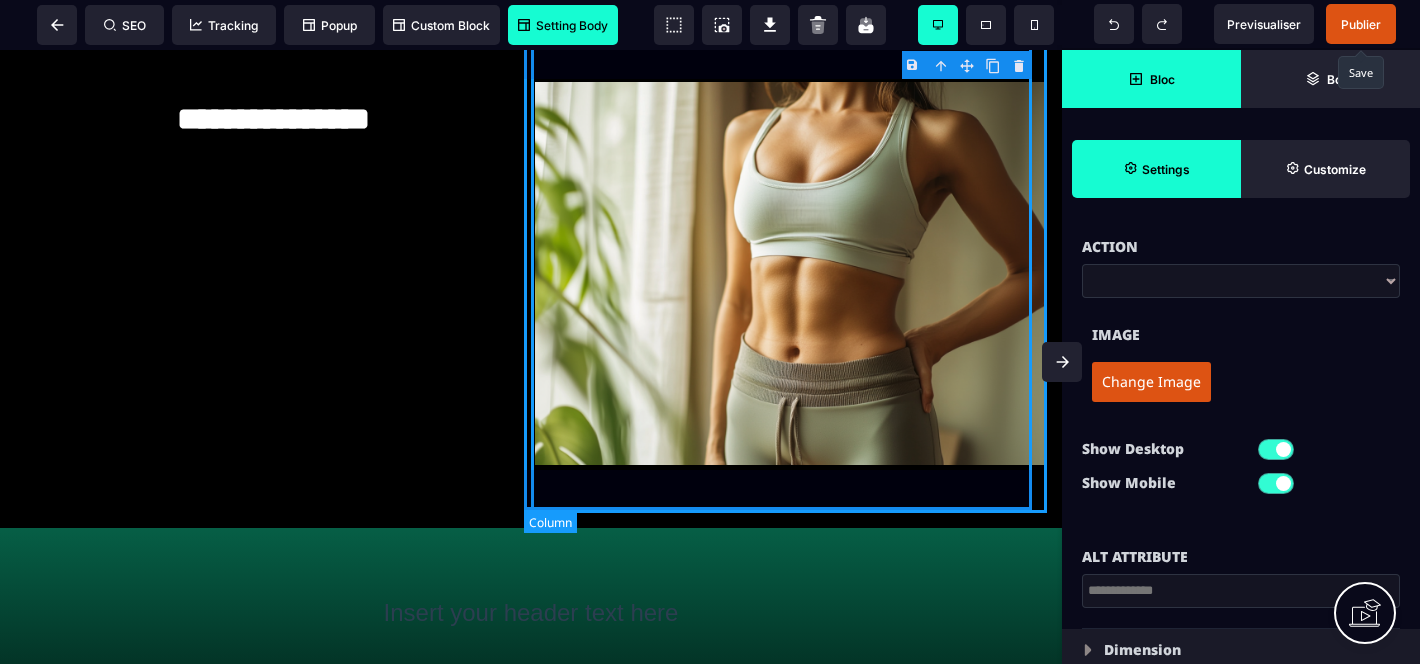scroll, scrollTop: 0, scrollLeft: 0, axis: both 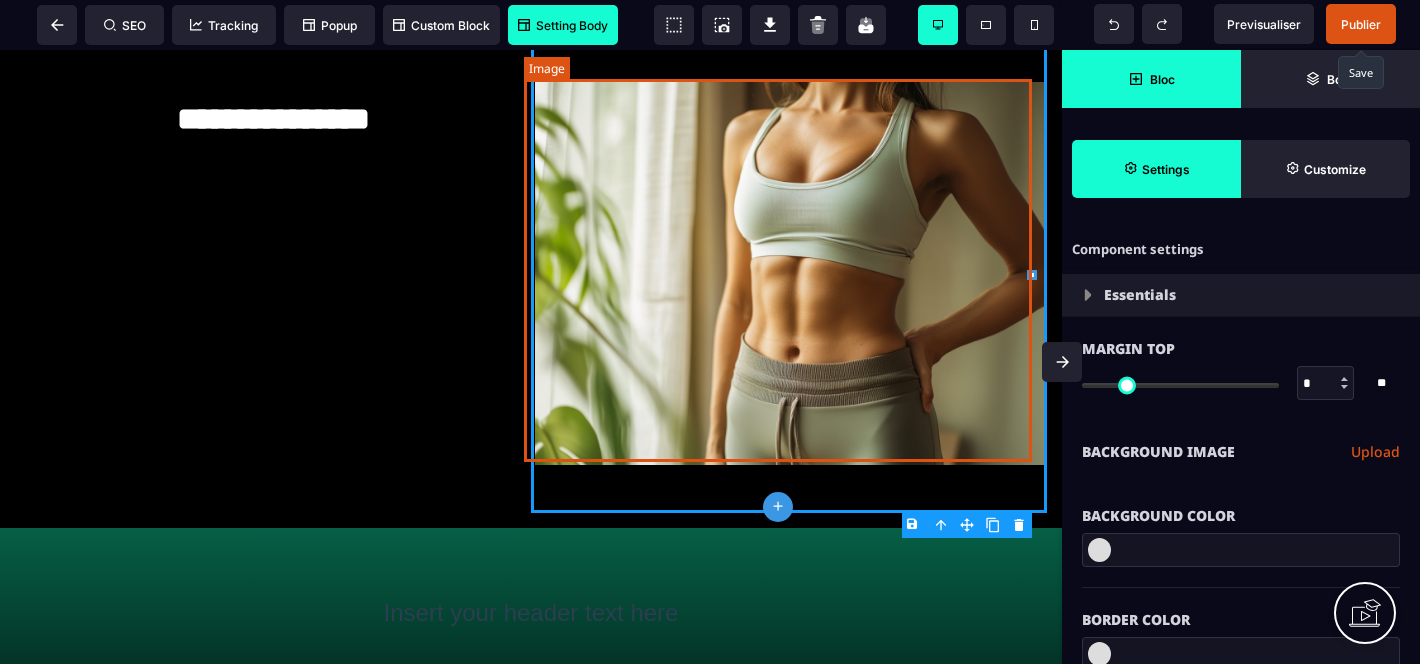 click at bounding box center (789, 273) 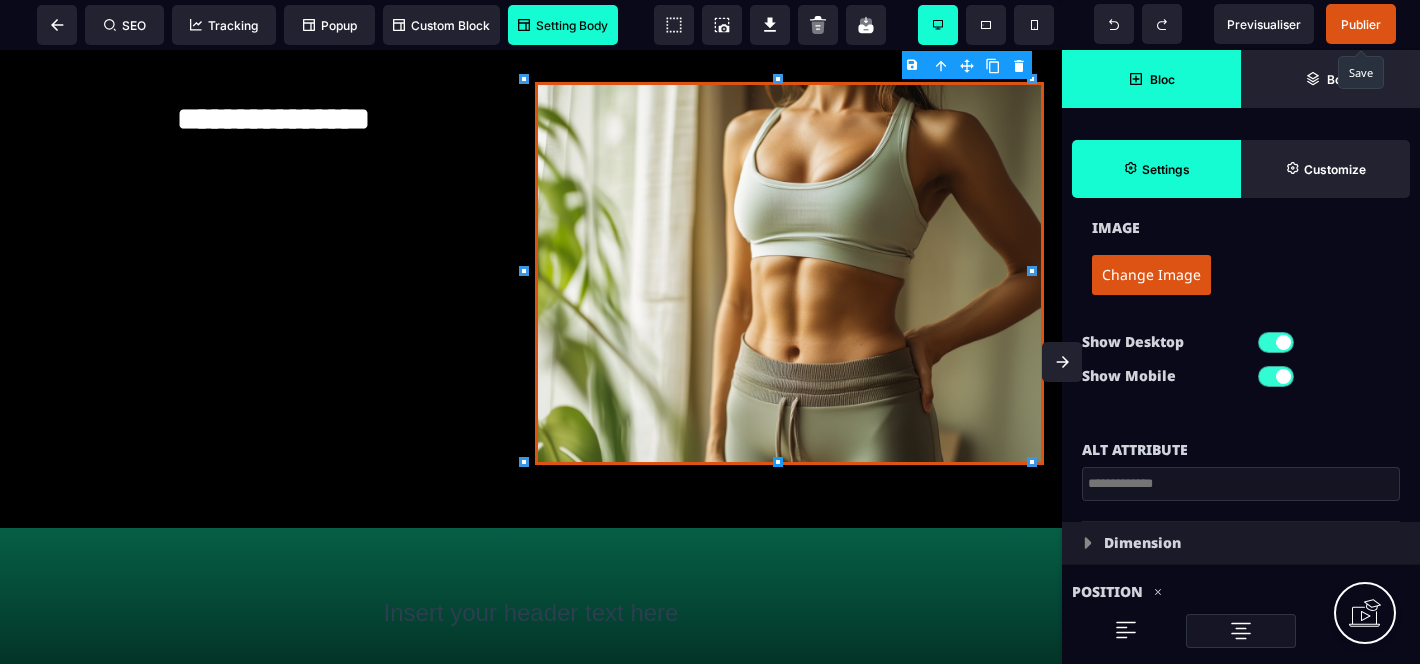 scroll, scrollTop: 342, scrollLeft: 0, axis: vertical 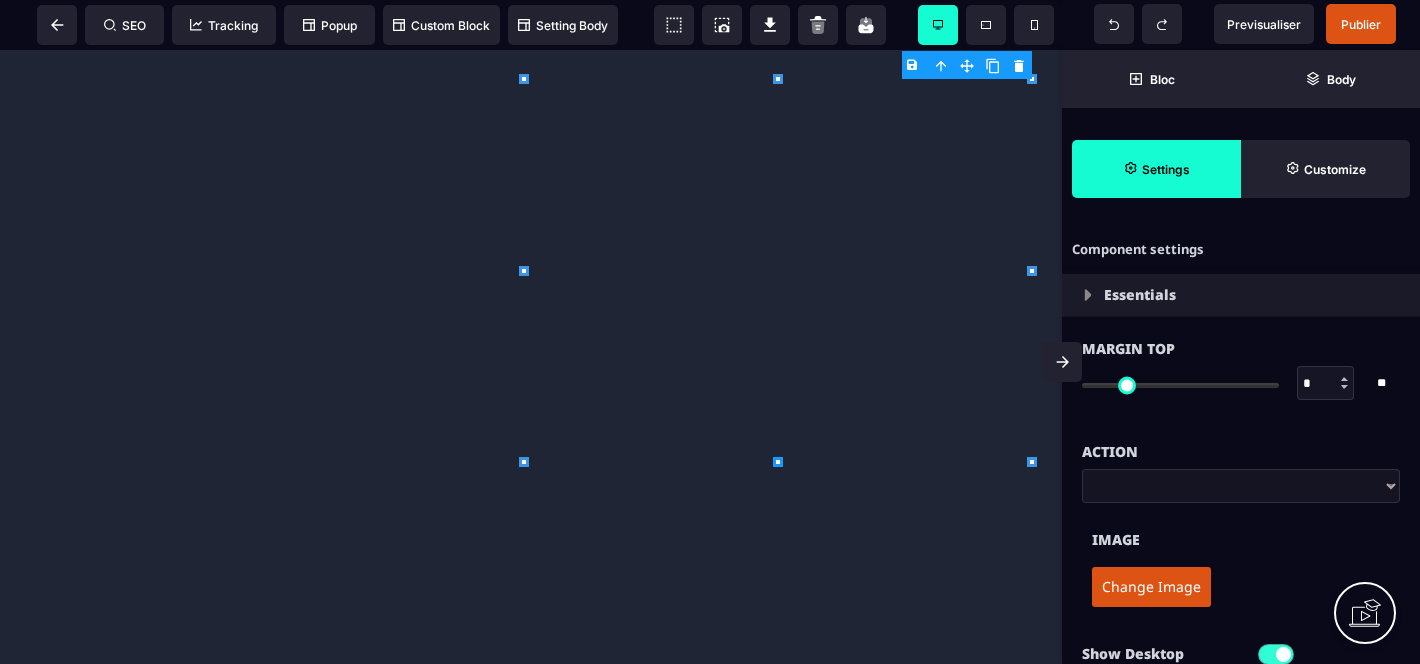 select 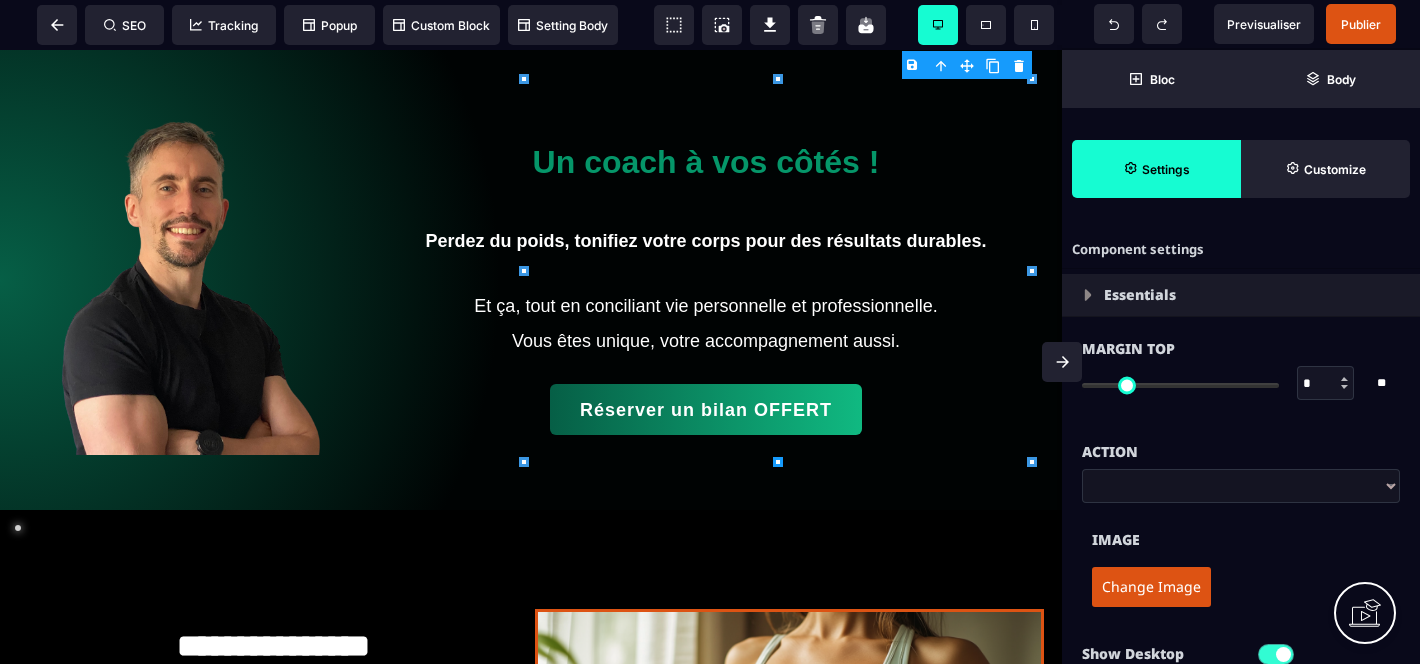 scroll, scrollTop: 527, scrollLeft: 0, axis: vertical 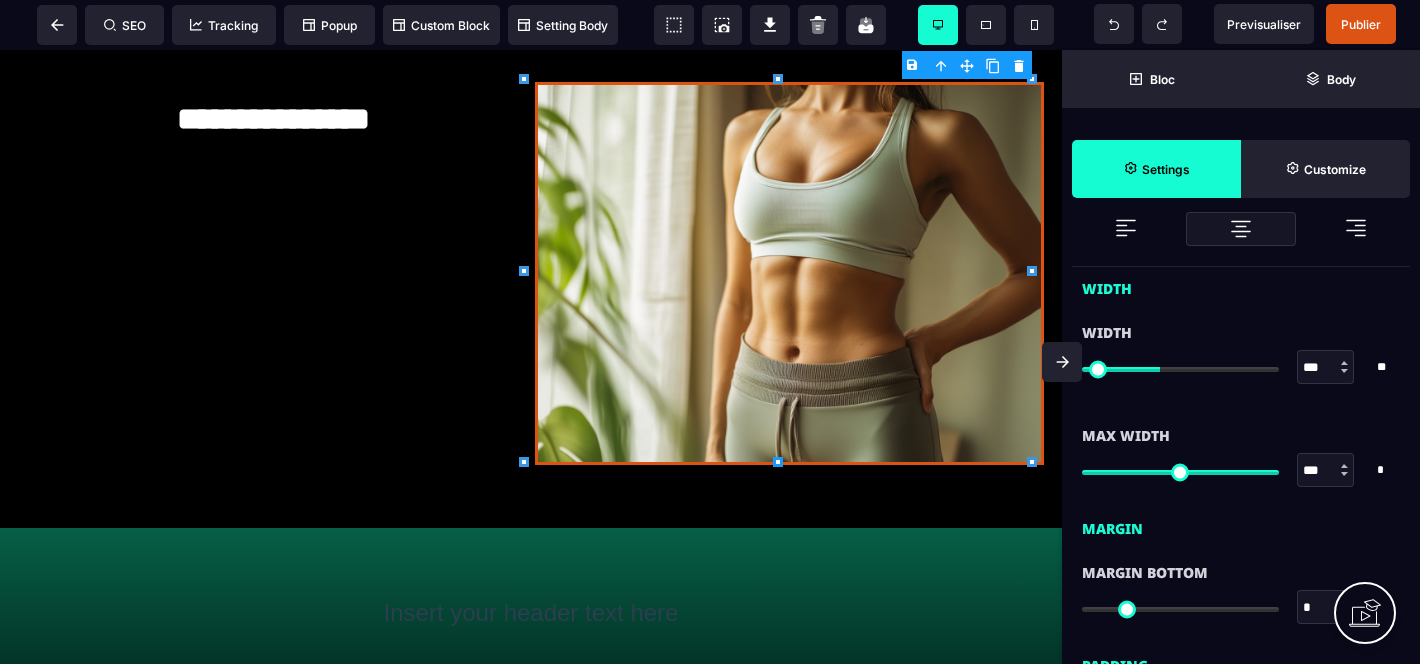 click on "*
* * **" at bounding box center [1386, 367] 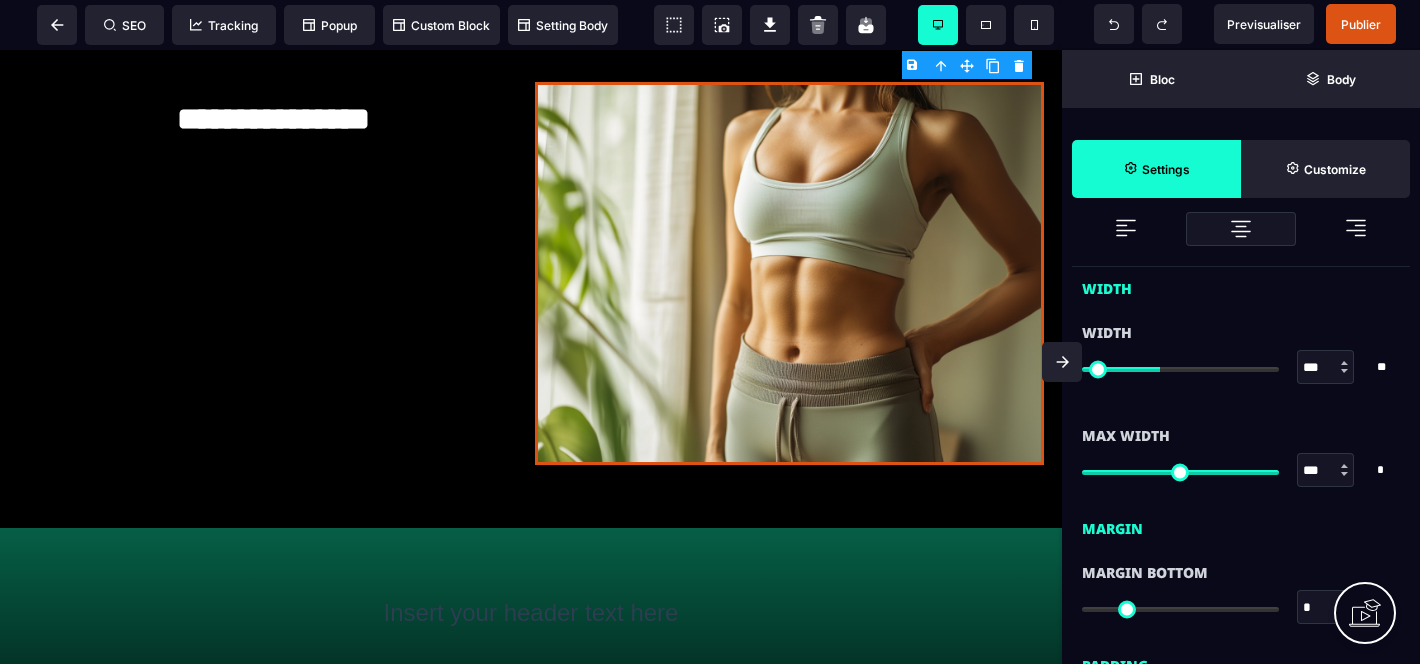 select on "*" 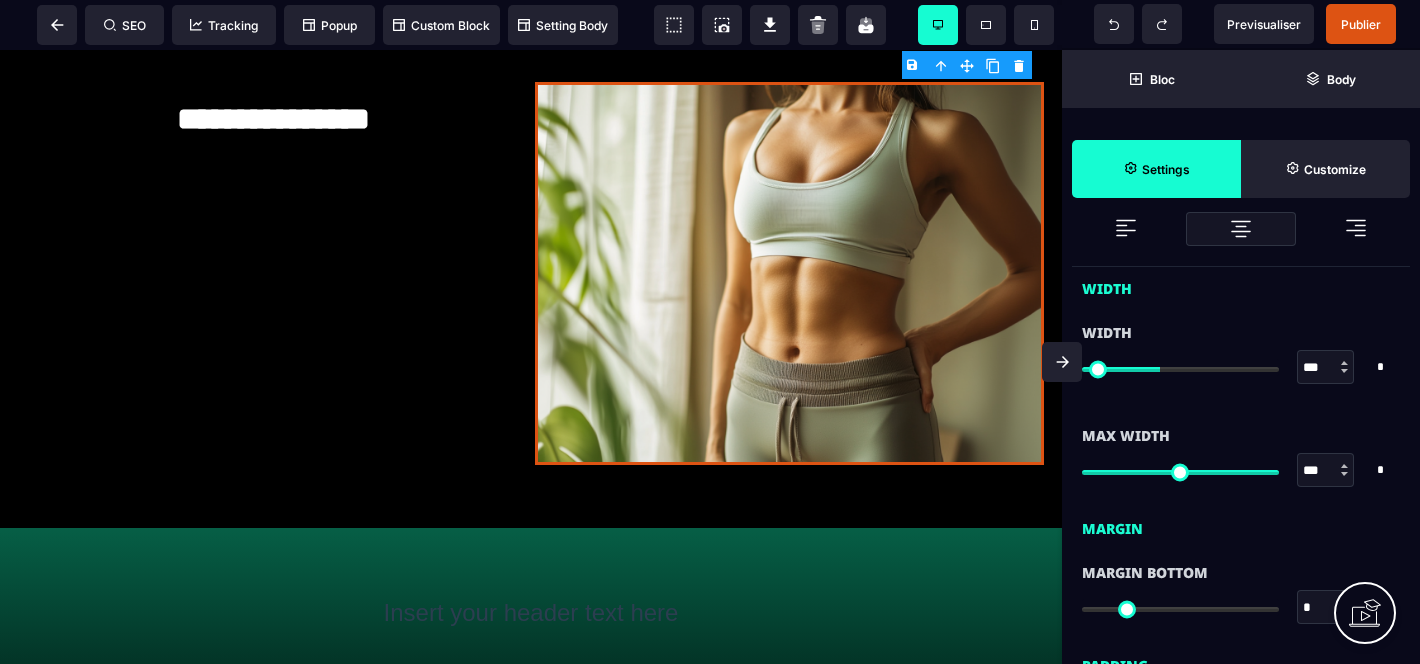 type on "***" 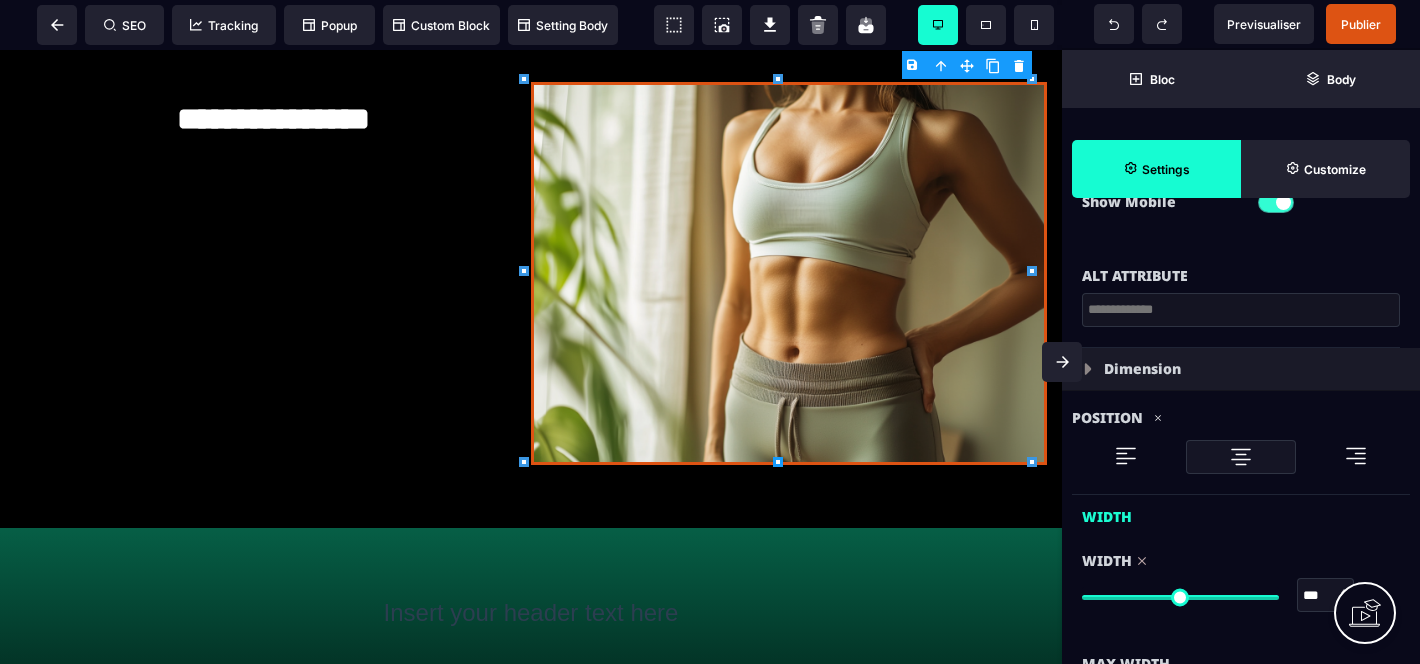 scroll, scrollTop: 742, scrollLeft: 0, axis: vertical 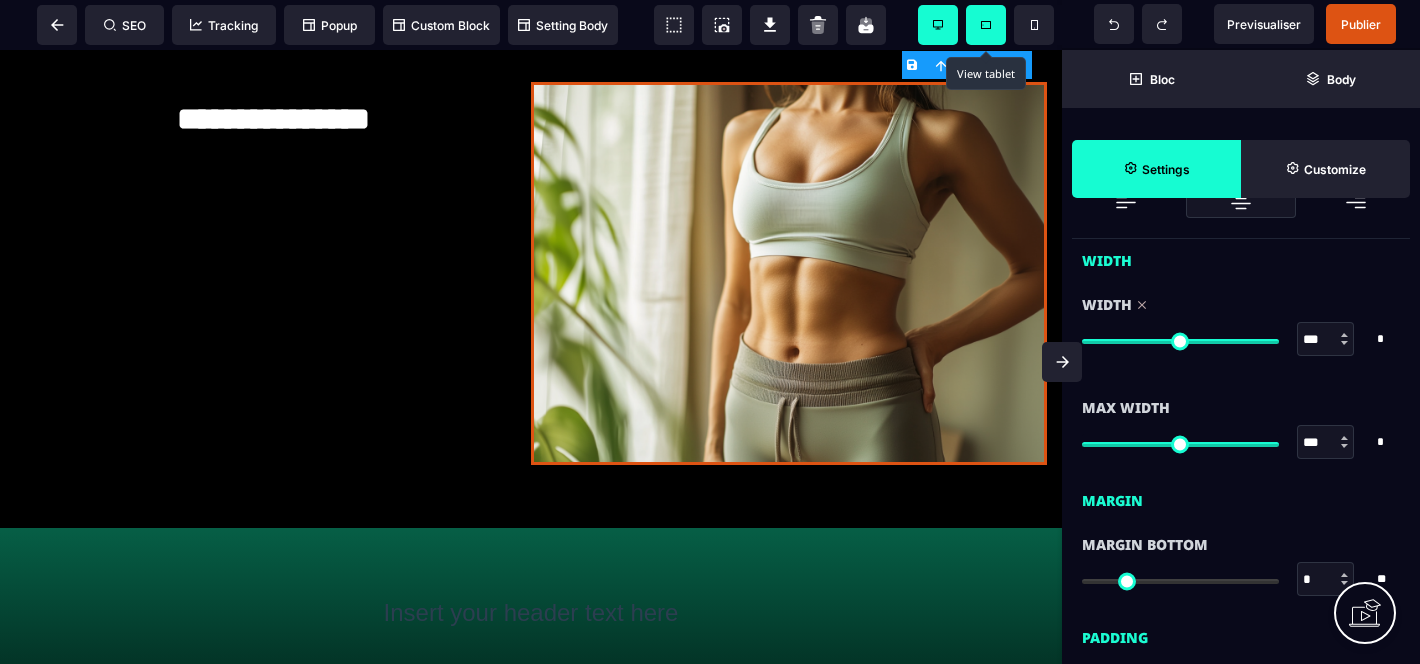 click at bounding box center [986, 25] 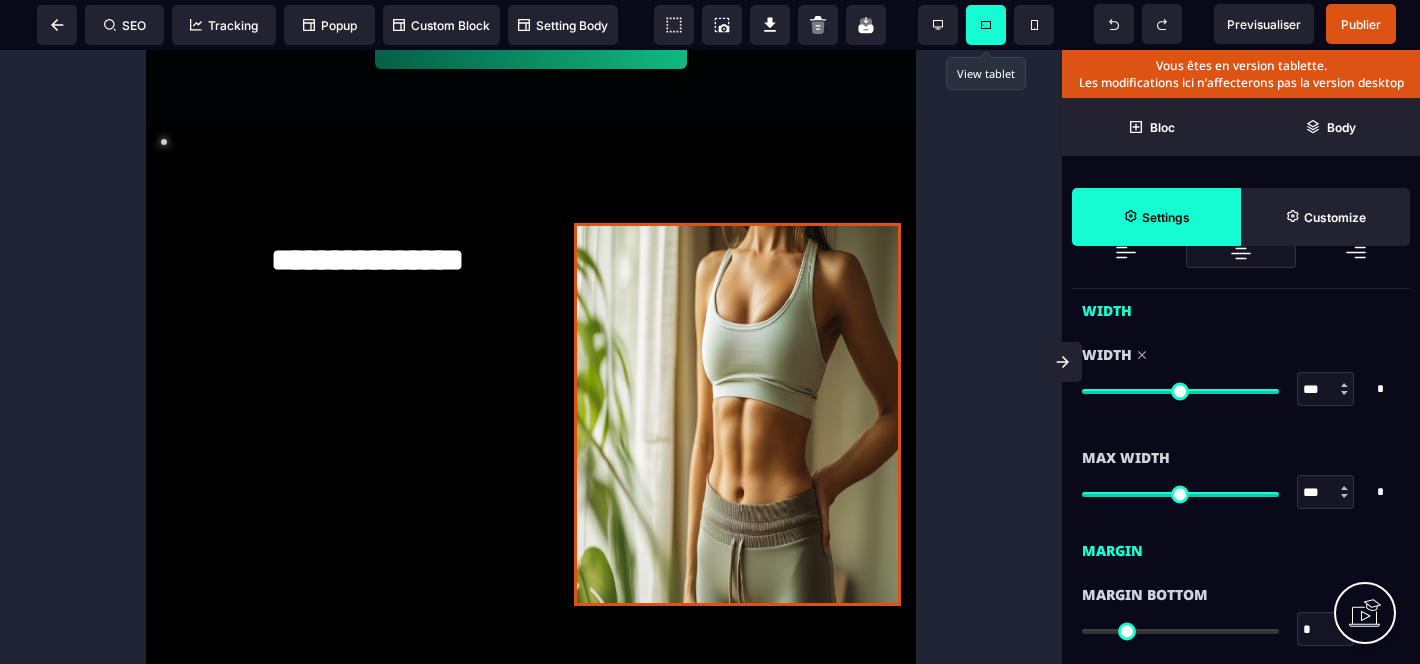 scroll, scrollTop: 668, scrollLeft: 0, axis: vertical 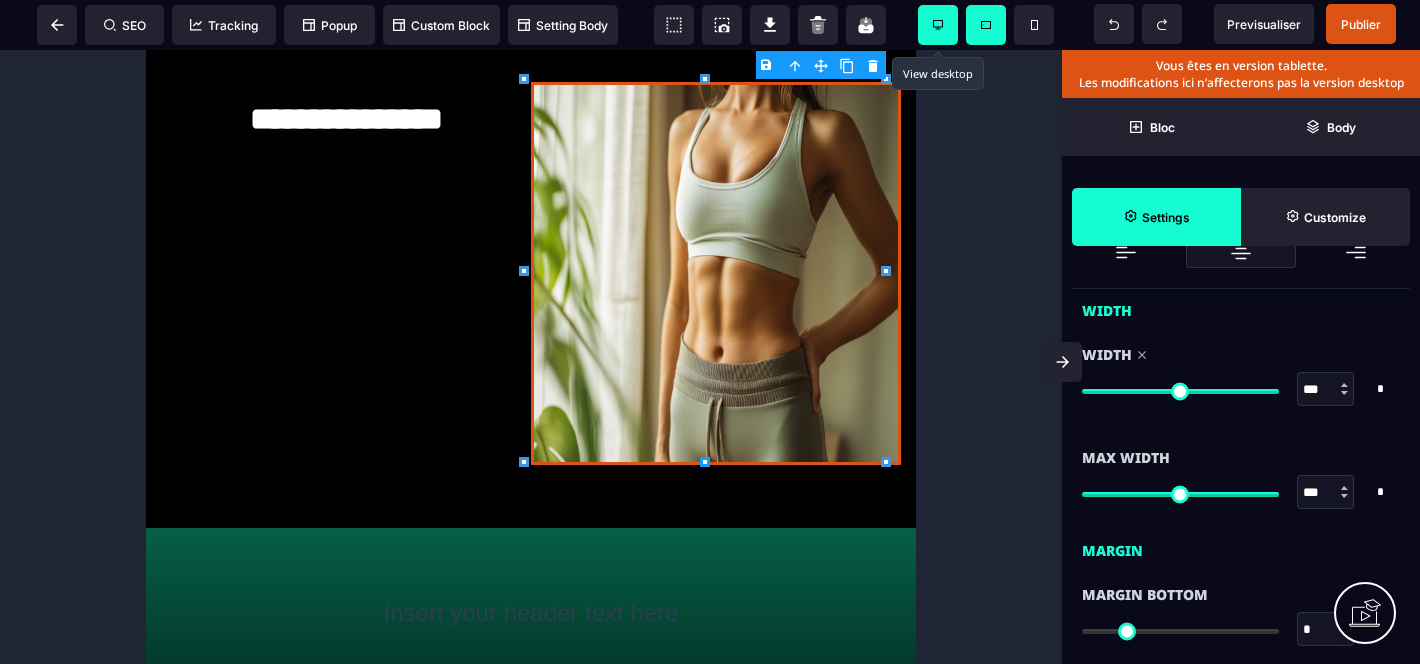 click at bounding box center (938, 25) 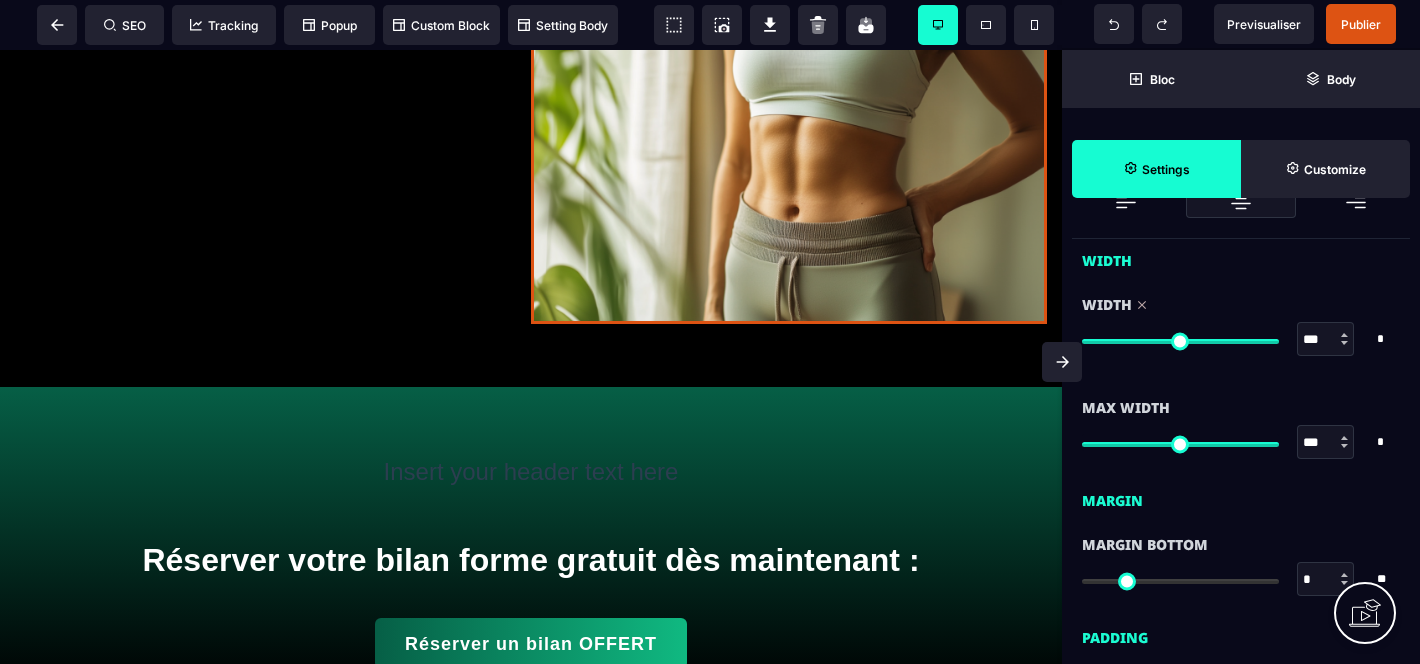 scroll, scrollTop: 527, scrollLeft: 0, axis: vertical 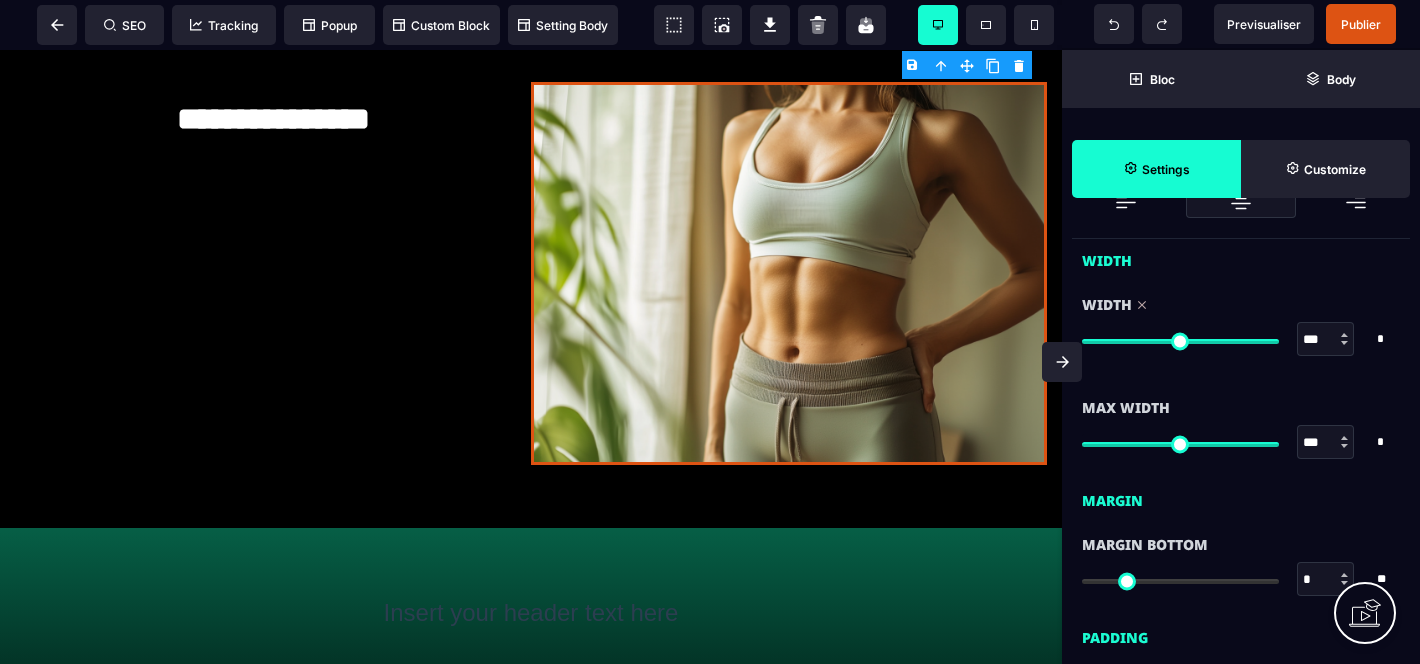 type on "**" 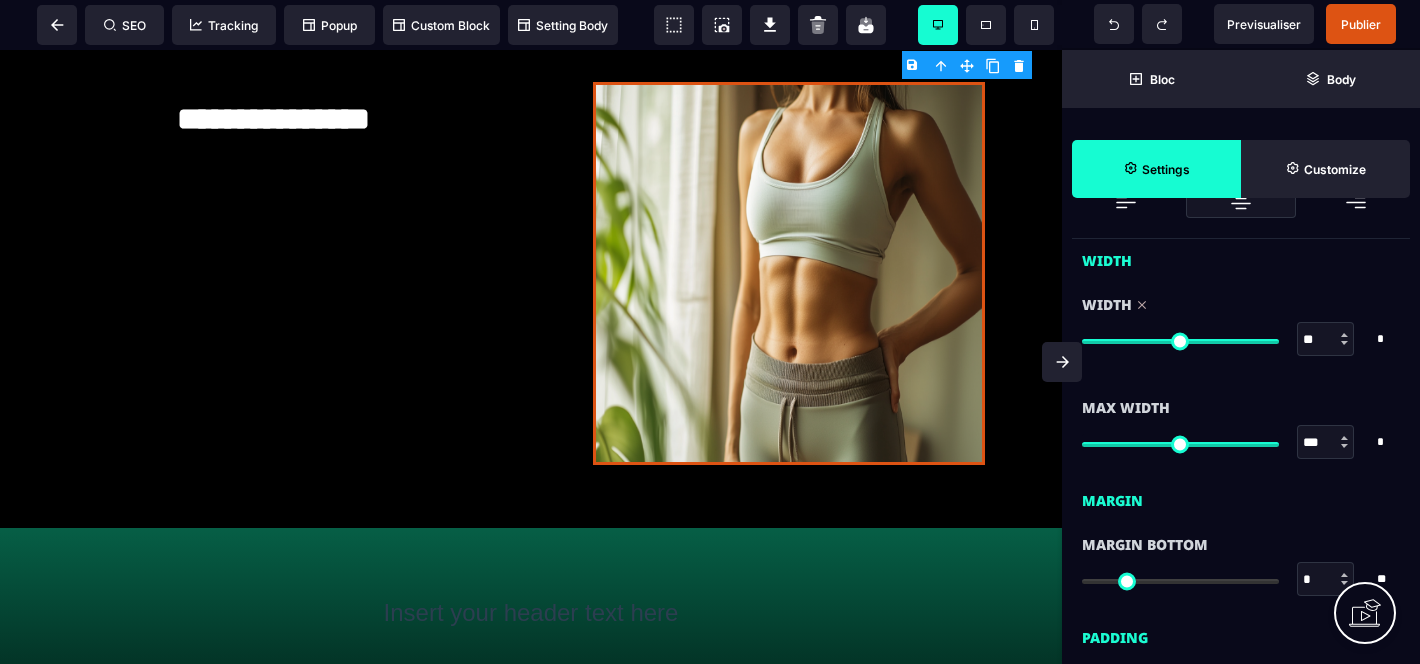 type on "**" 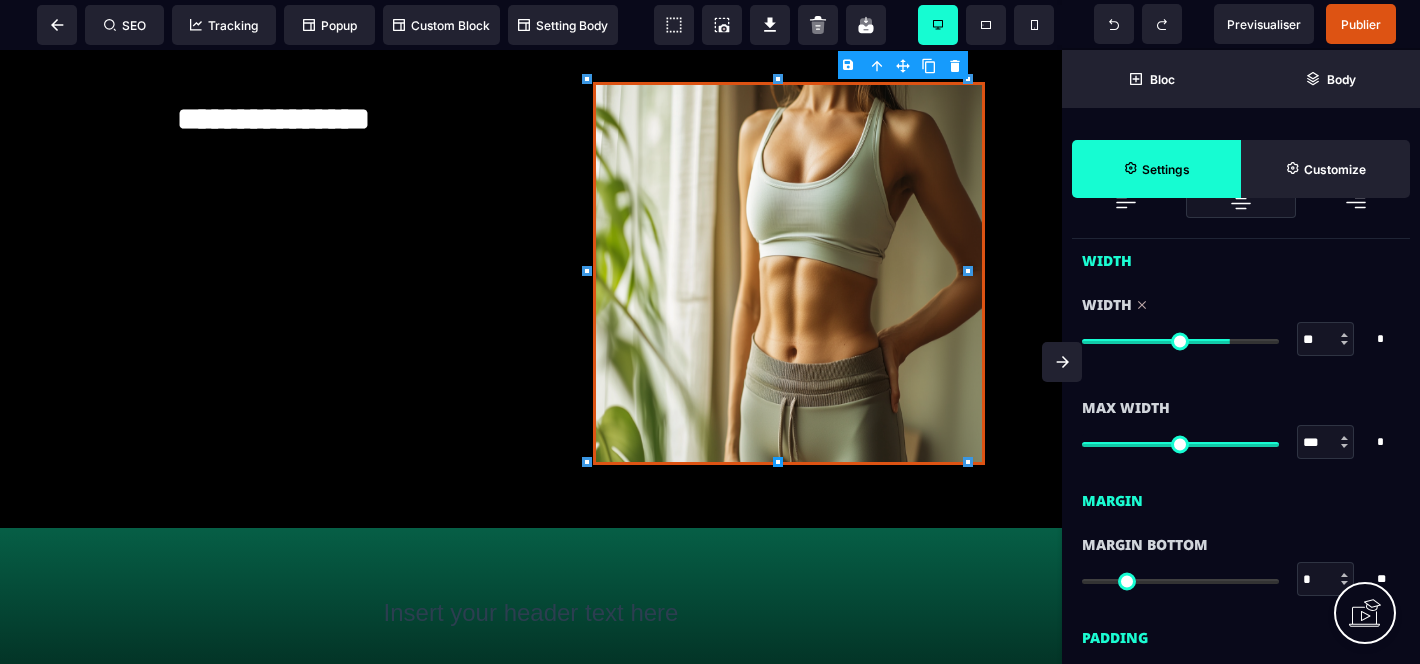 type on "**" 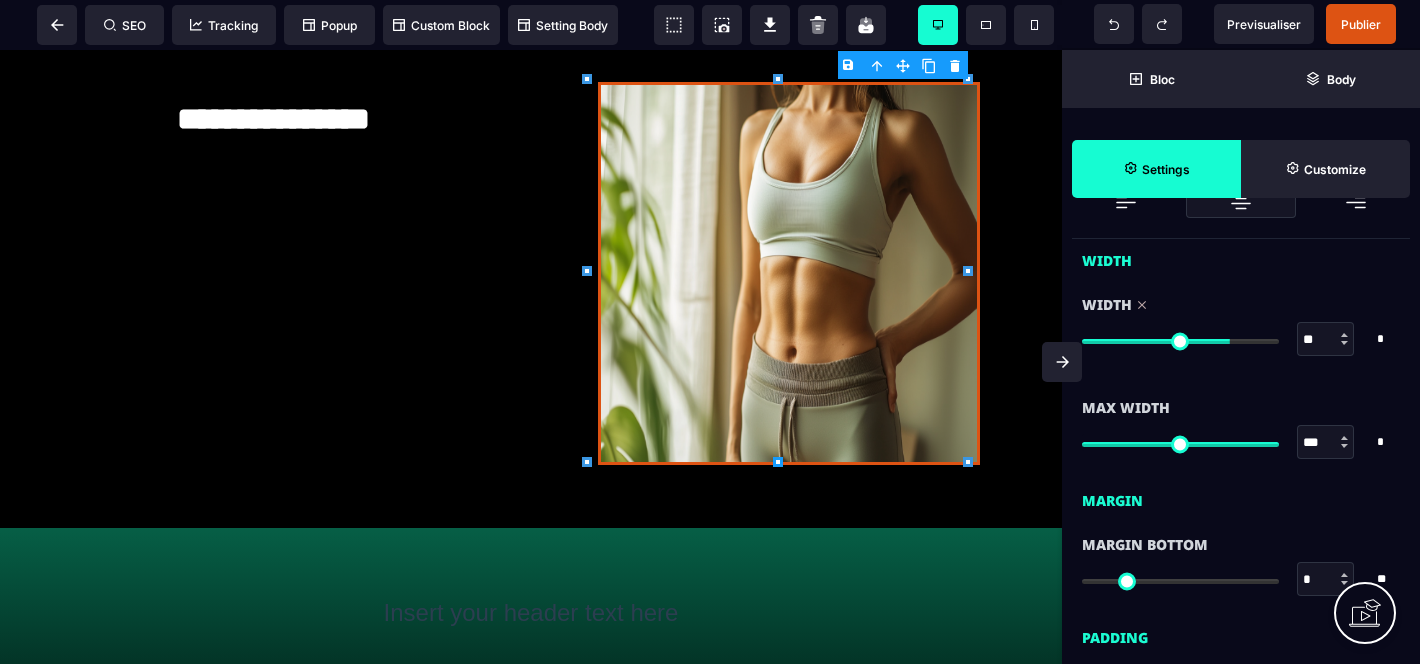 type on "**" 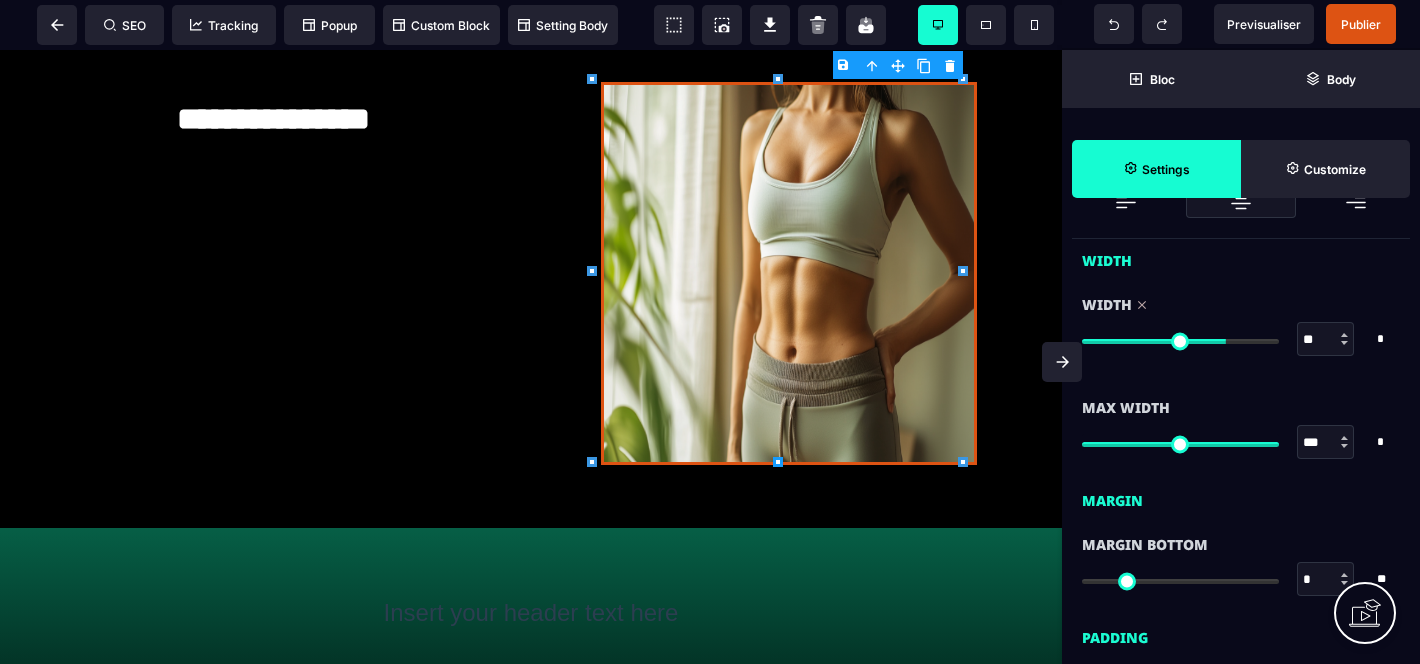 type on "**" 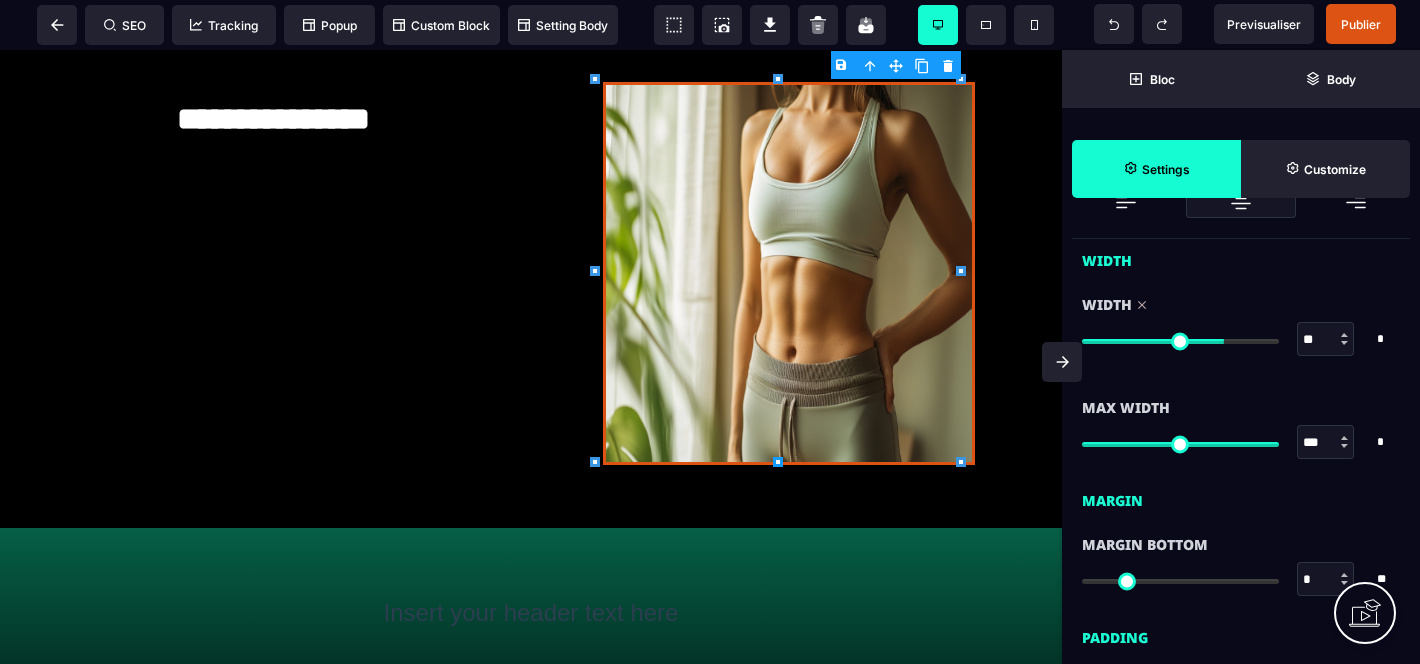 type on "**" 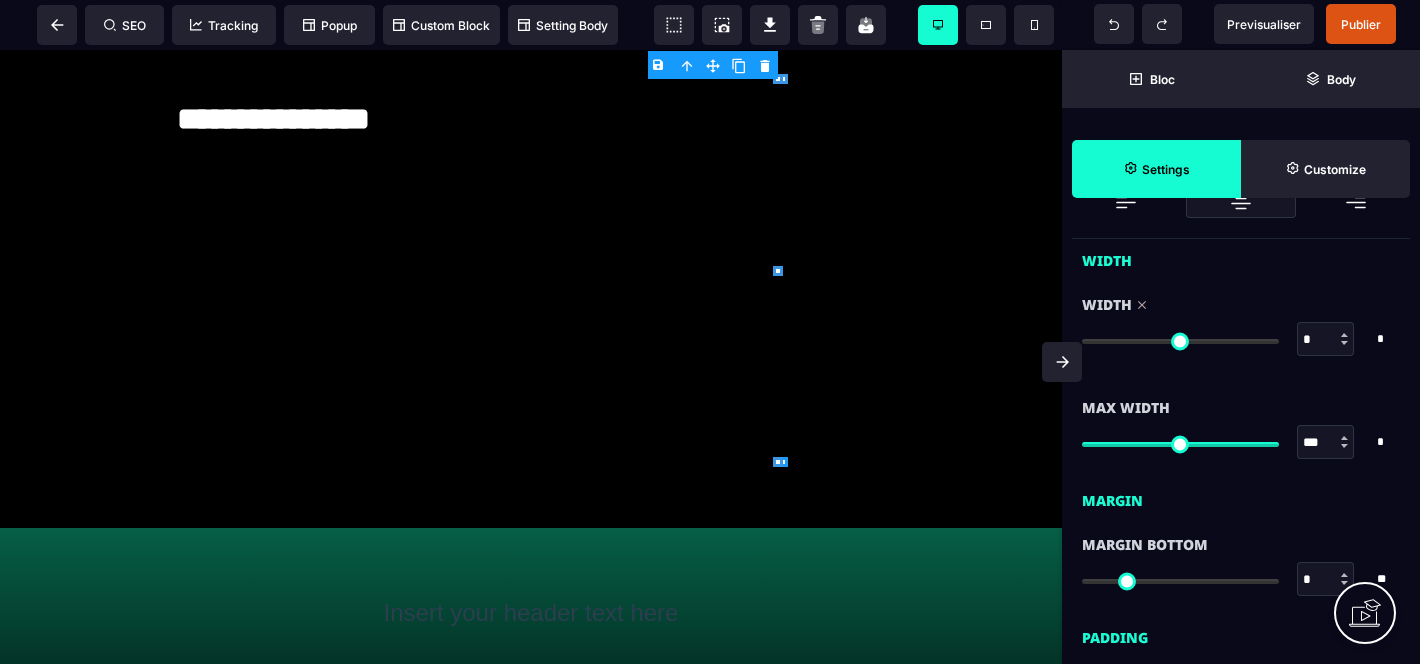 drag, startPoint x: 1262, startPoint y: 339, endPoint x: 1072, endPoint y: 361, distance: 191.26944 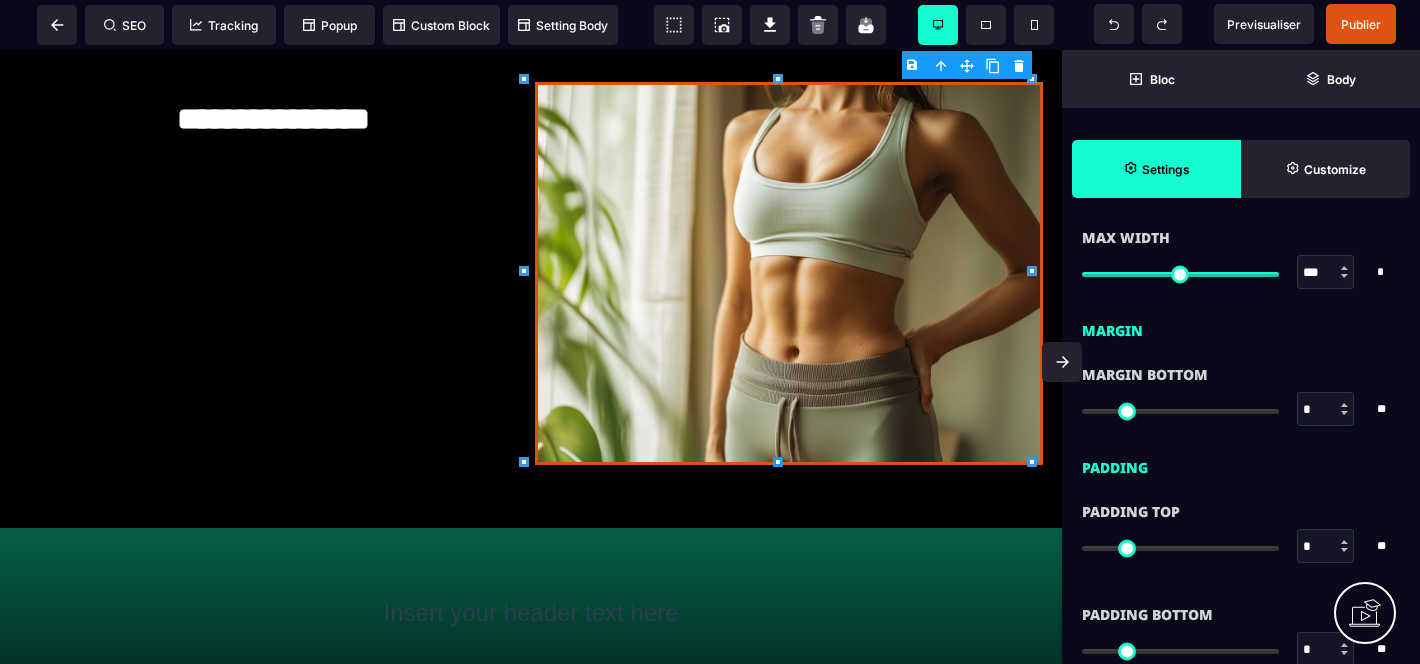 scroll, scrollTop: 1160, scrollLeft: 0, axis: vertical 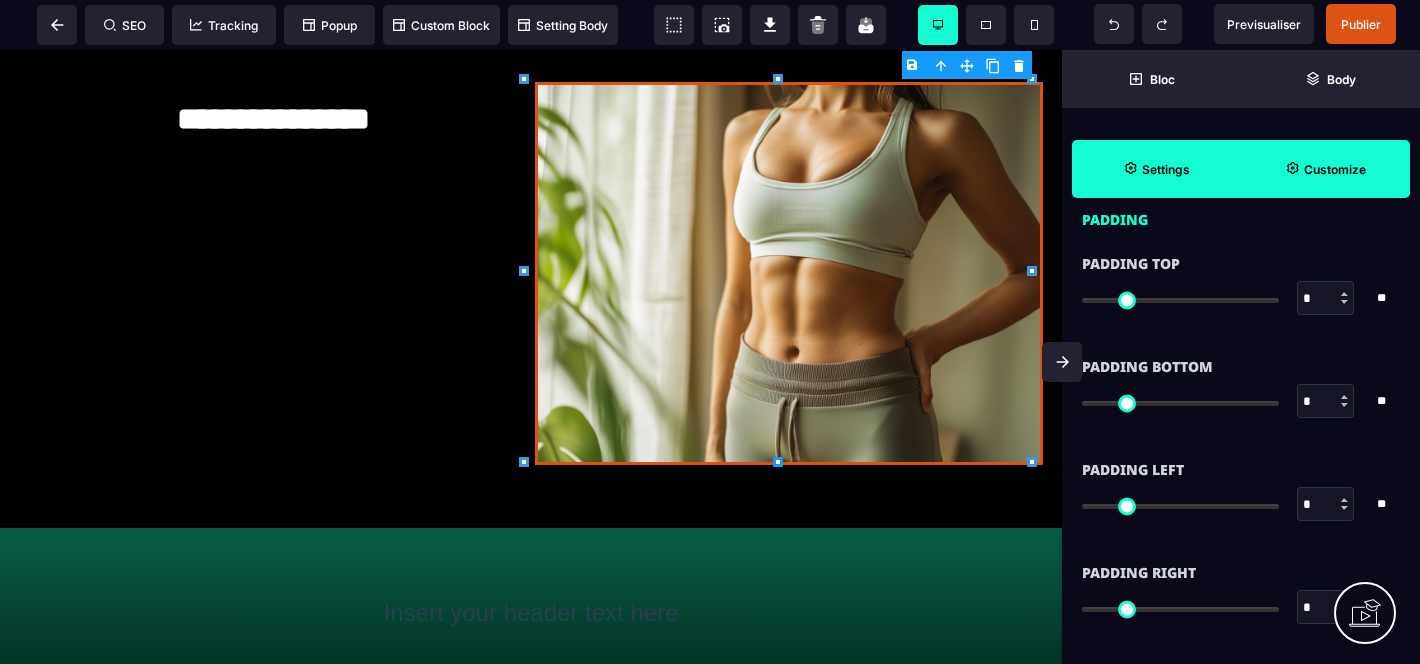click on "Customize" at bounding box center (1325, 169) 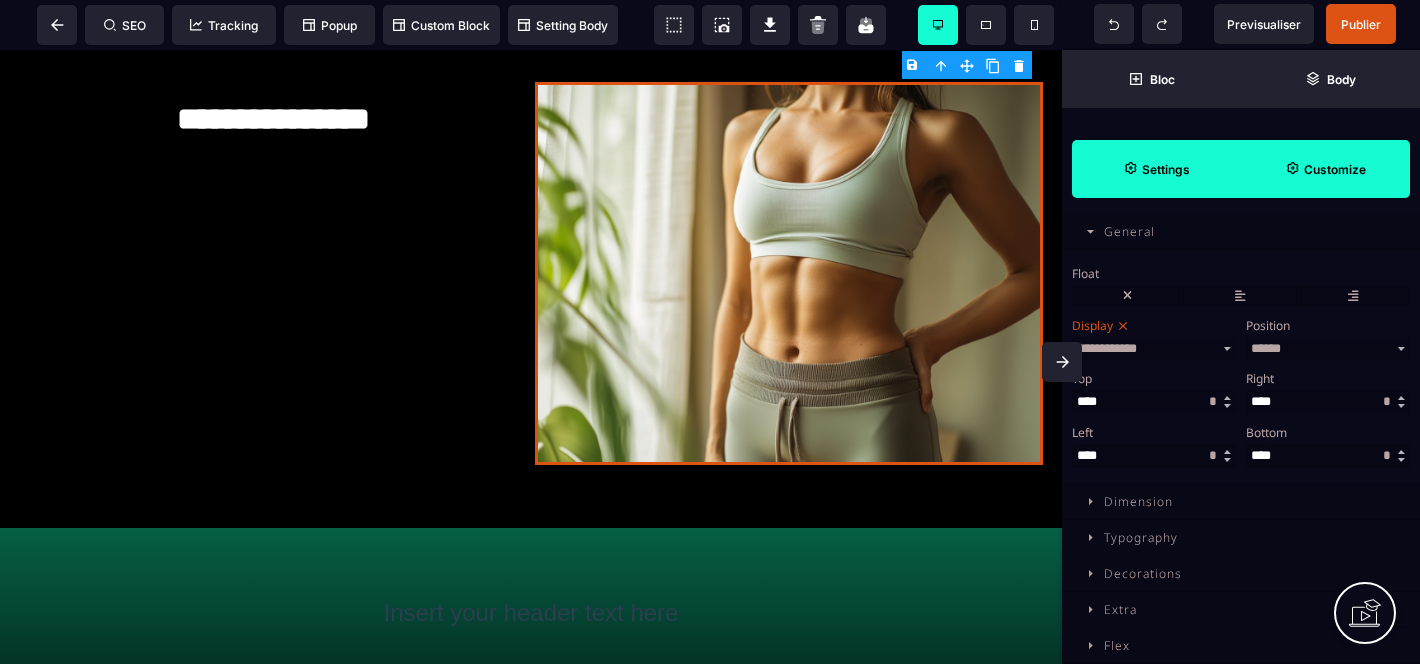 click on "Settings" at bounding box center [1156, 169] 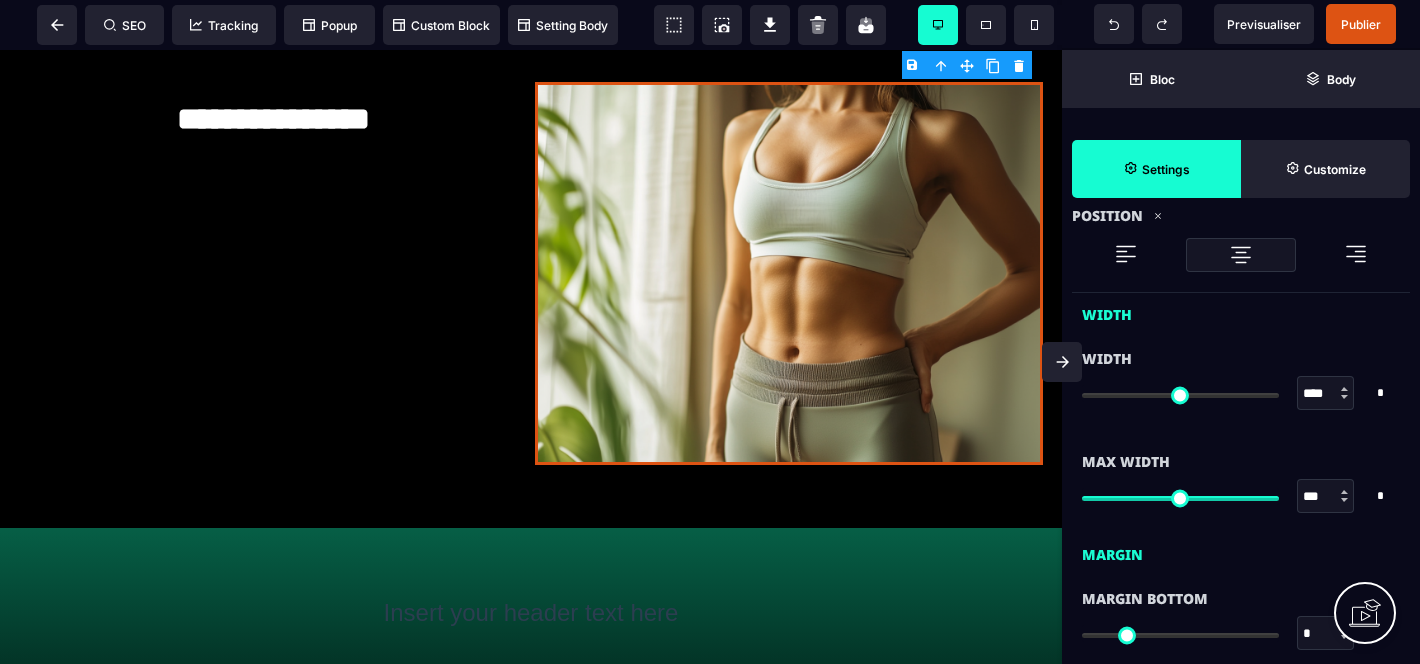 scroll, scrollTop: 687, scrollLeft: 0, axis: vertical 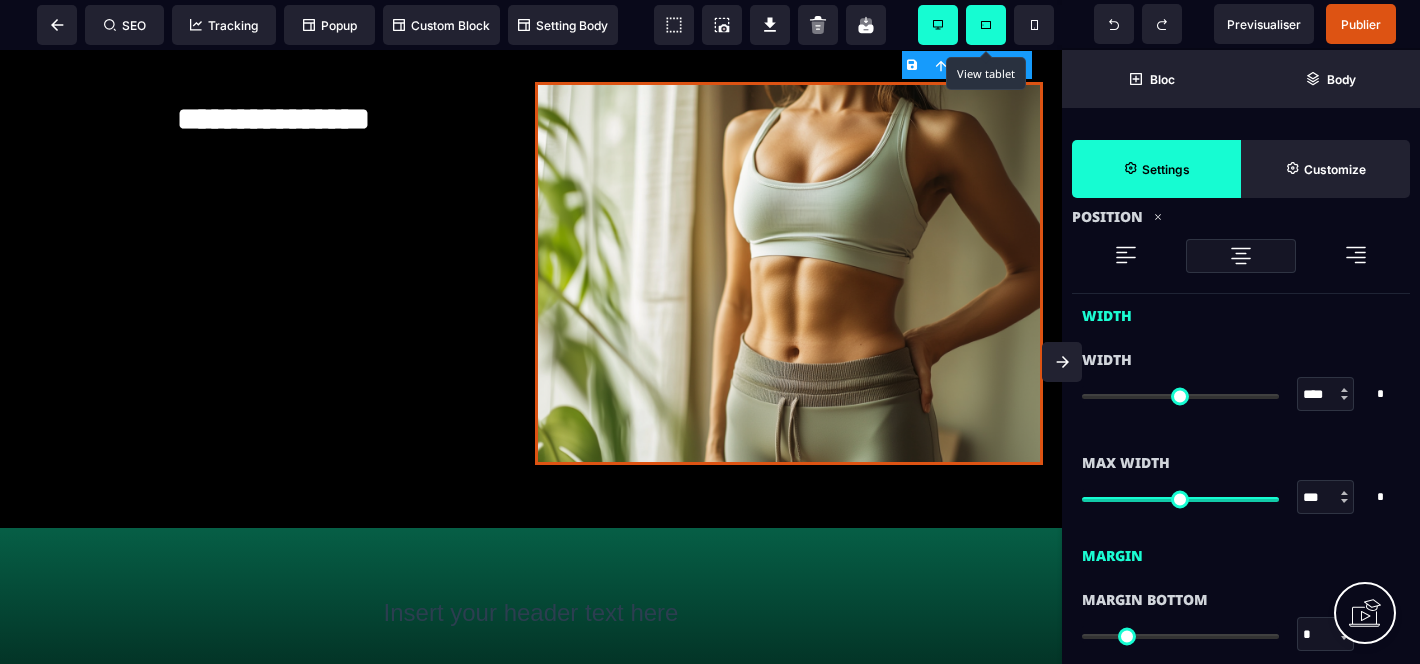 click at bounding box center (986, 25) 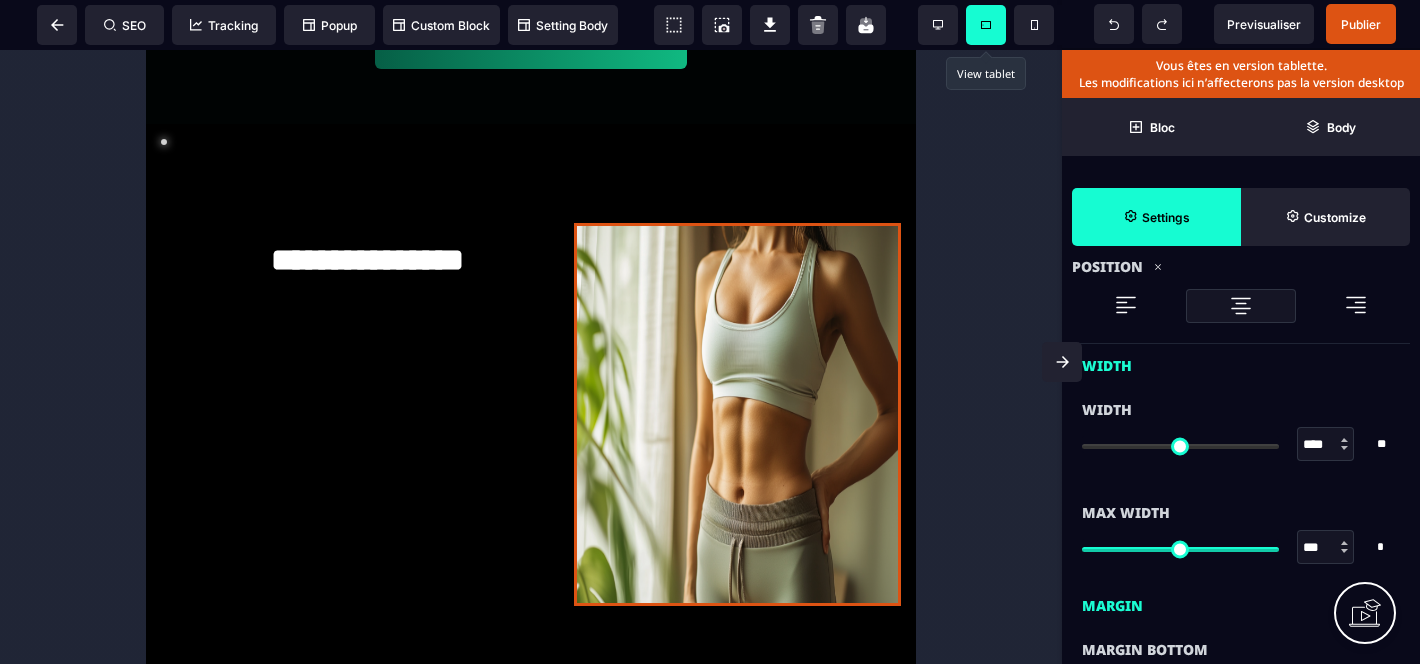 scroll, scrollTop: 668, scrollLeft: 0, axis: vertical 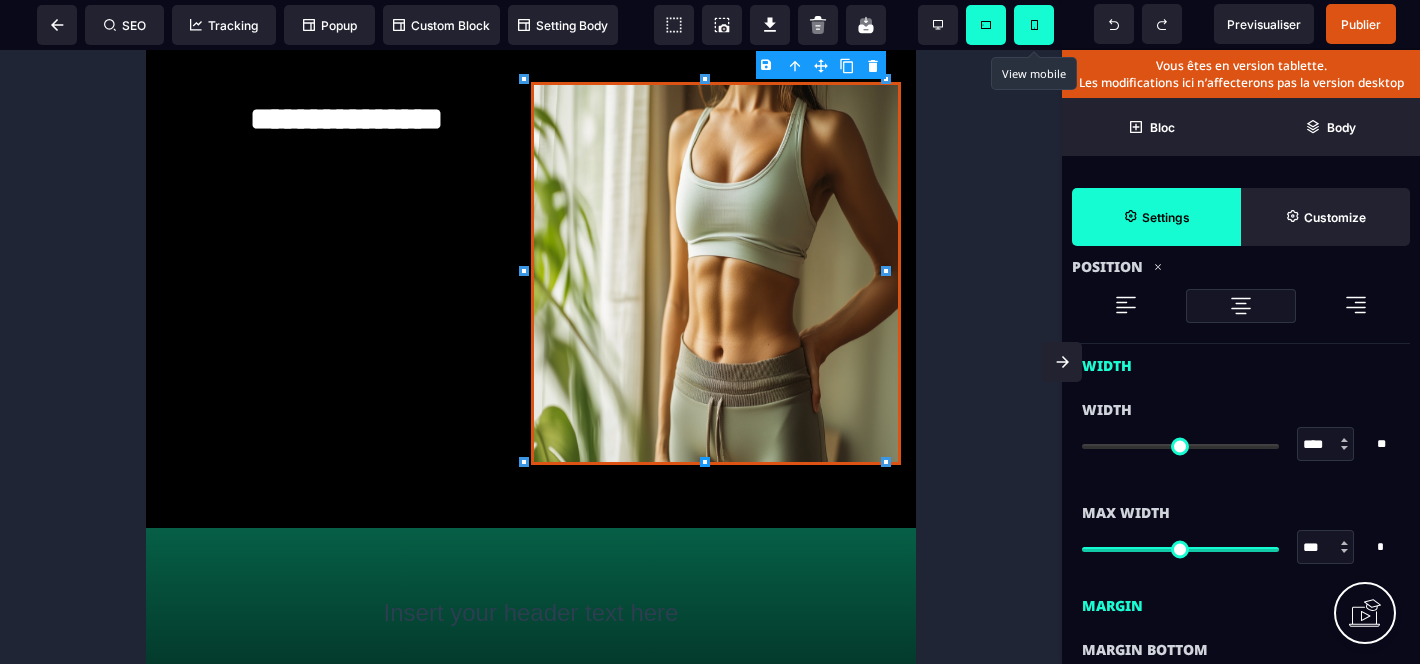 click at bounding box center (1034, 25) 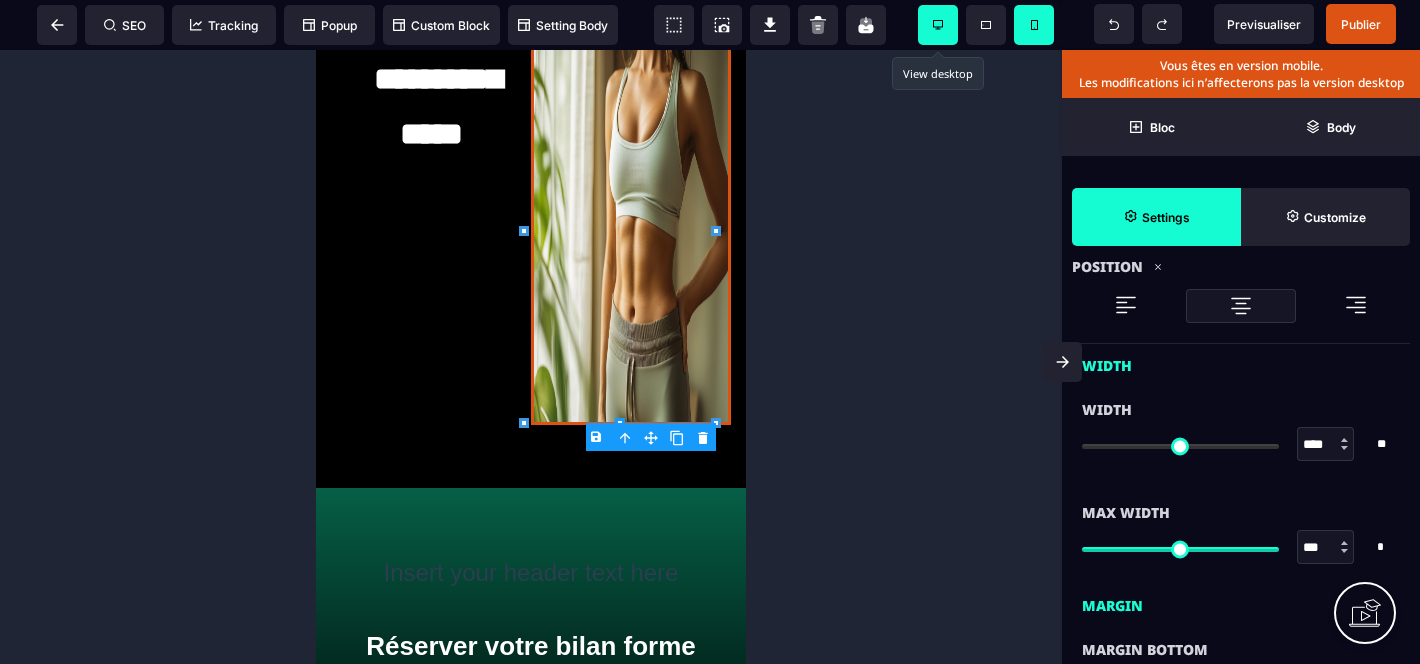 click 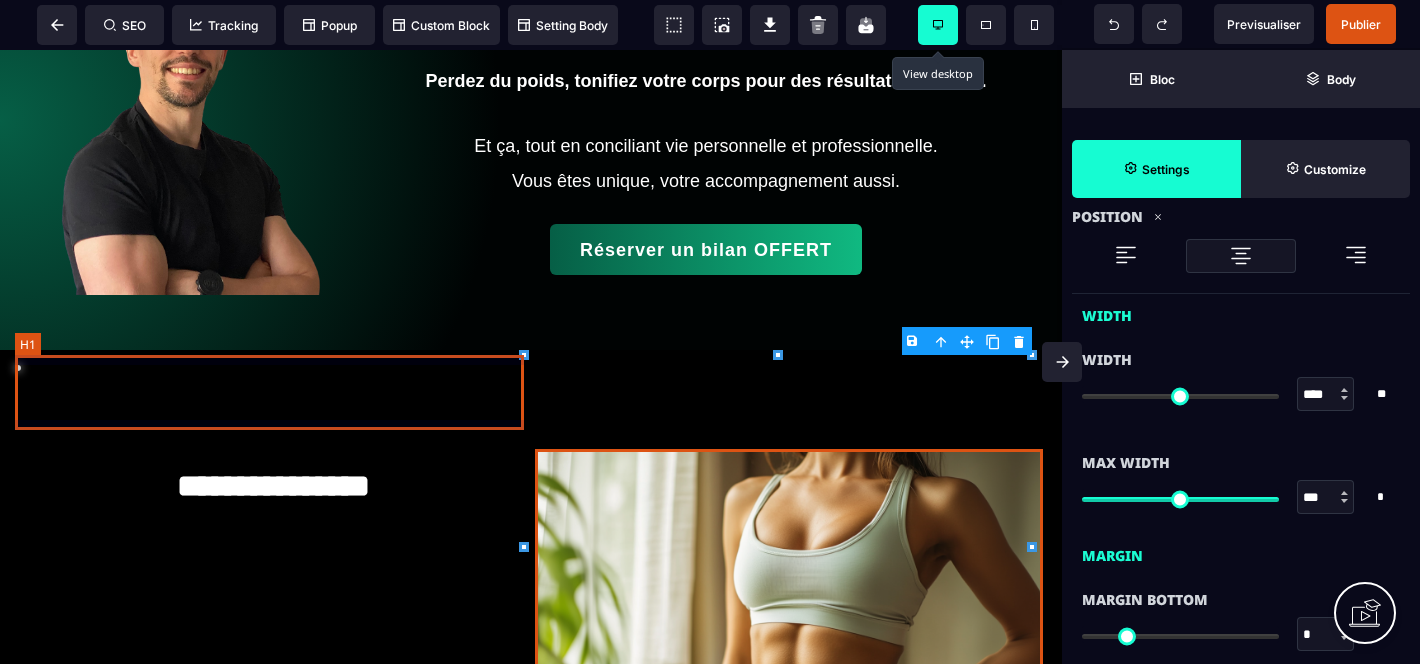 scroll, scrollTop: 282, scrollLeft: 0, axis: vertical 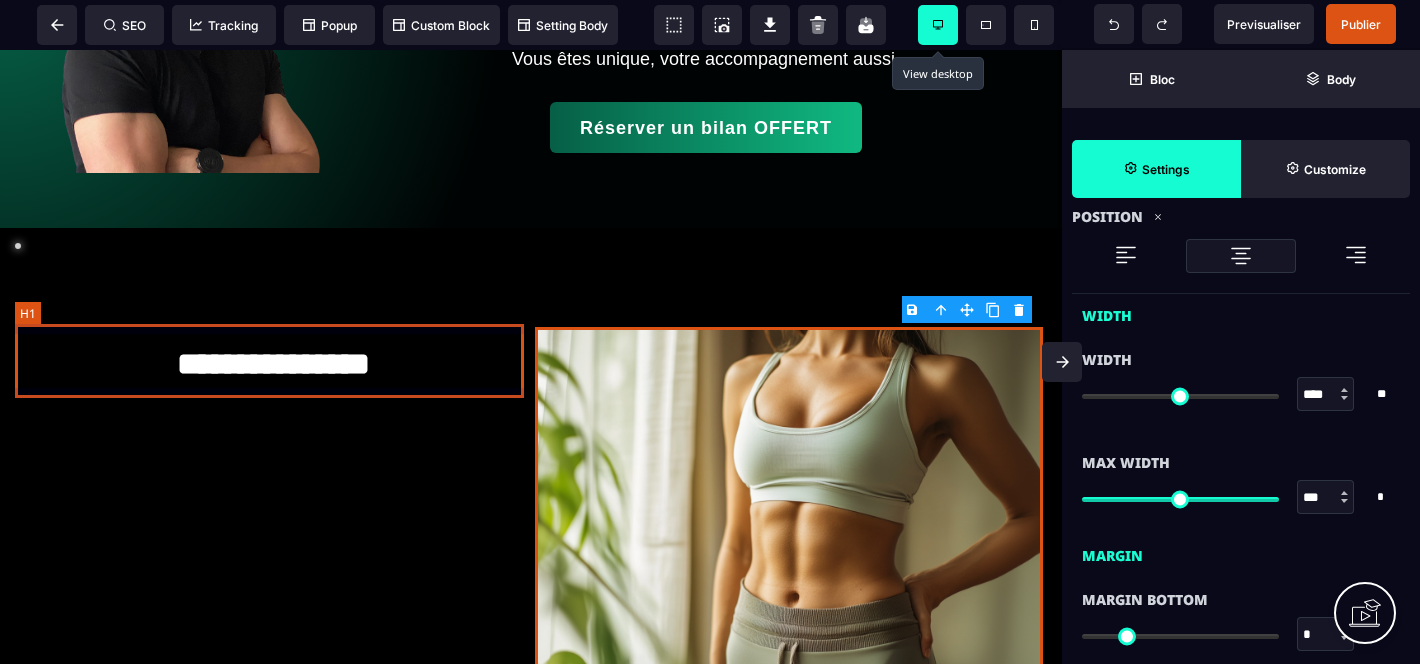 click on "**********" at bounding box center [273, 364] 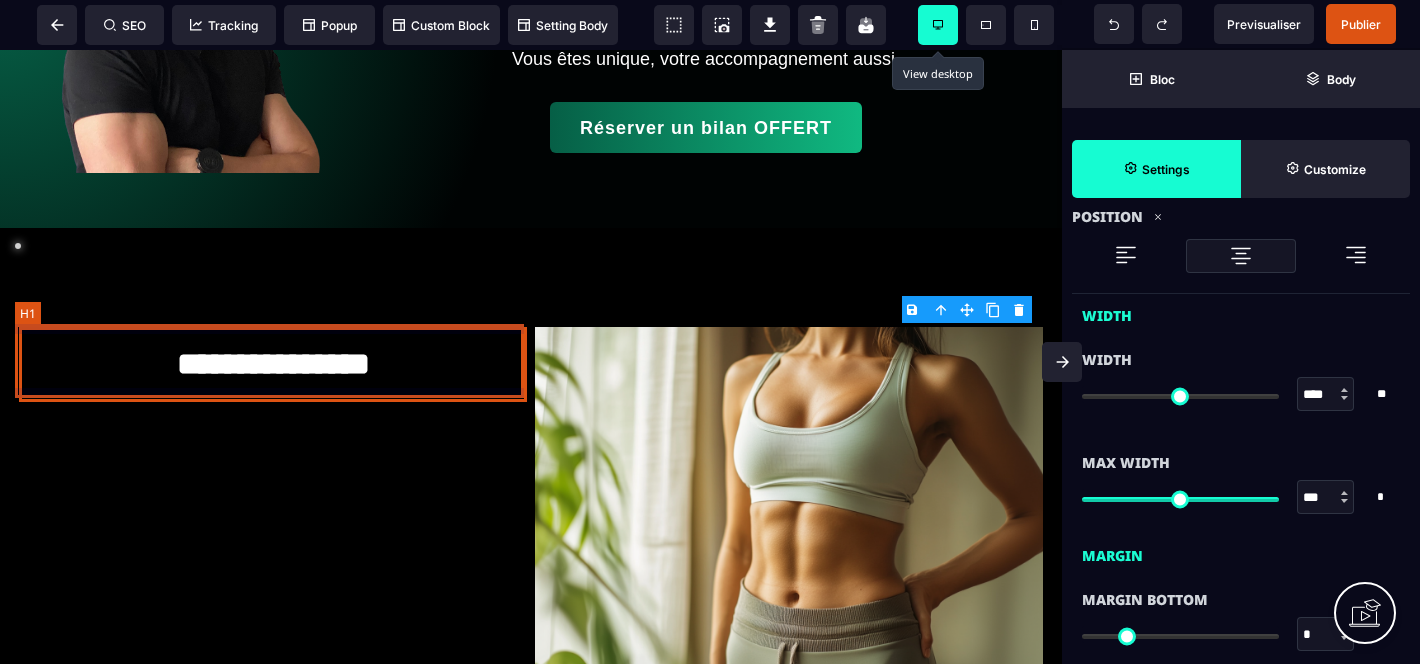 scroll, scrollTop: 0, scrollLeft: 0, axis: both 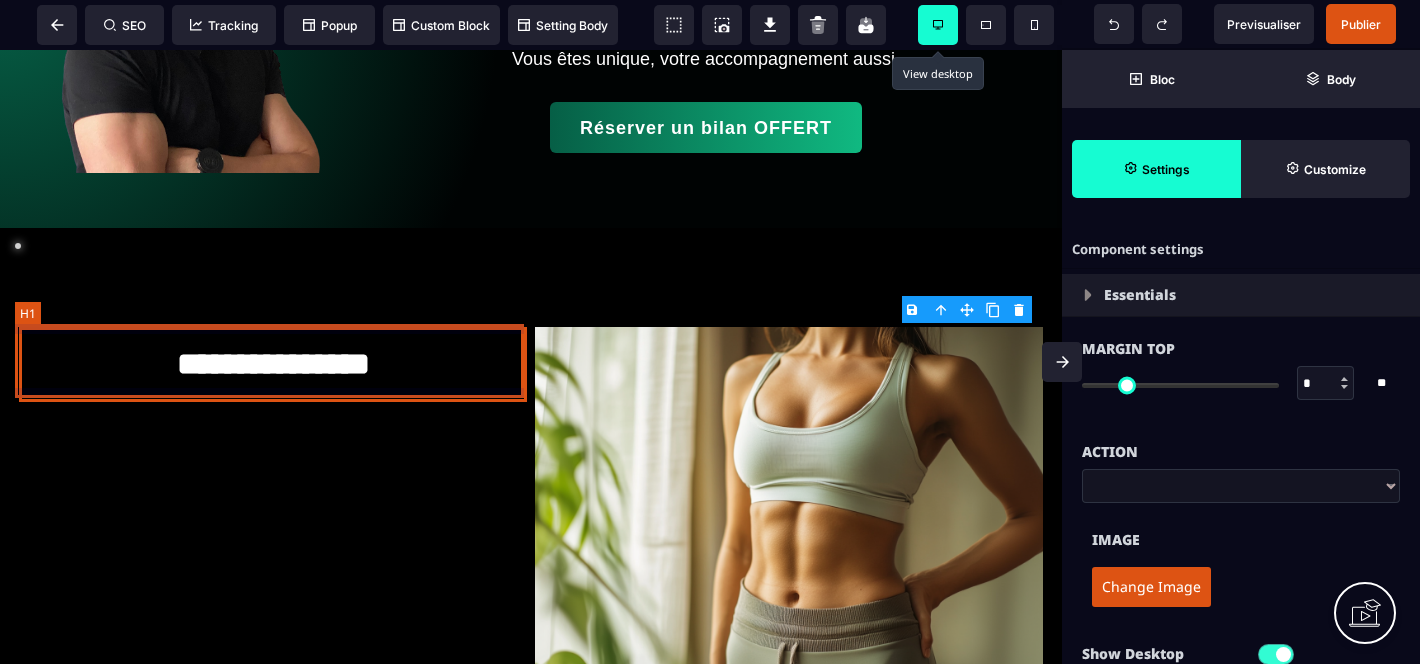 select on "***" 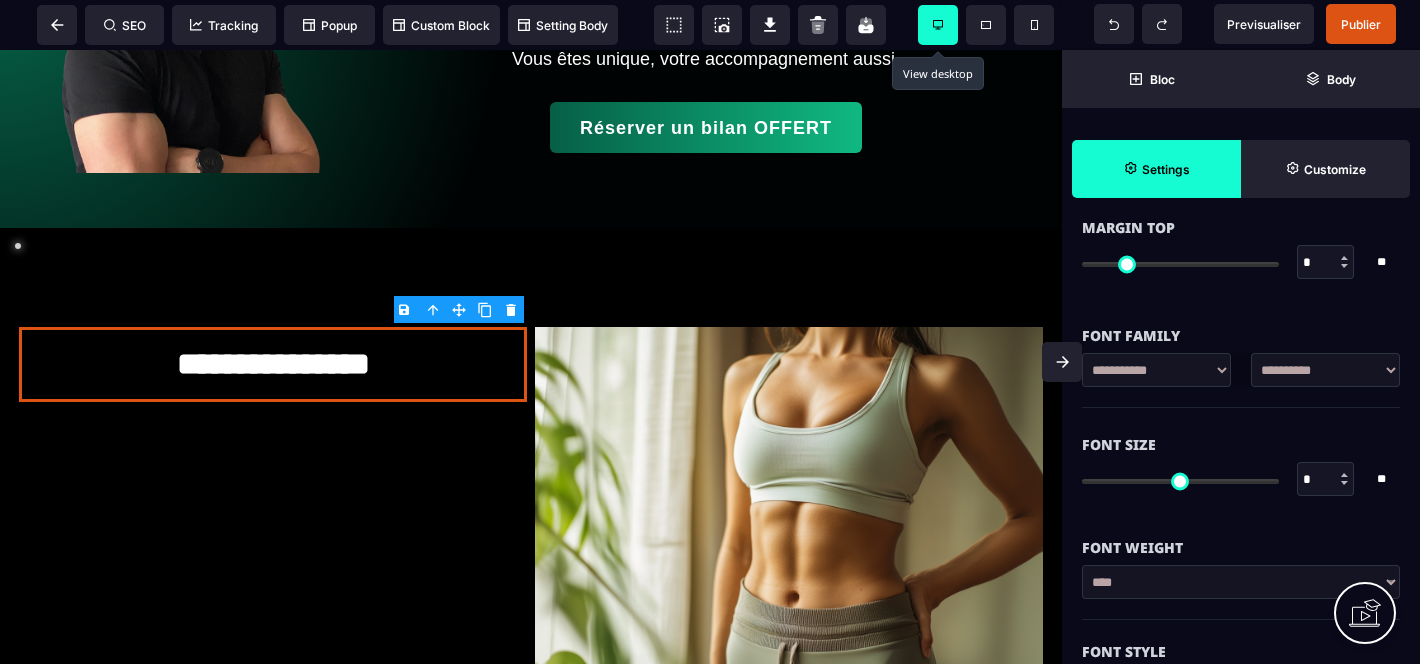 scroll, scrollTop: 138, scrollLeft: 0, axis: vertical 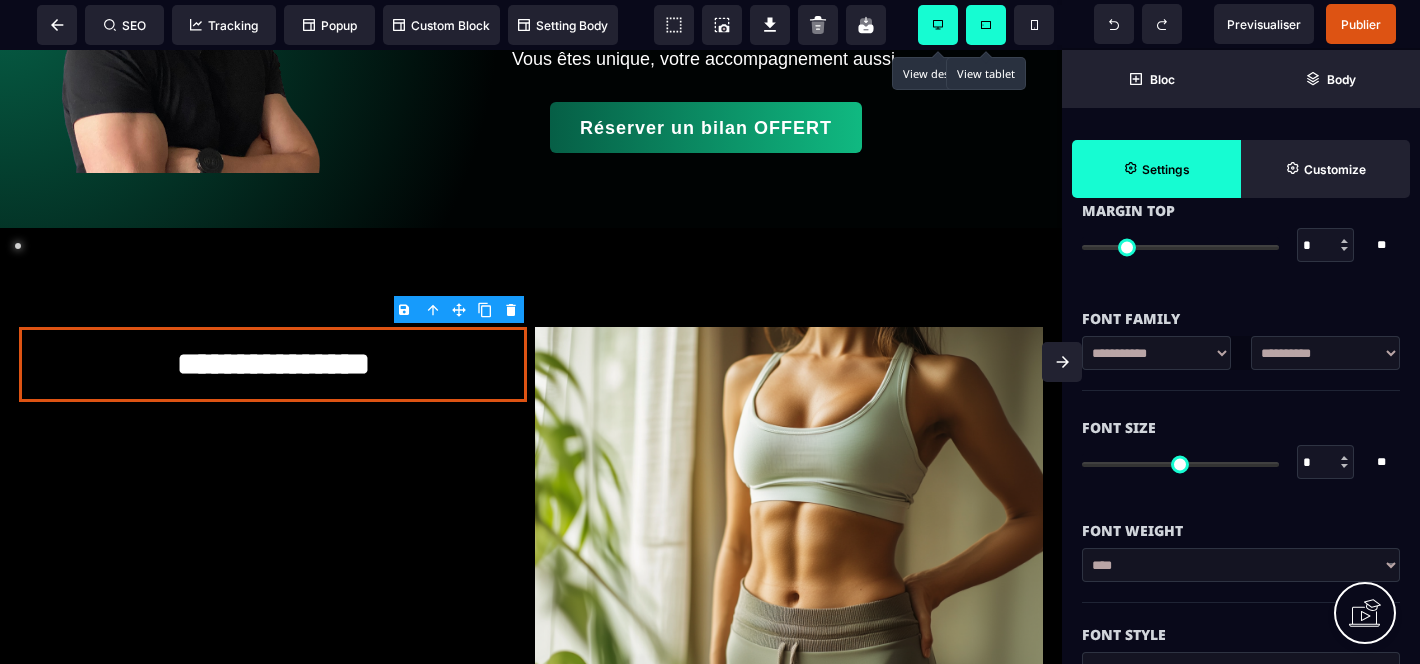 click at bounding box center (986, 25) 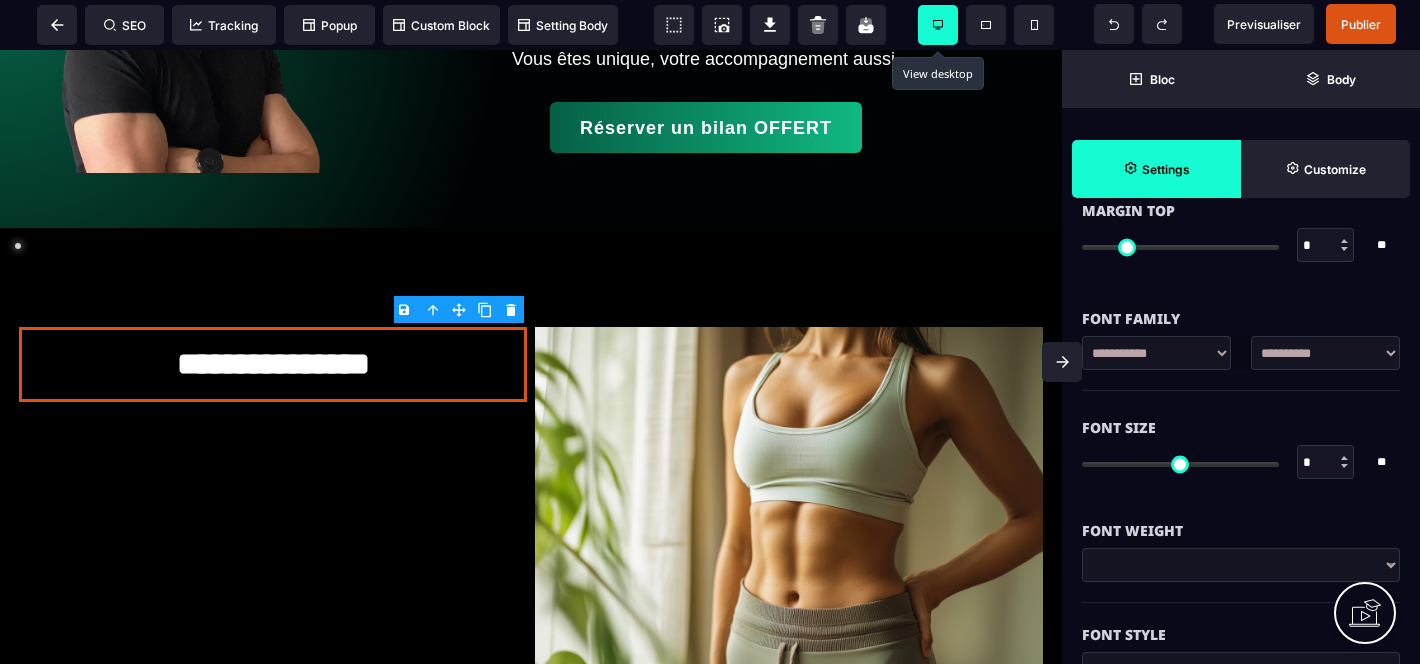 select 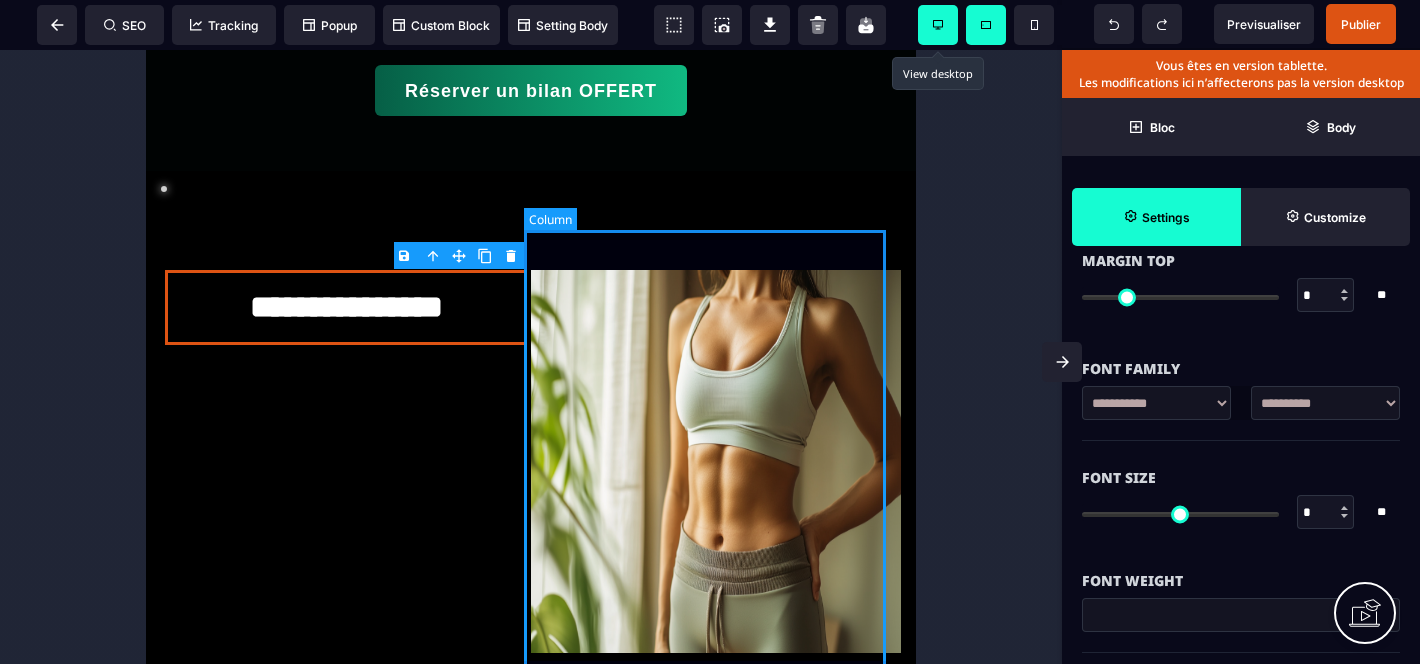 scroll, scrollTop: 481, scrollLeft: 0, axis: vertical 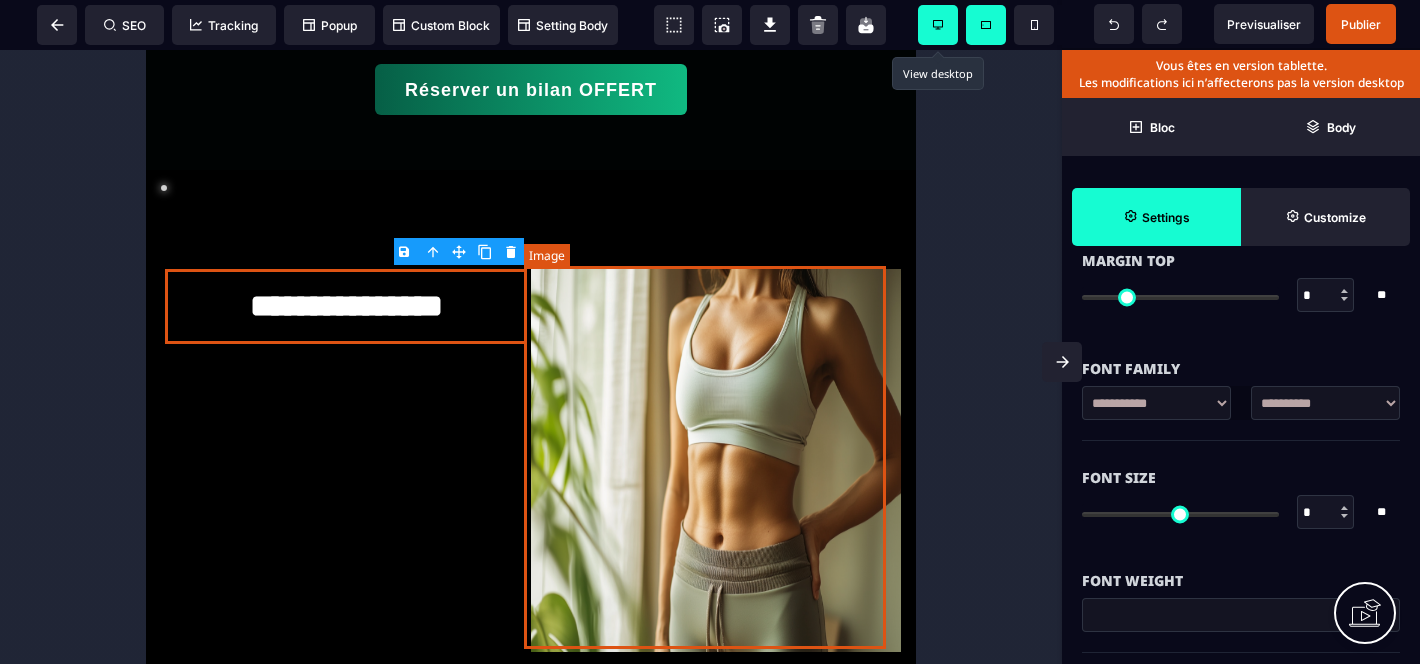 click at bounding box center [716, 460] 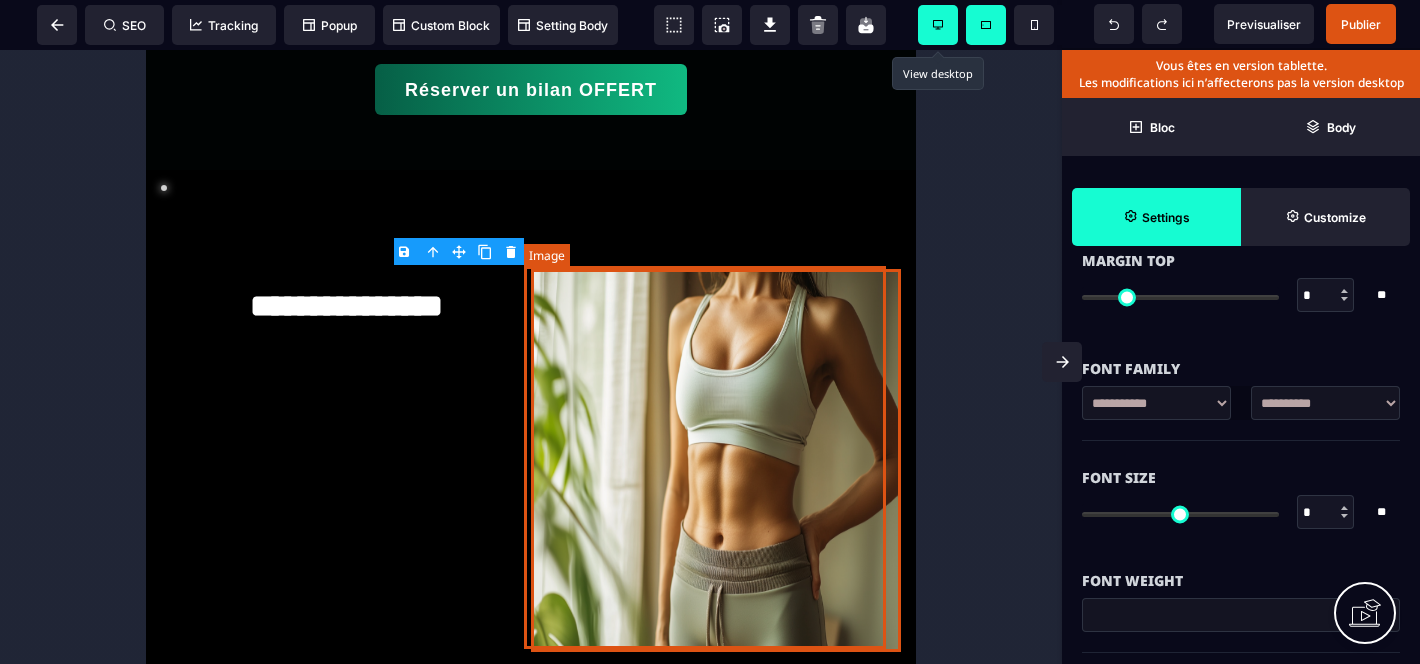 scroll, scrollTop: 0, scrollLeft: 0, axis: both 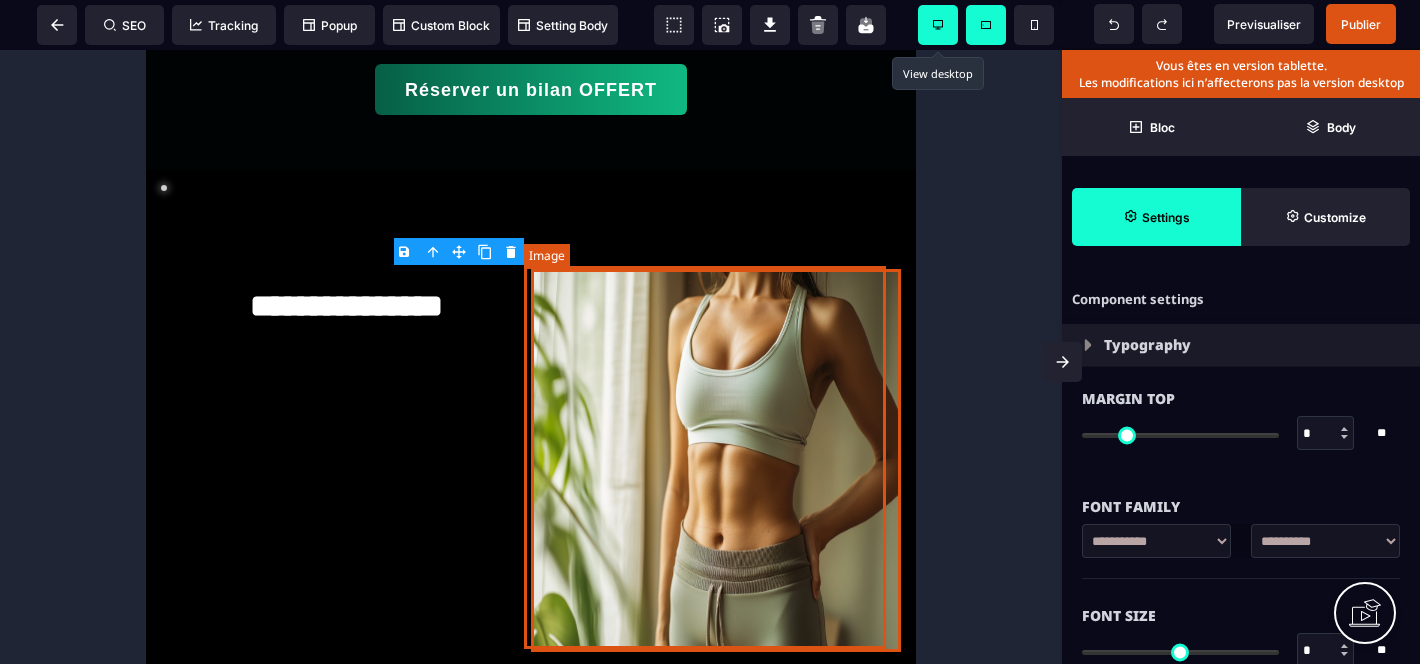 select 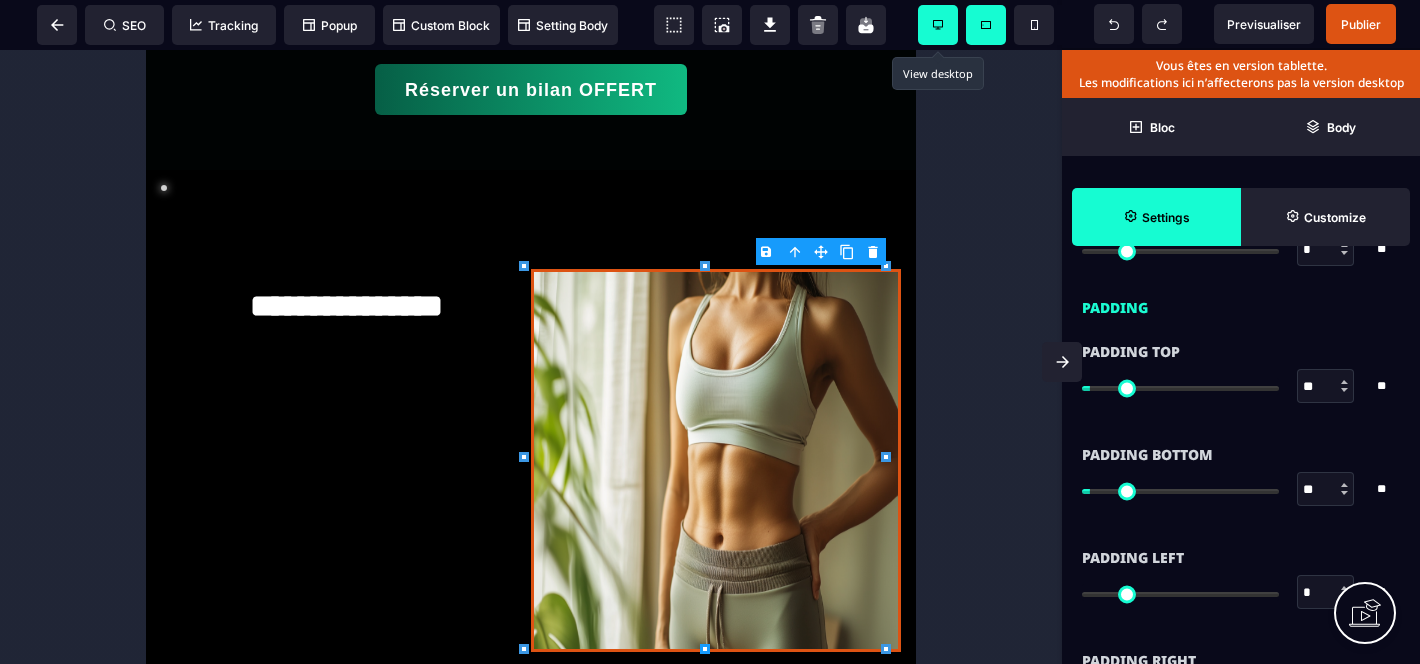 scroll, scrollTop: 1210, scrollLeft: 0, axis: vertical 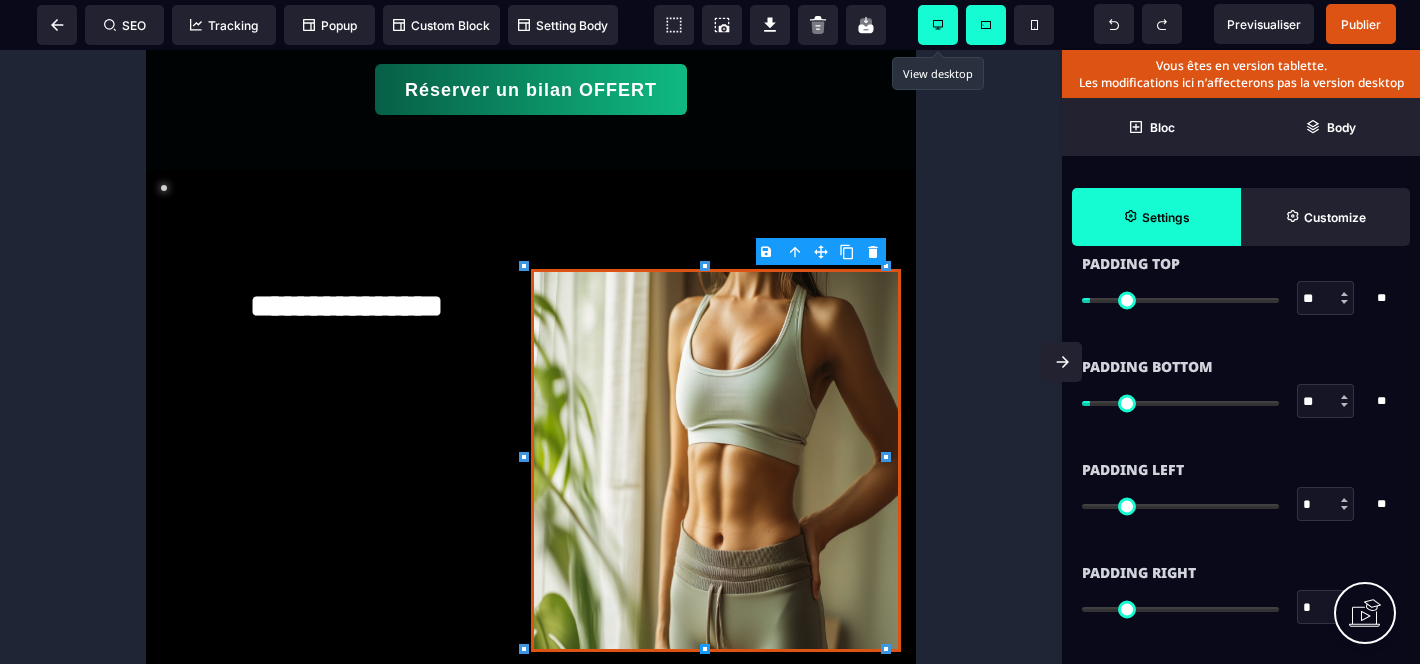 click on "Padding Bottom" at bounding box center (1241, 367) 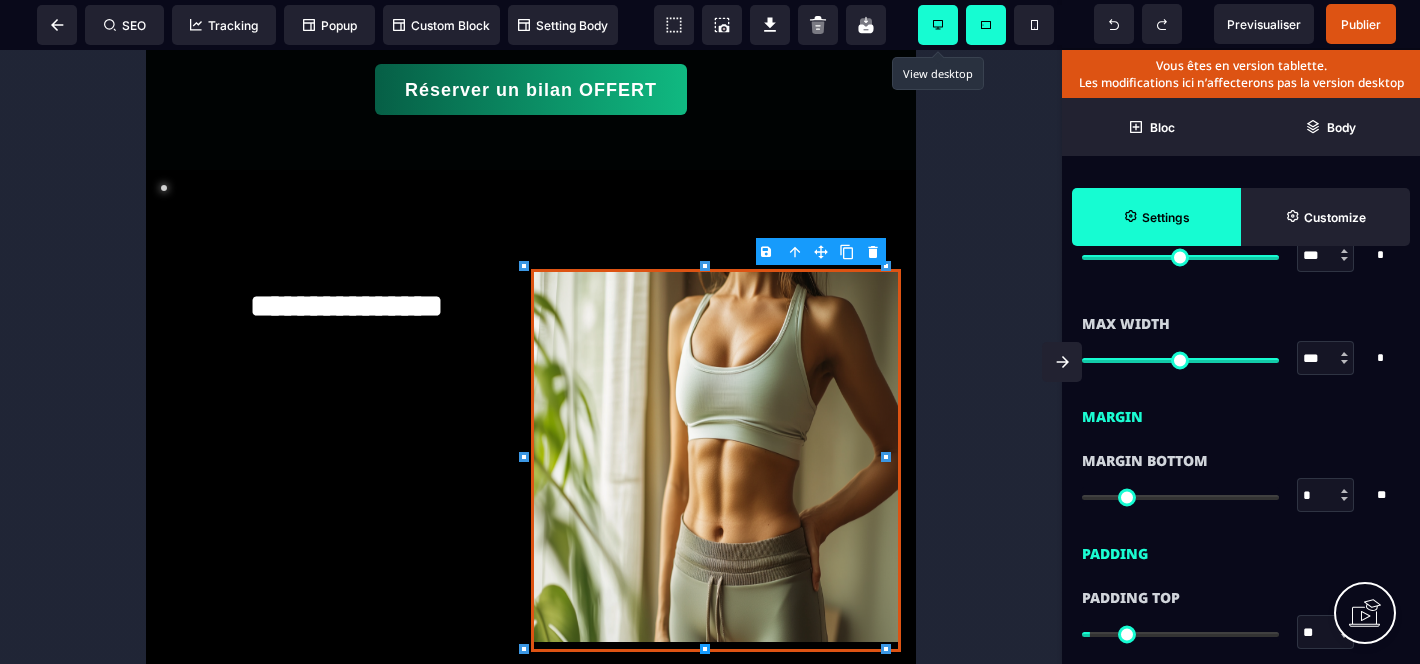 scroll, scrollTop: 875, scrollLeft: 0, axis: vertical 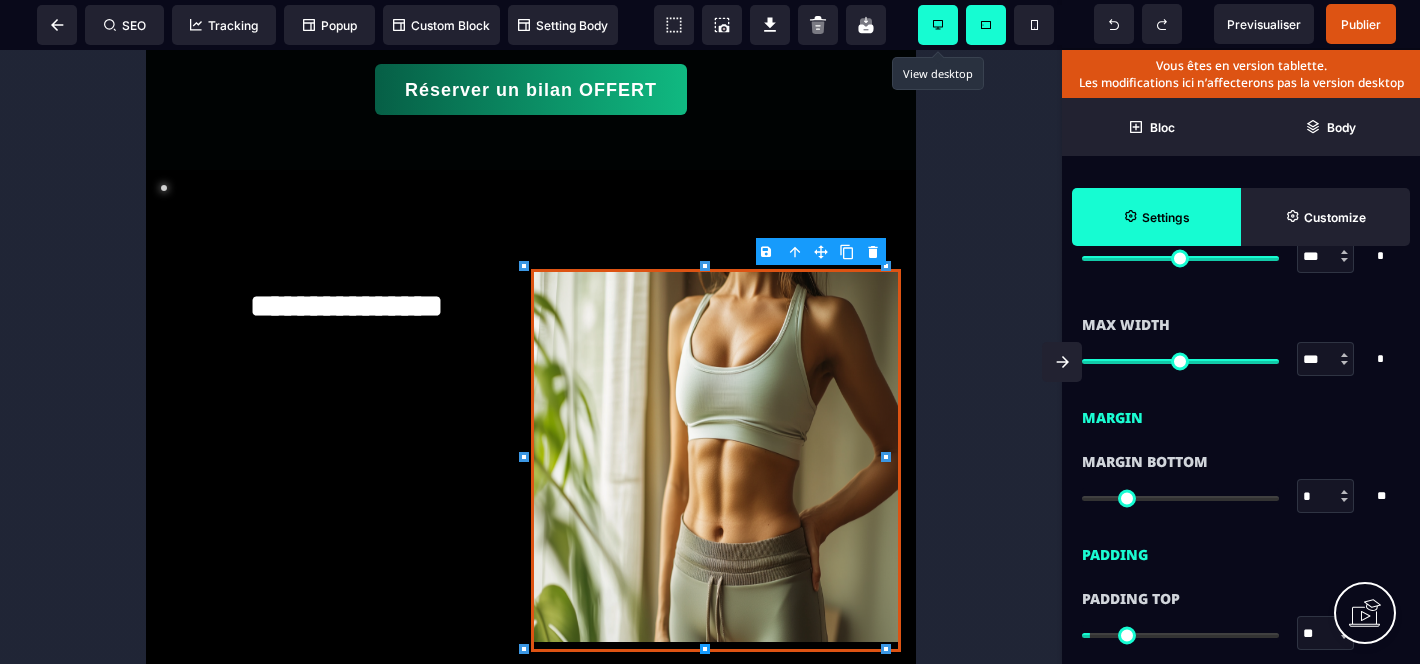 type on "**" 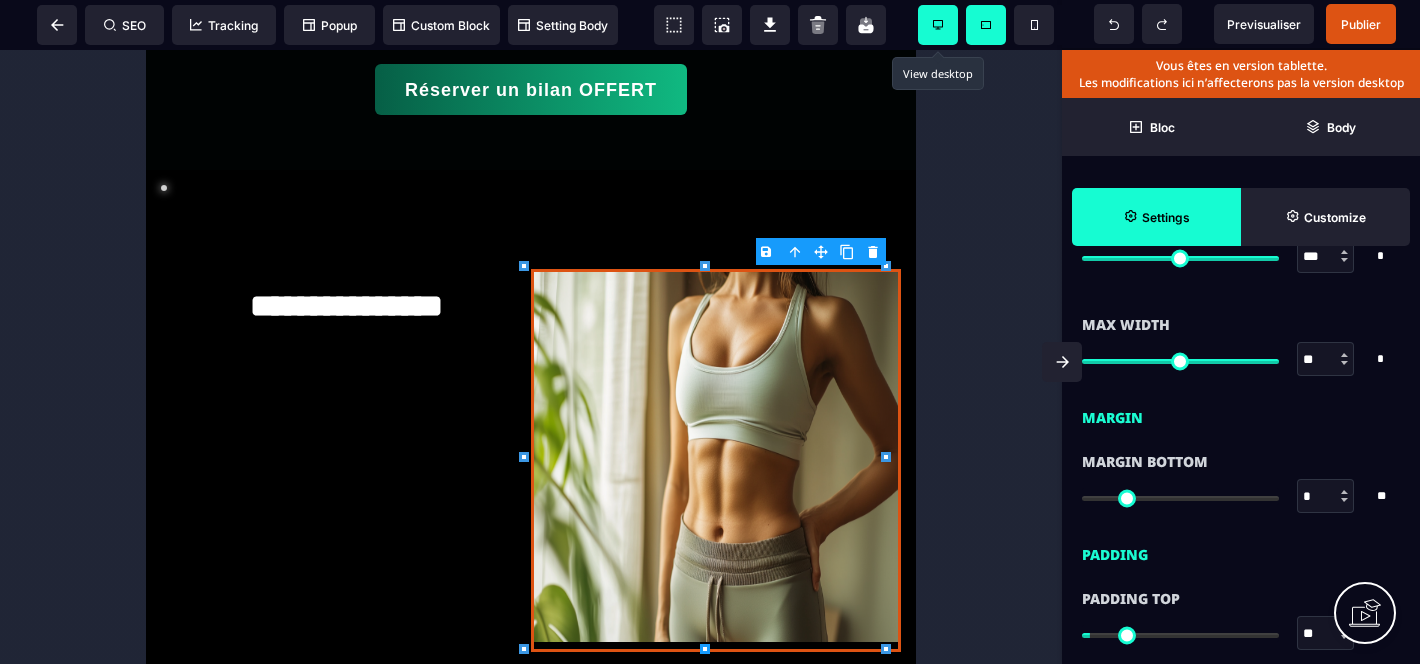 type on "**" 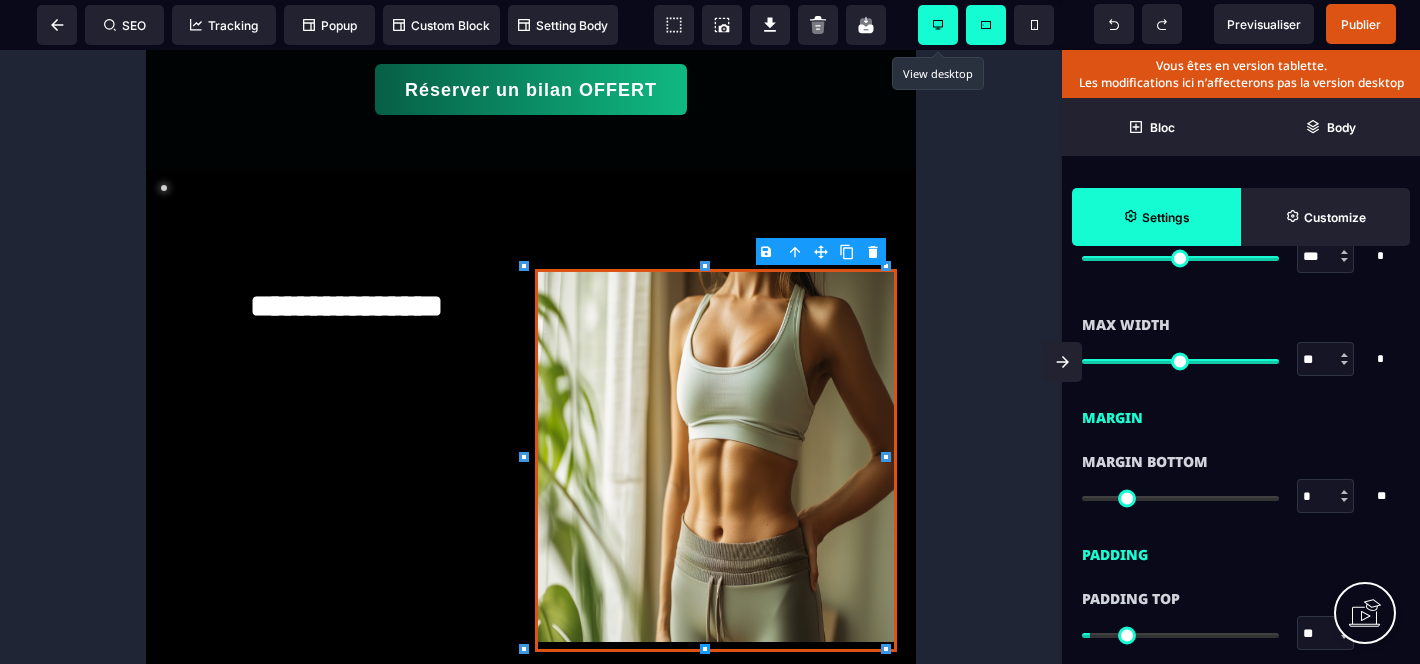 type on "**" 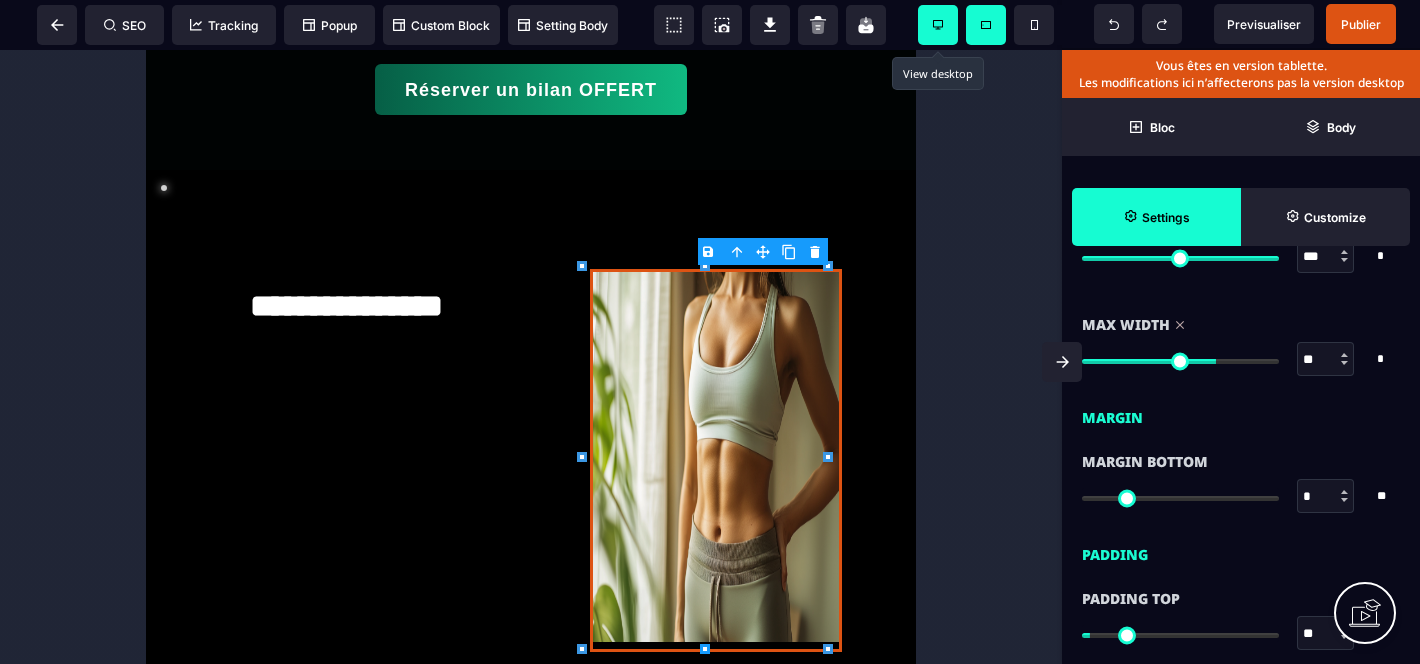 type on "**" 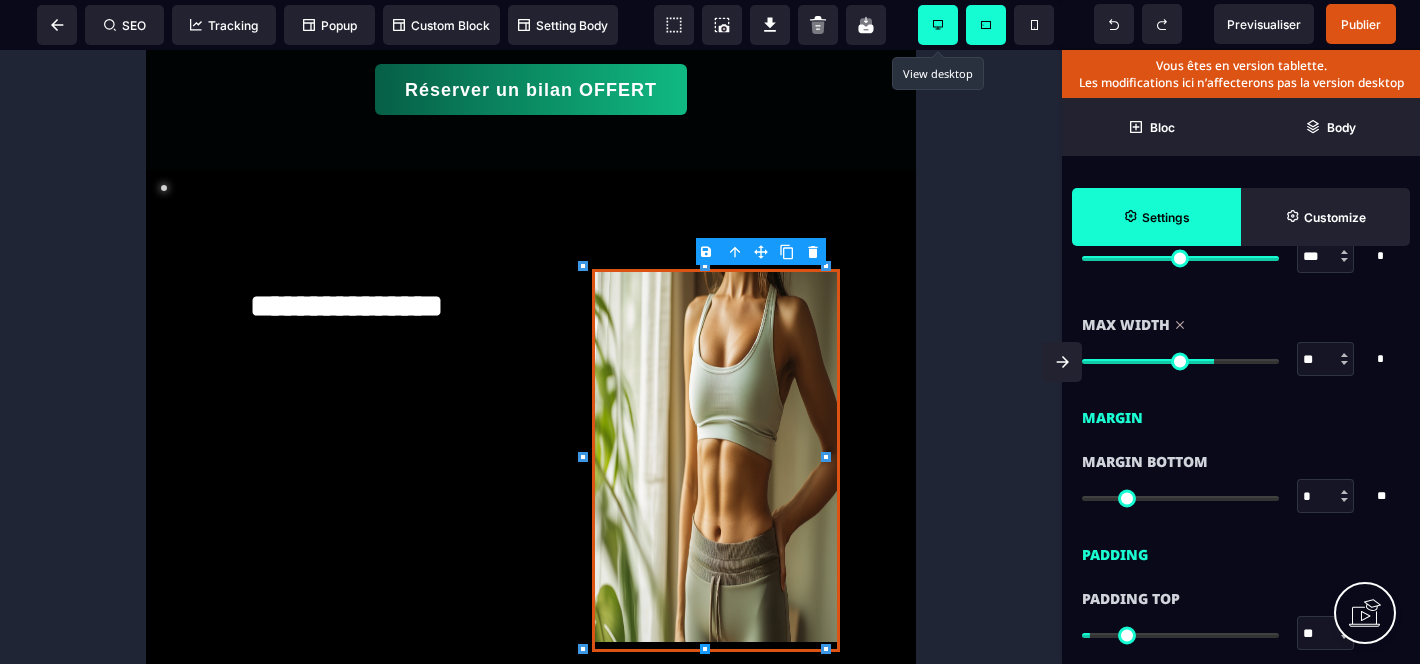 type on "**" 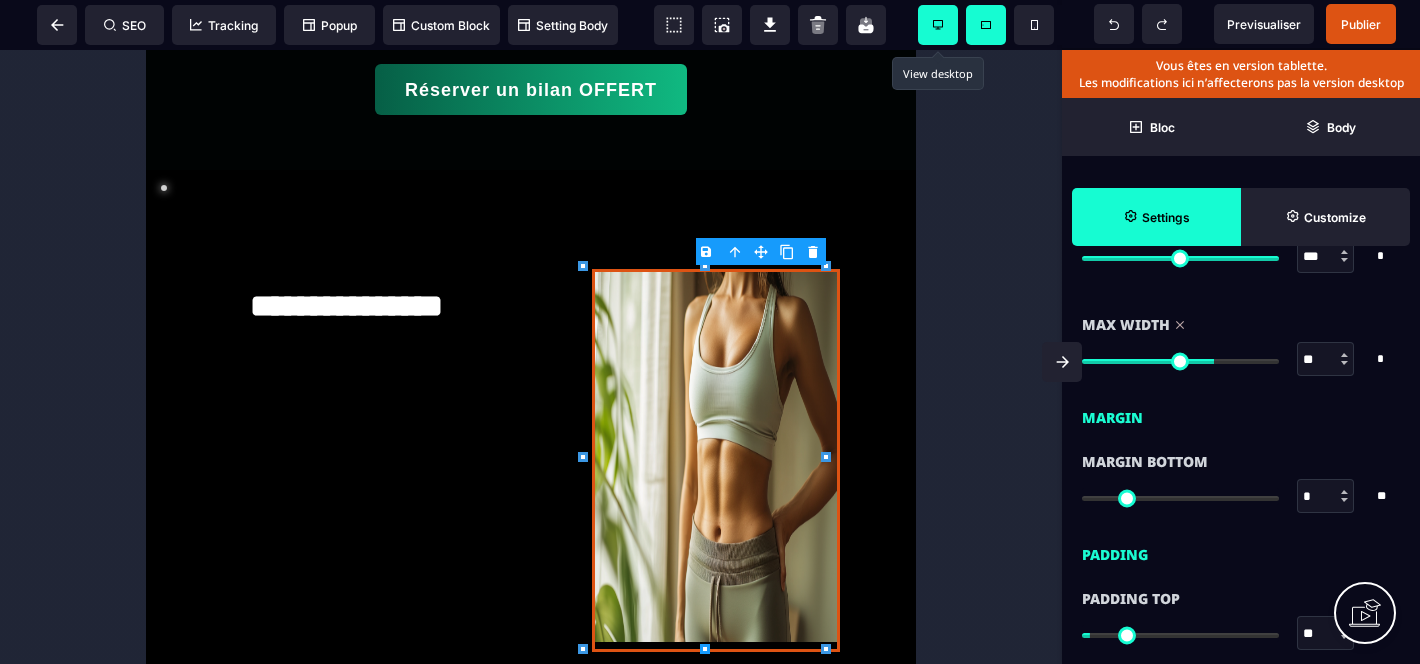 type on "***" 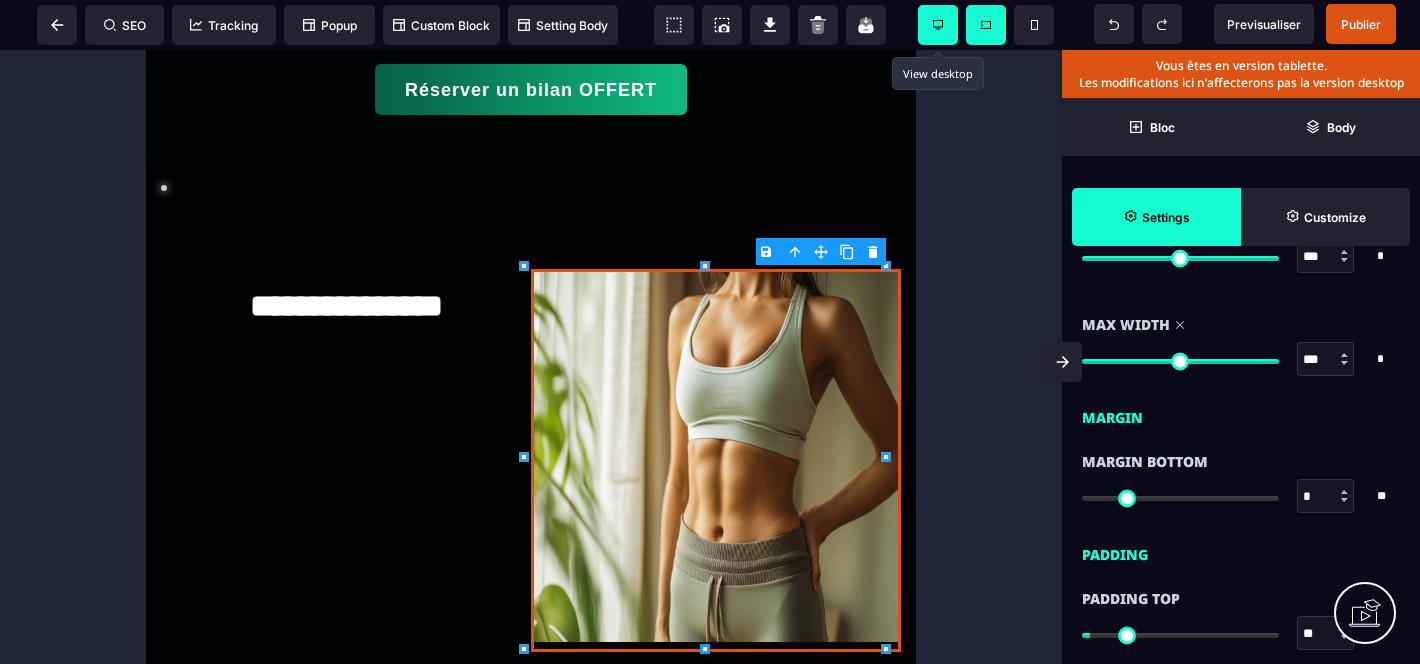drag, startPoint x: 1265, startPoint y: 362, endPoint x: 1313, endPoint y: 375, distance: 49.729267 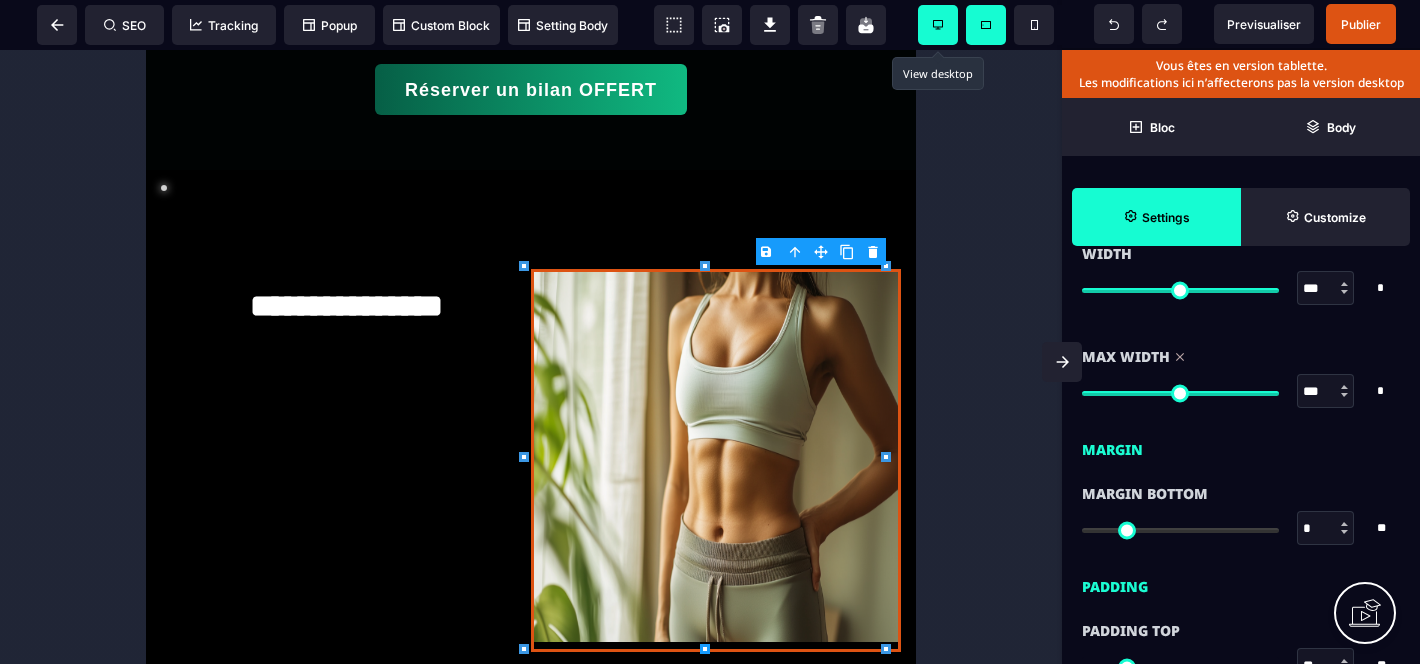 scroll, scrollTop: 671, scrollLeft: 0, axis: vertical 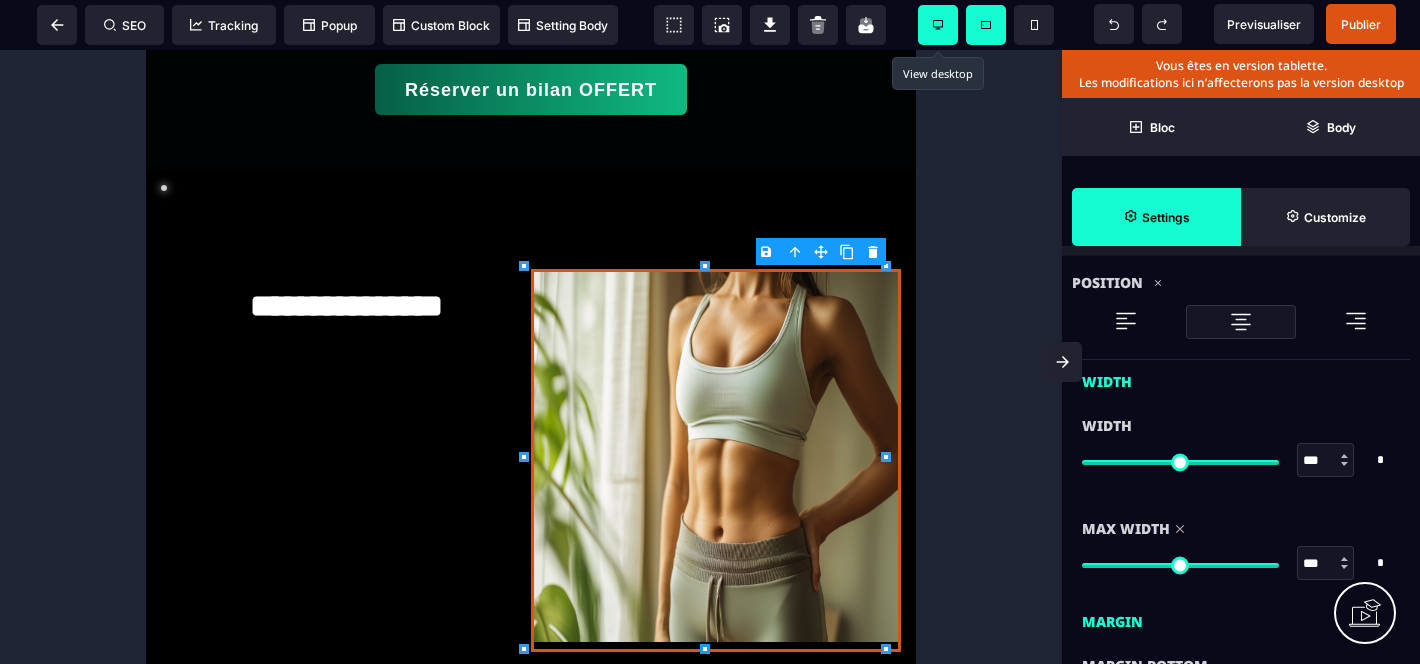 click at bounding box center (1344, 456) 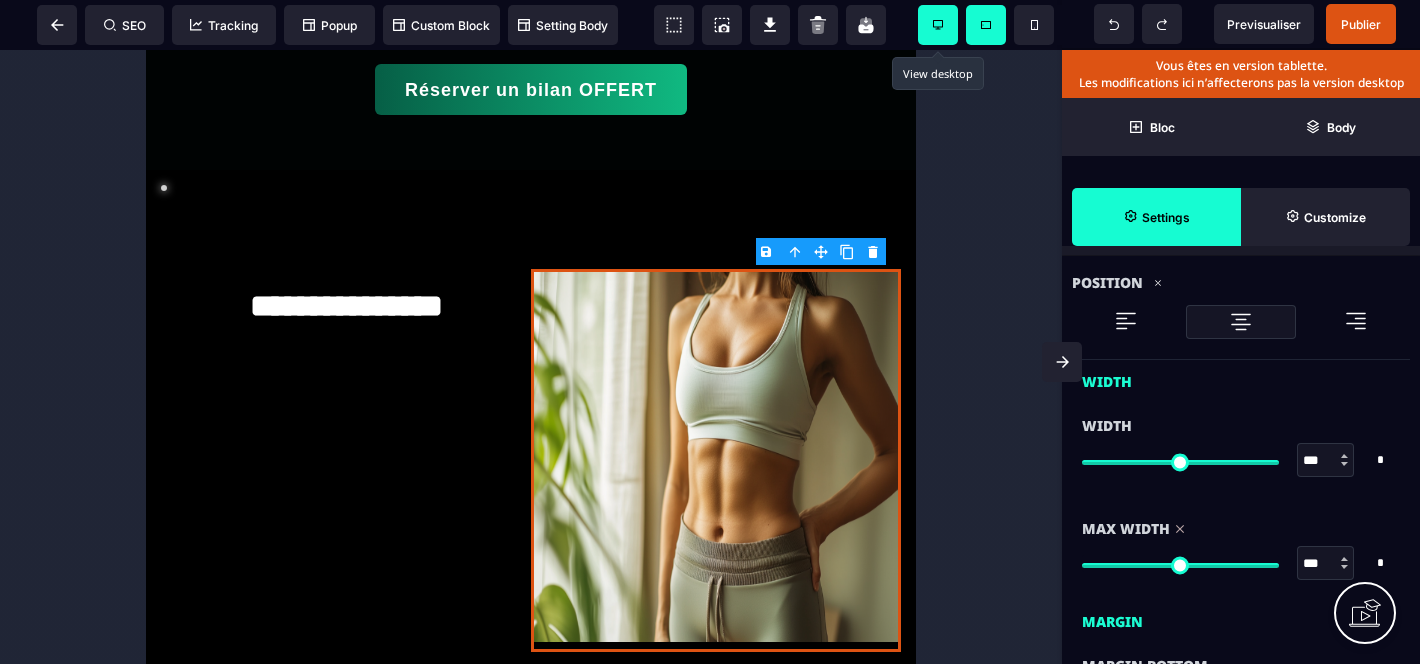 click at bounding box center [1344, 456] 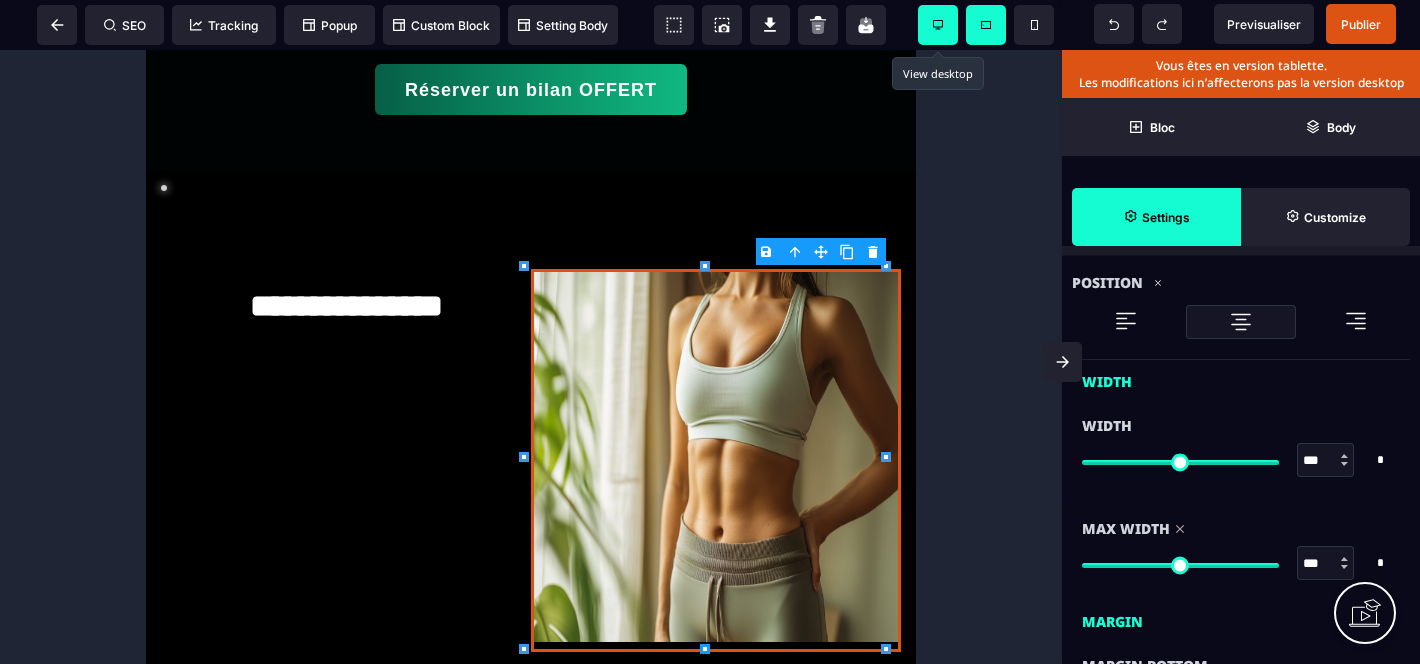 click at bounding box center [1344, 456] 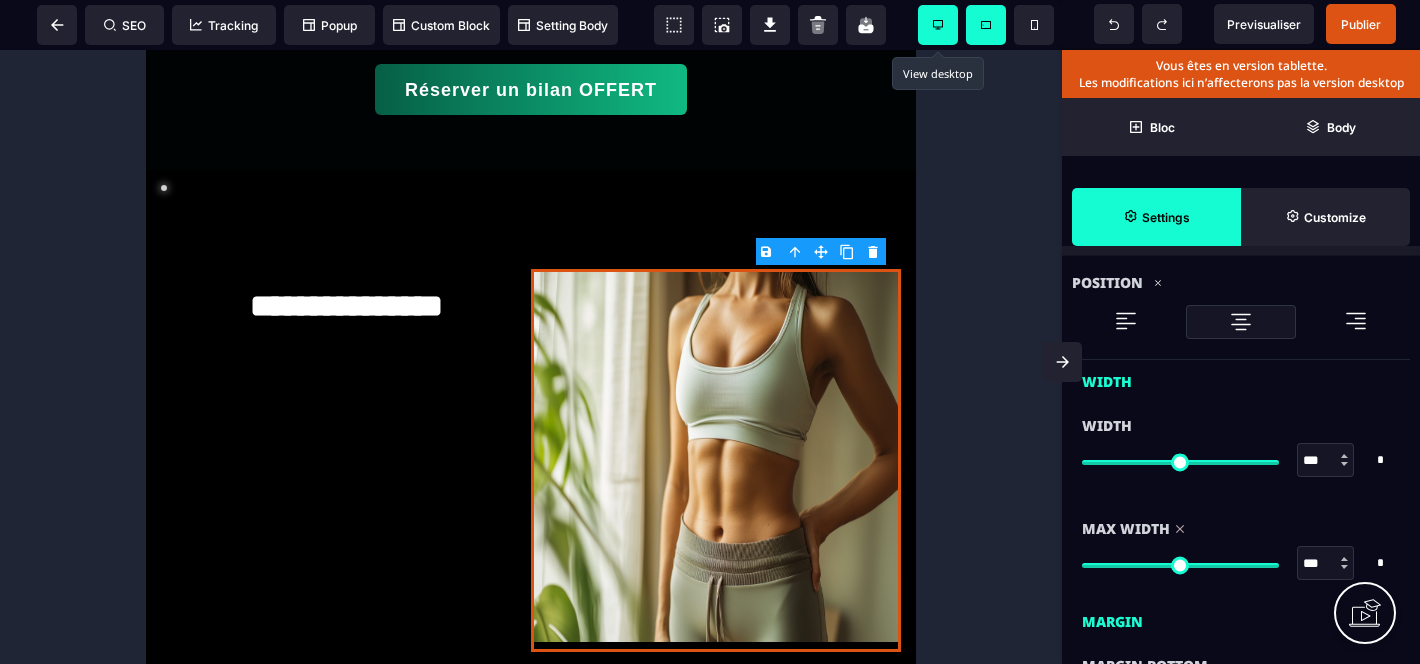 click at bounding box center (1344, 456) 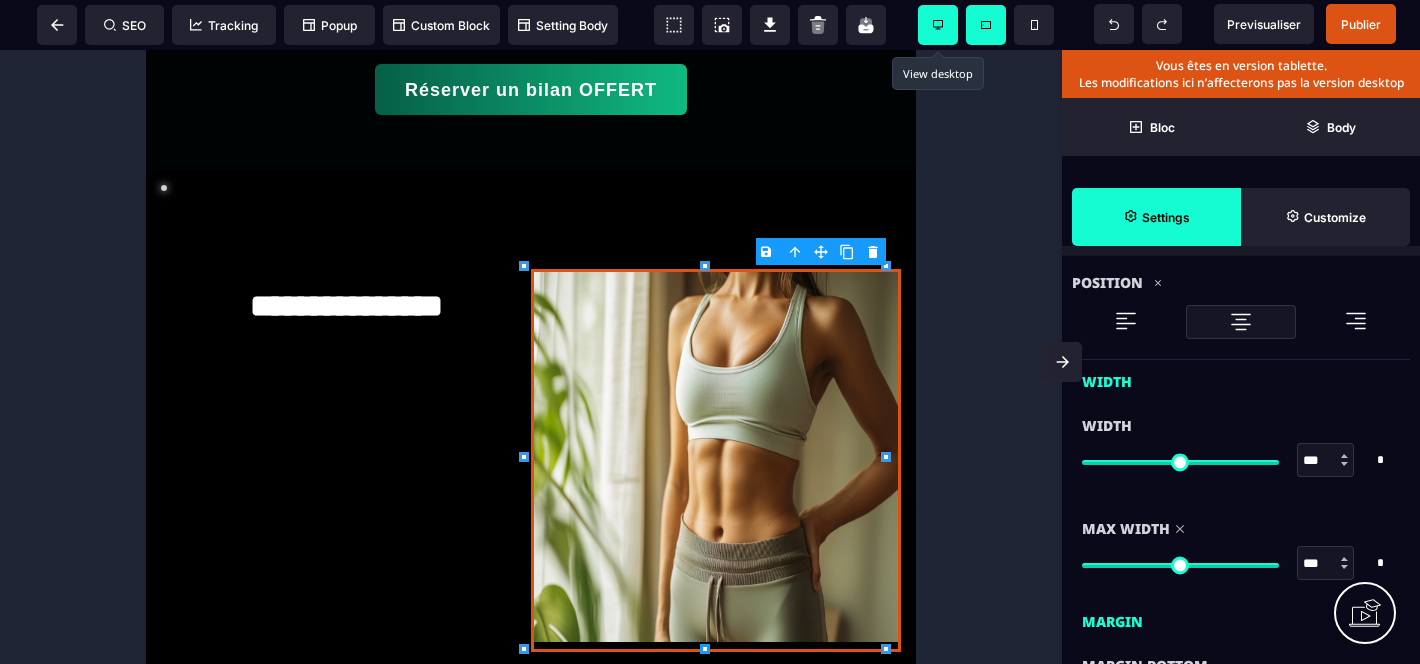 click at bounding box center (1344, 456) 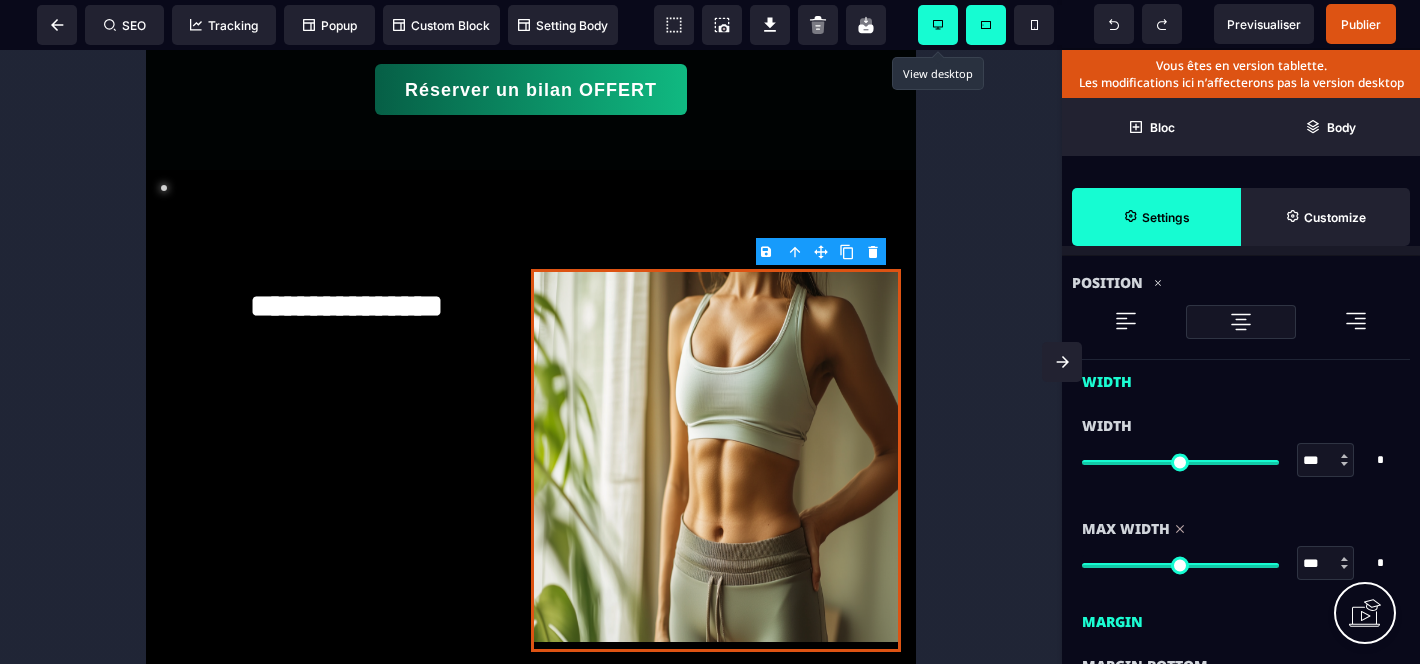 click at bounding box center (1344, 464) 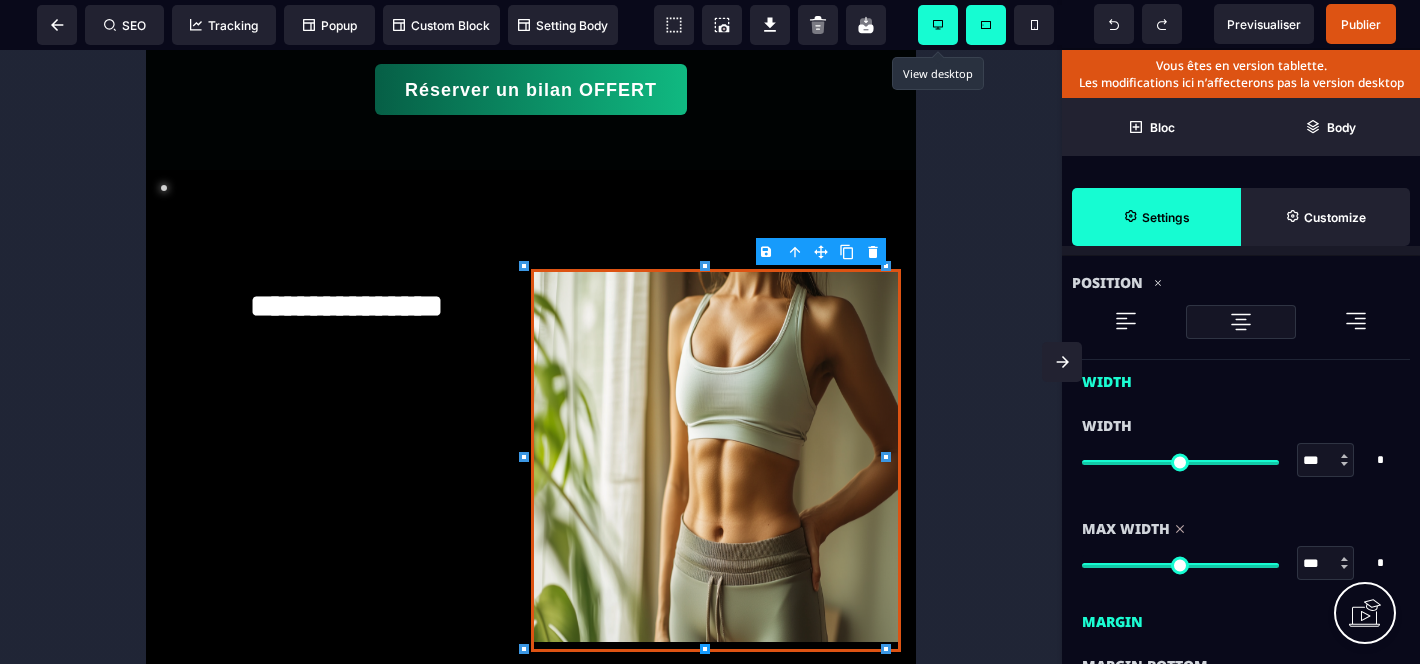 click at bounding box center (1344, 464) 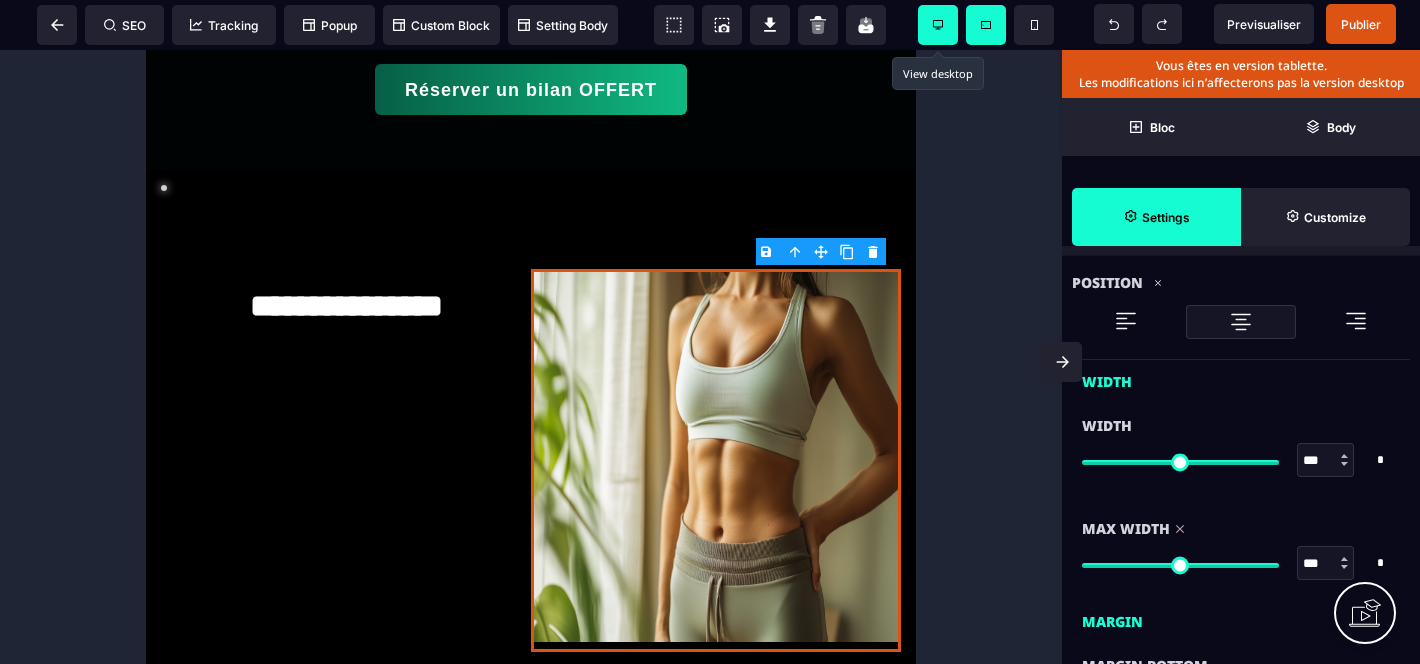 click at bounding box center [1344, 464] 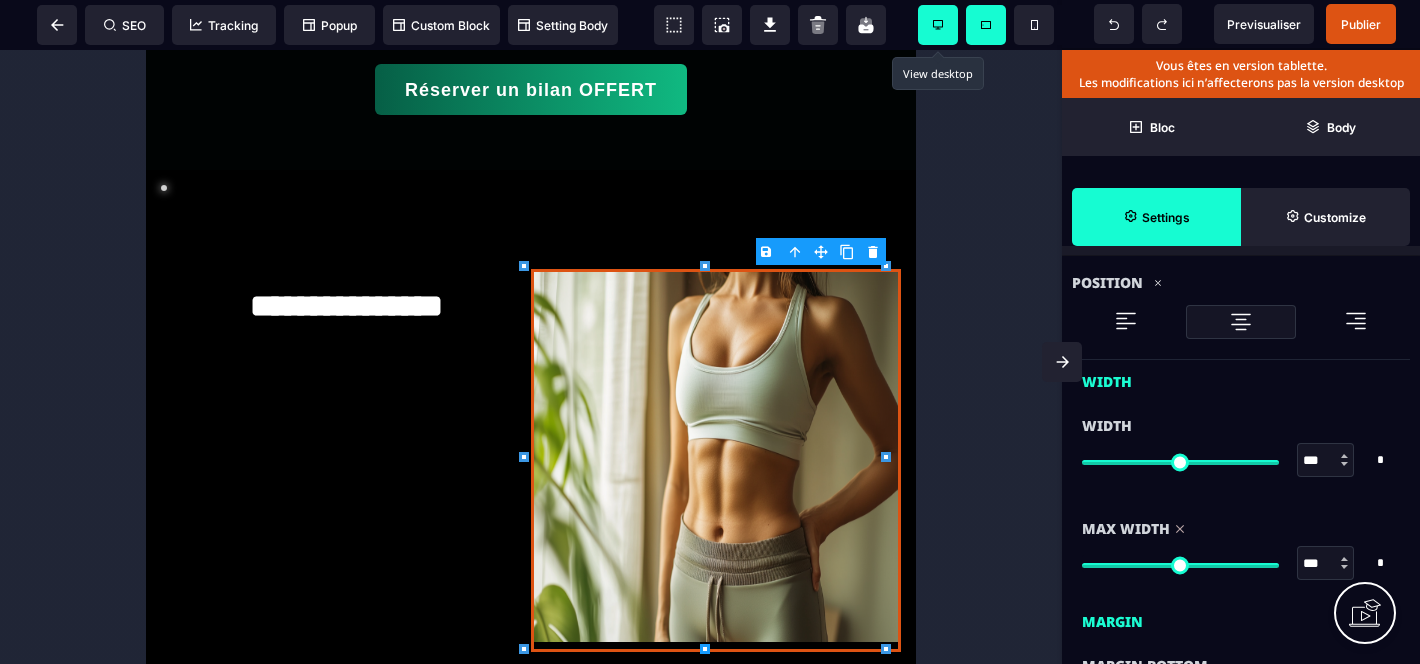 click on "Width
***
*
* * **
All" at bounding box center [1241, 445] 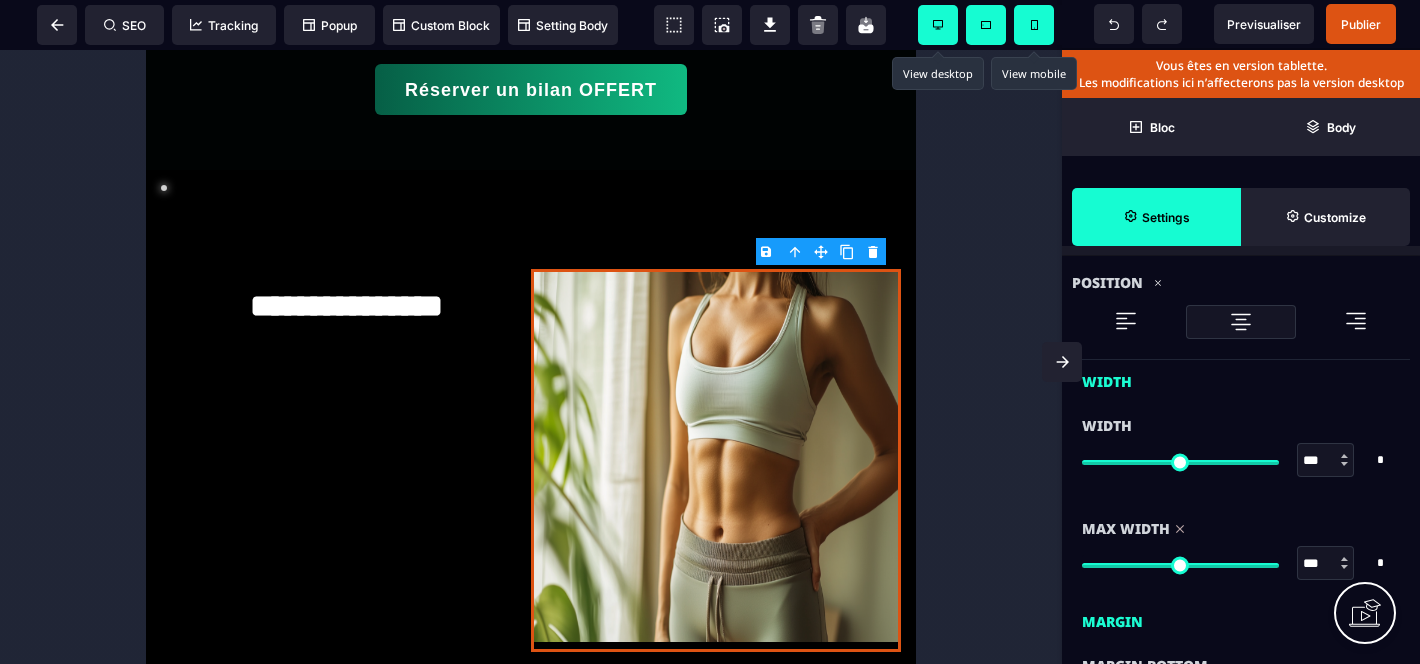 click 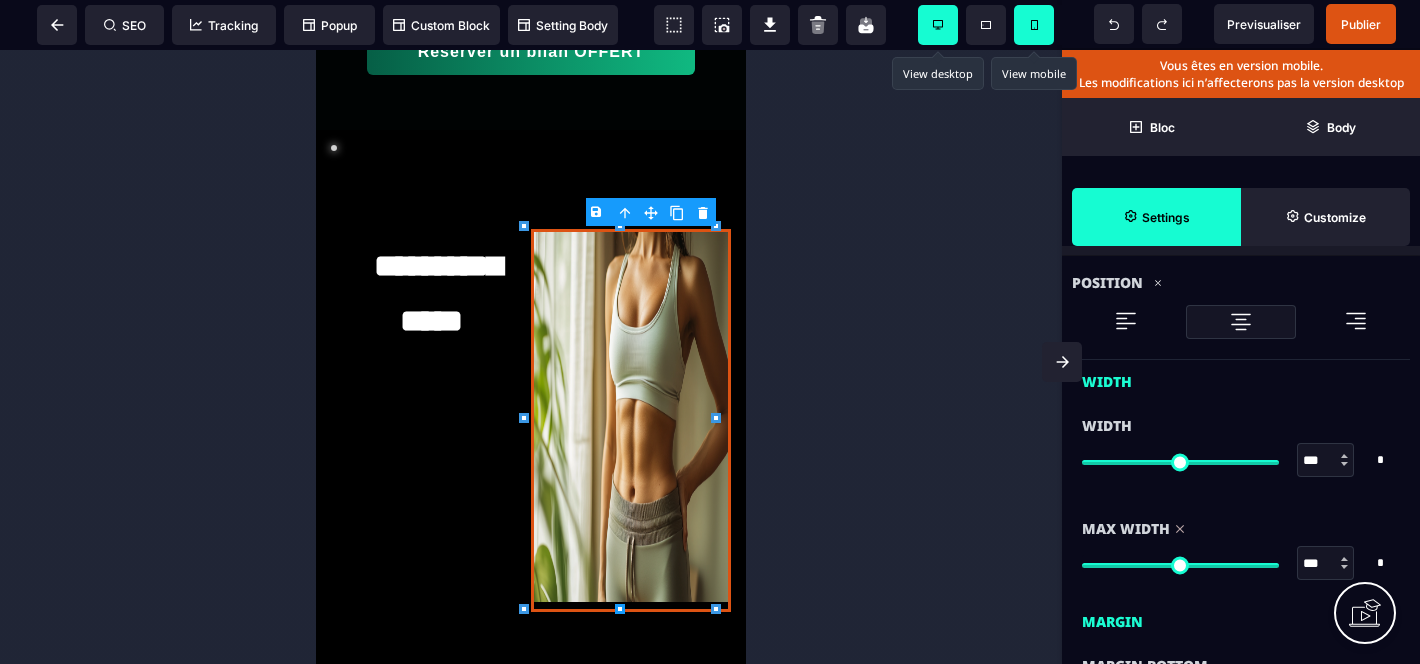 click at bounding box center [938, 25] 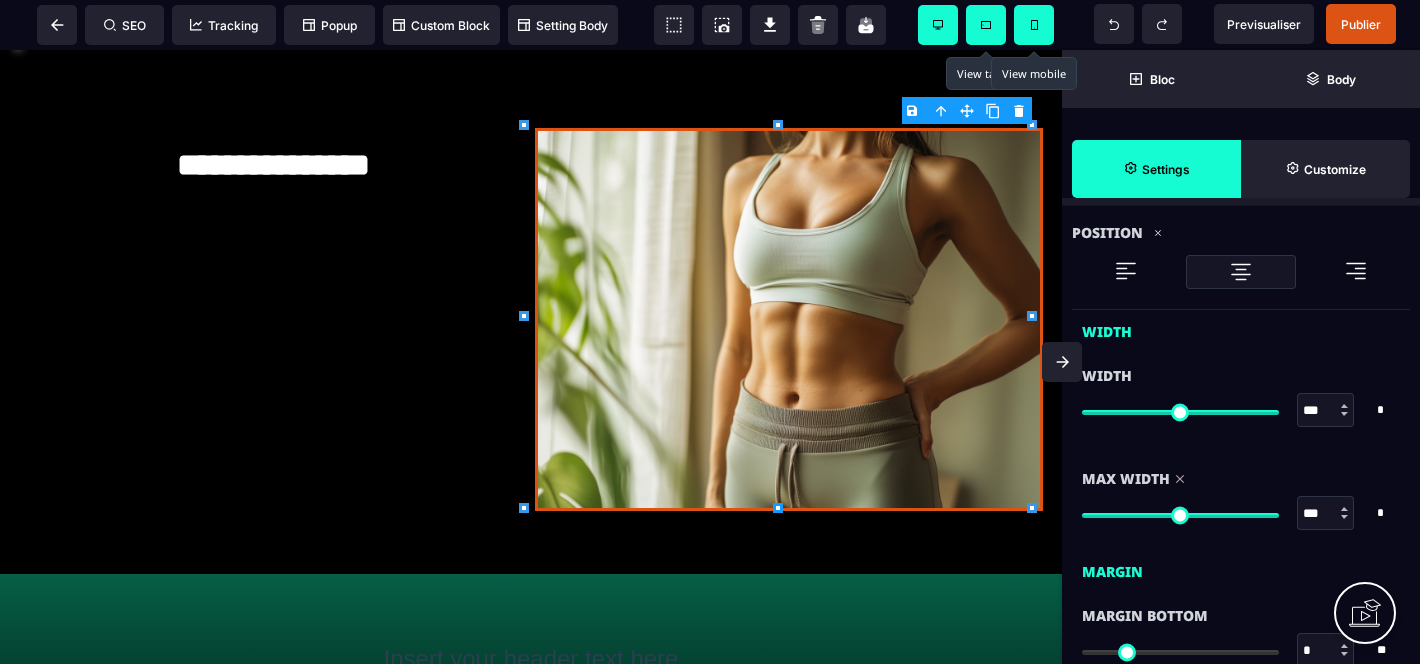 click at bounding box center (986, 25) 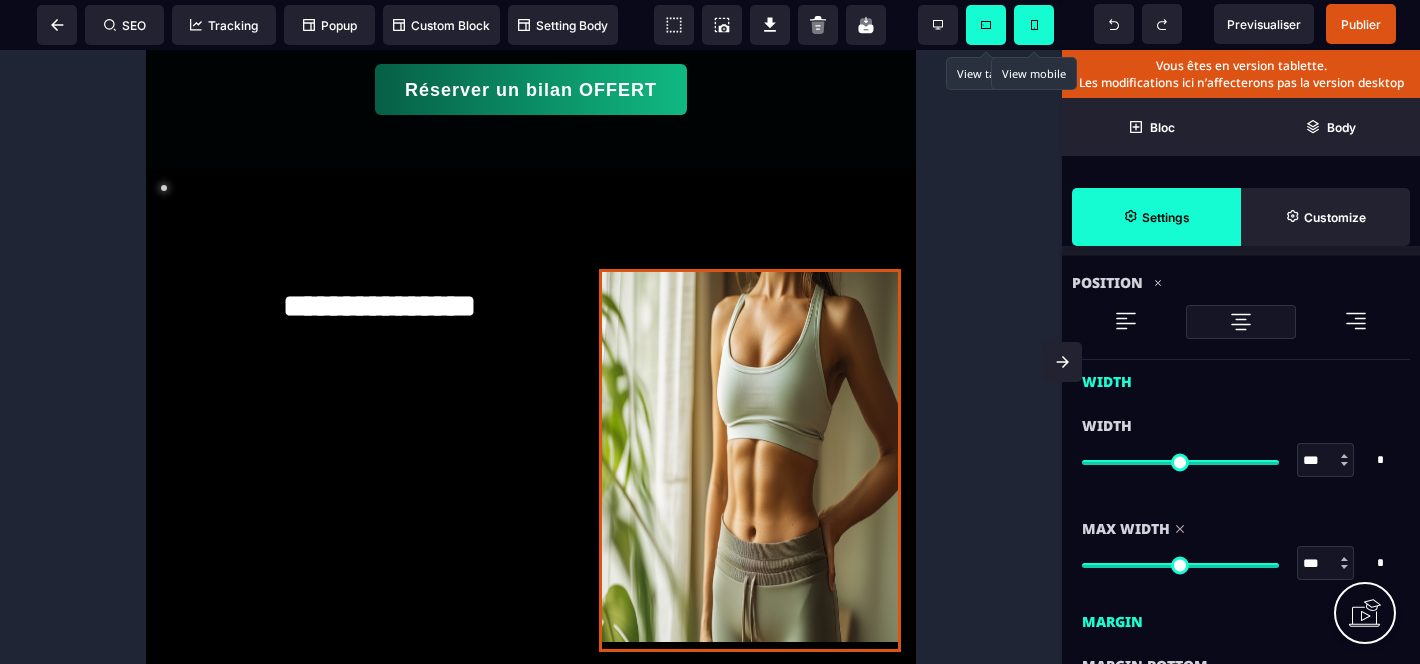 scroll, scrollTop: 622, scrollLeft: 0, axis: vertical 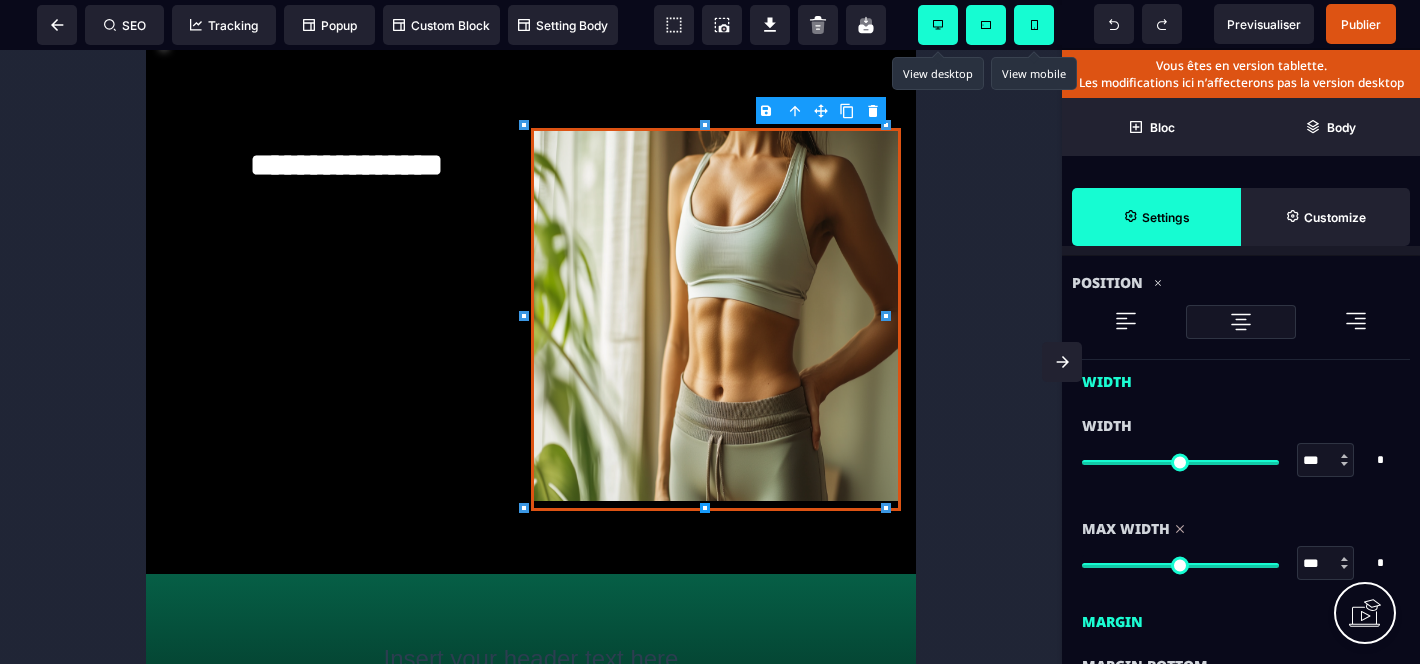 click at bounding box center [938, 25] 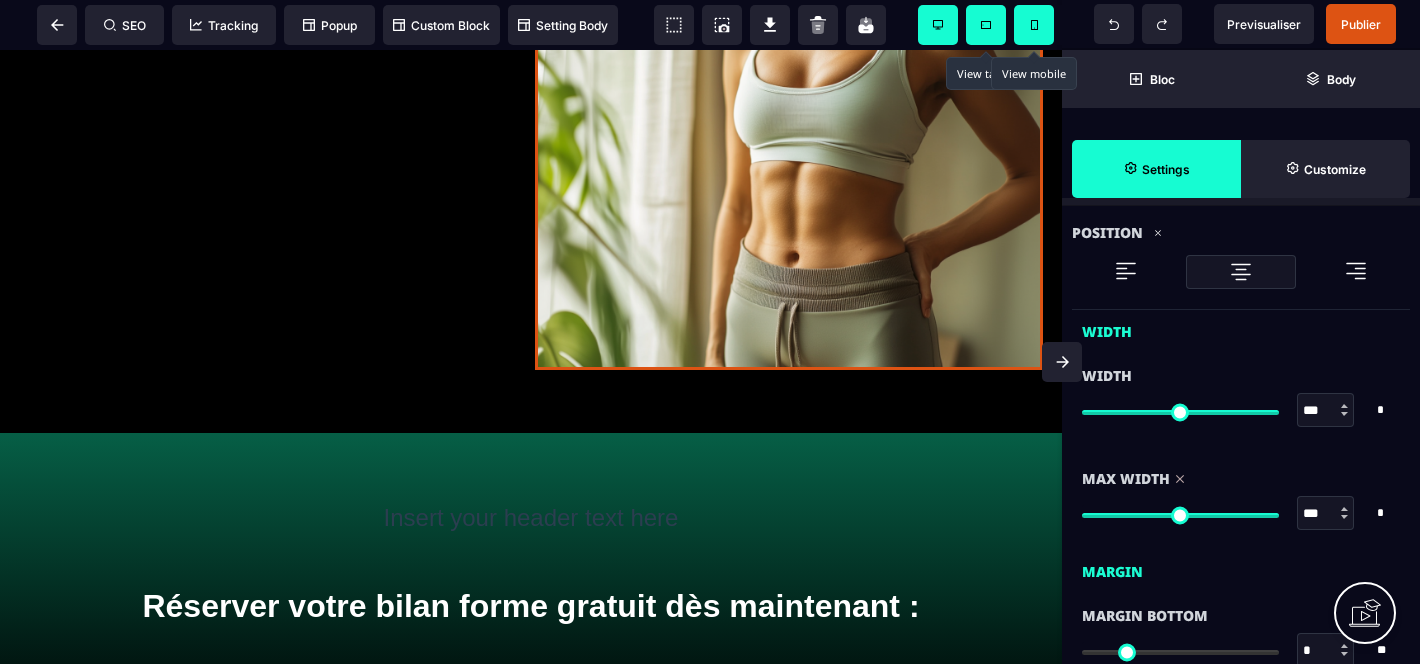 scroll, scrollTop: 481, scrollLeft: 0, axis: vertical 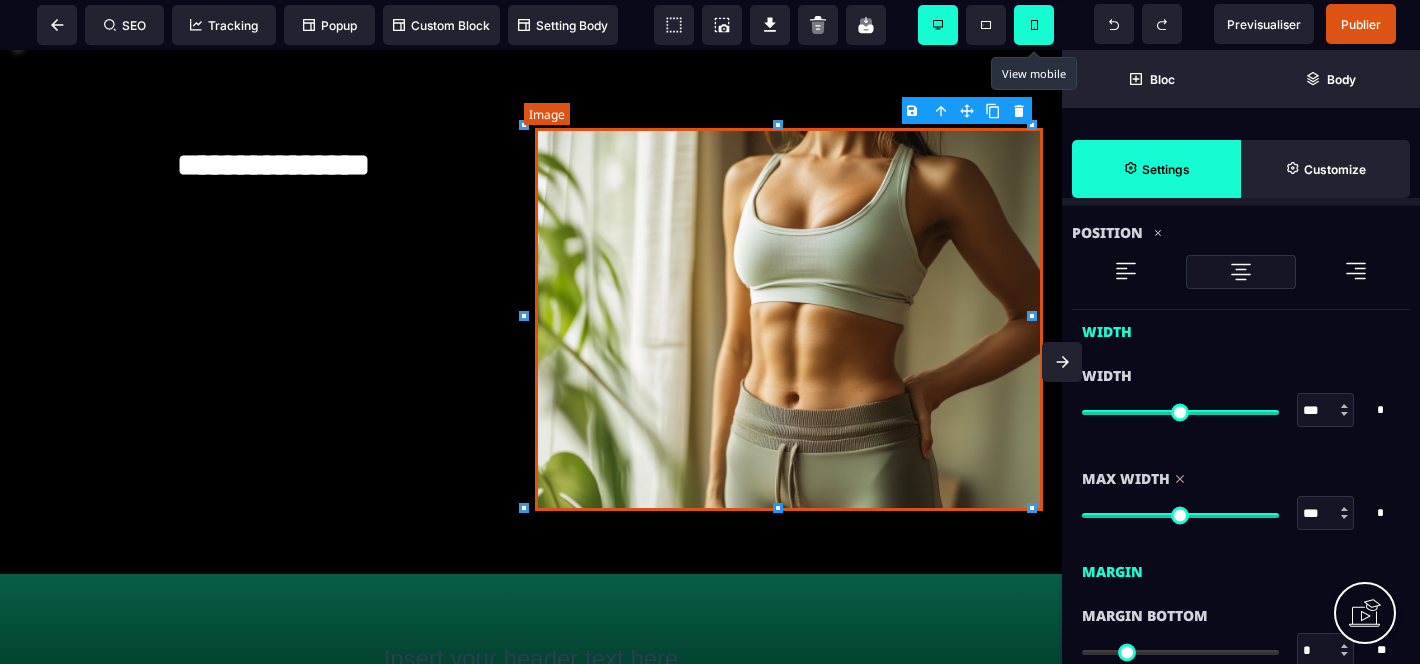 click at bounding box center [789, 319] 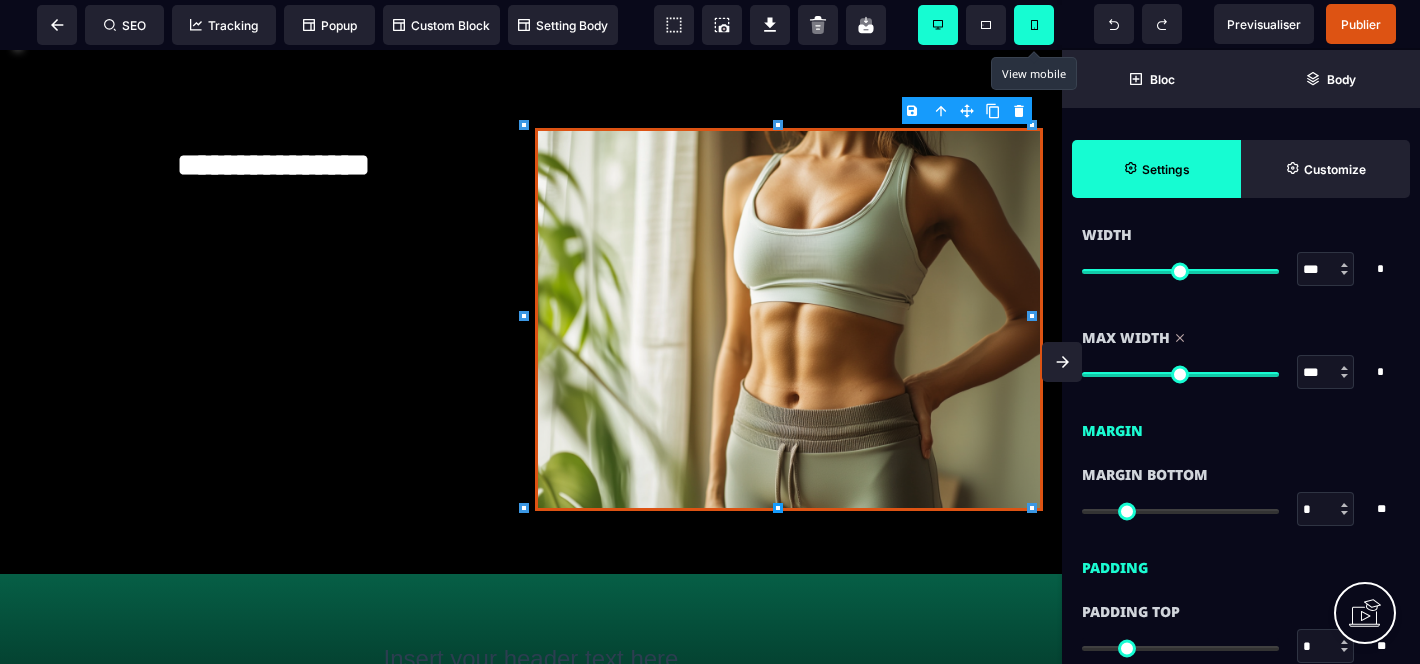 scroll, scrollTop: 716, scrollLeft: 0, axis: vertical 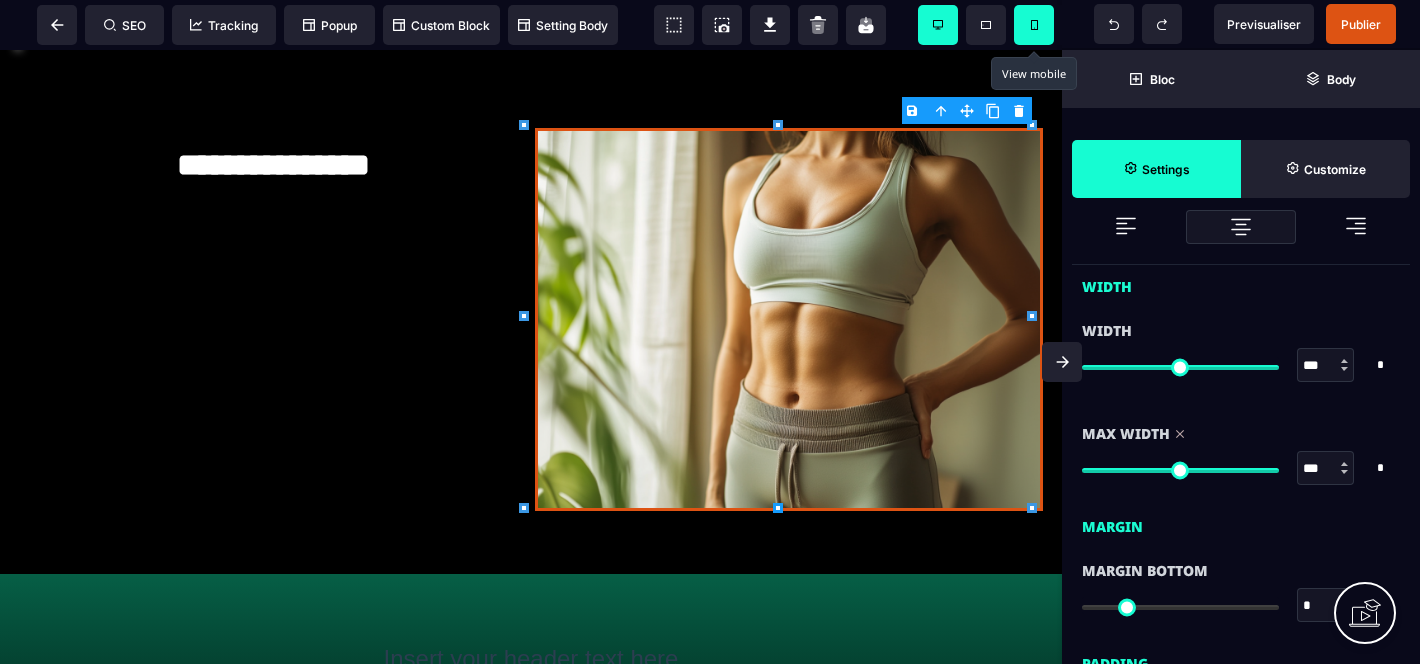 type on "**" 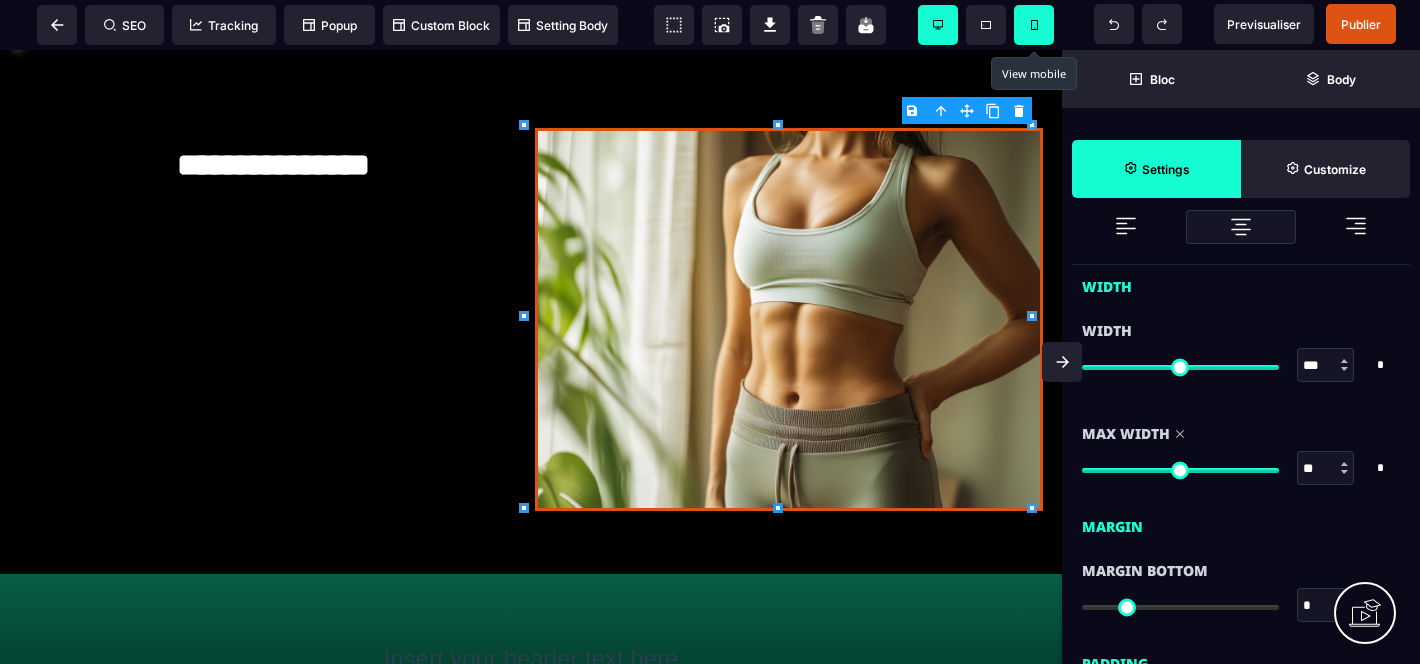 type on "**" 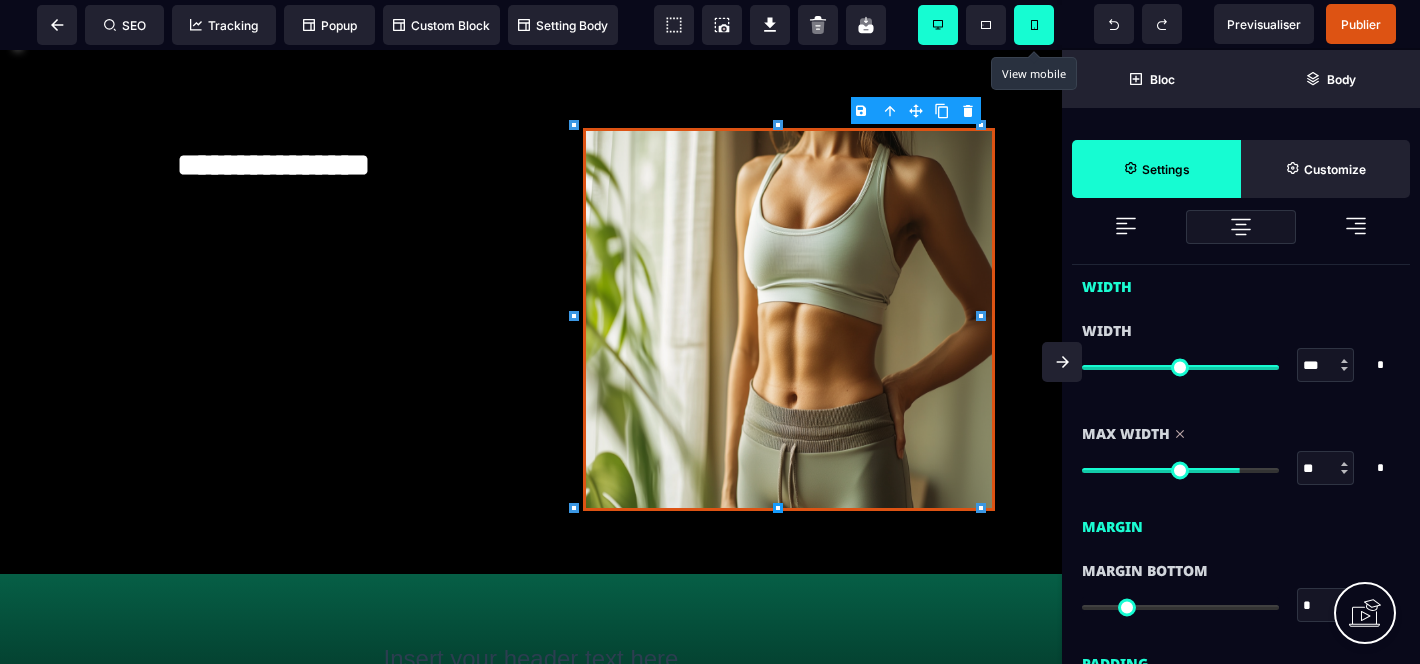 type on "**" 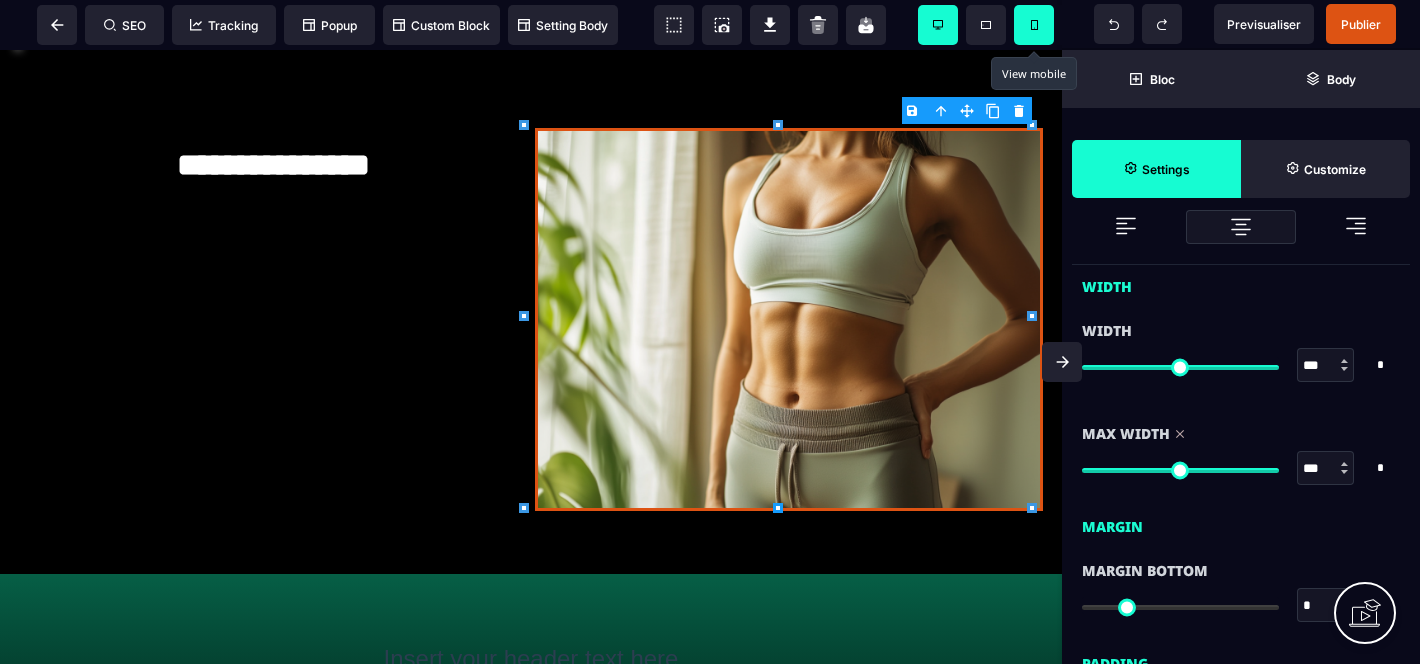drag, startPoint x: 1267, startPoint y: 471, endPoint x: 1340, endPoint y: 473, distance: 73.02739 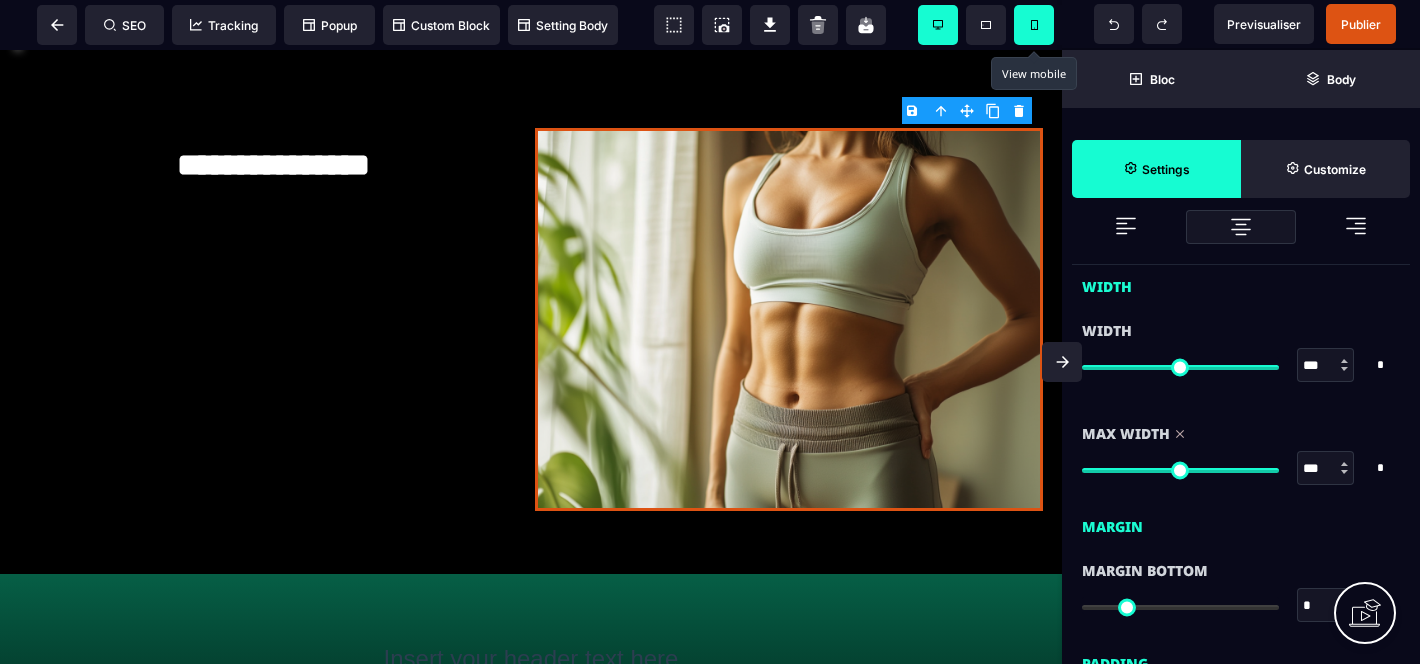 click 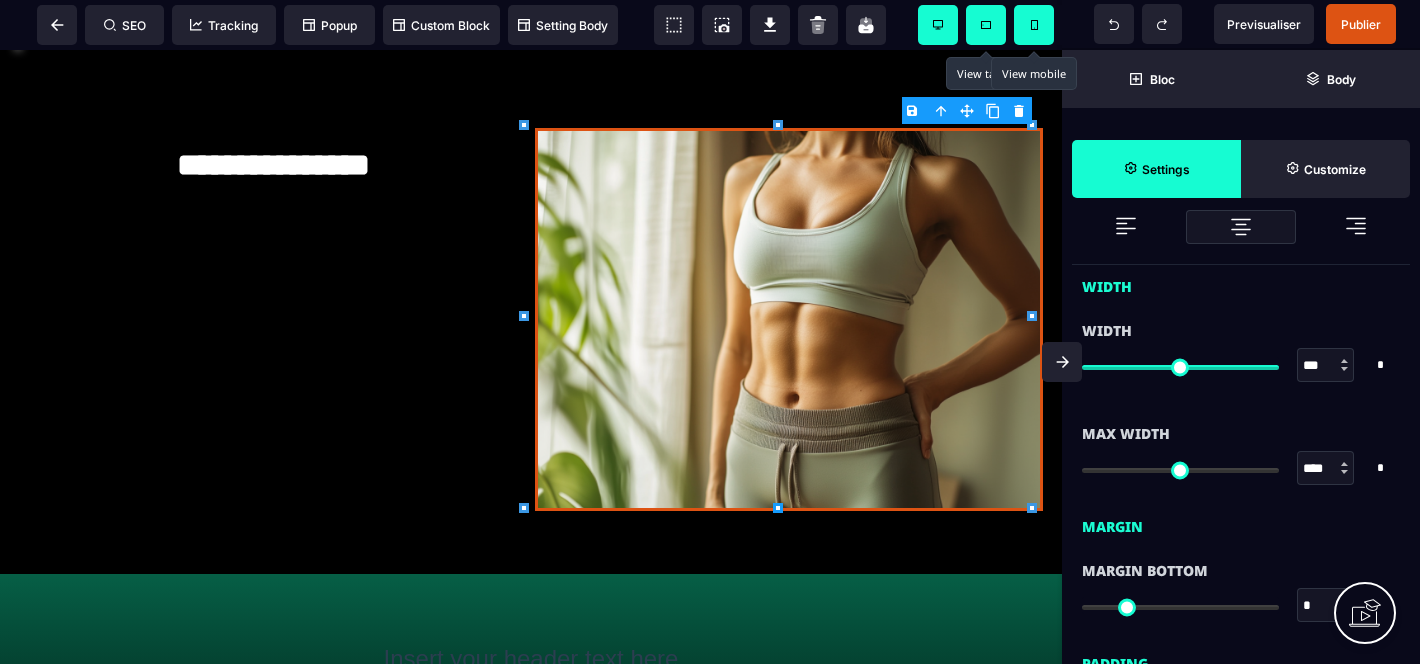 click at bounding box center (986, 25) 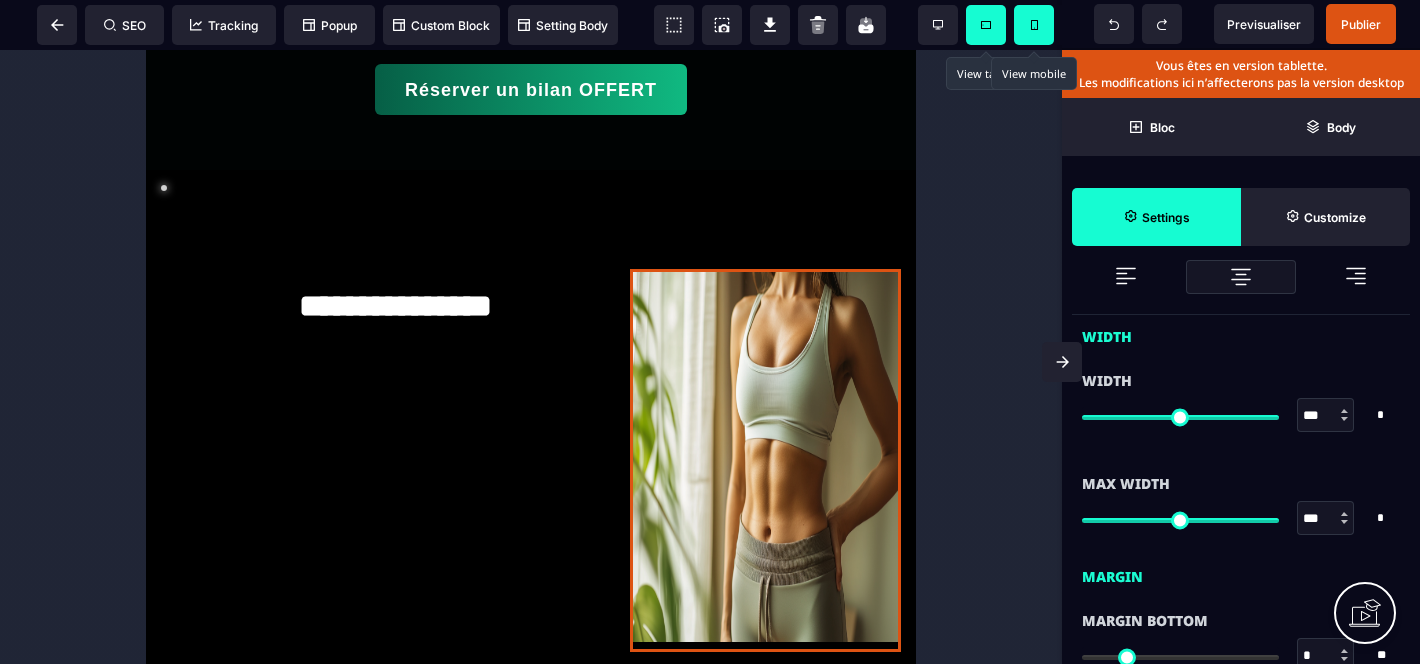 scroll, scrollTop: 622, scrollLeft: 0, axis: vertical 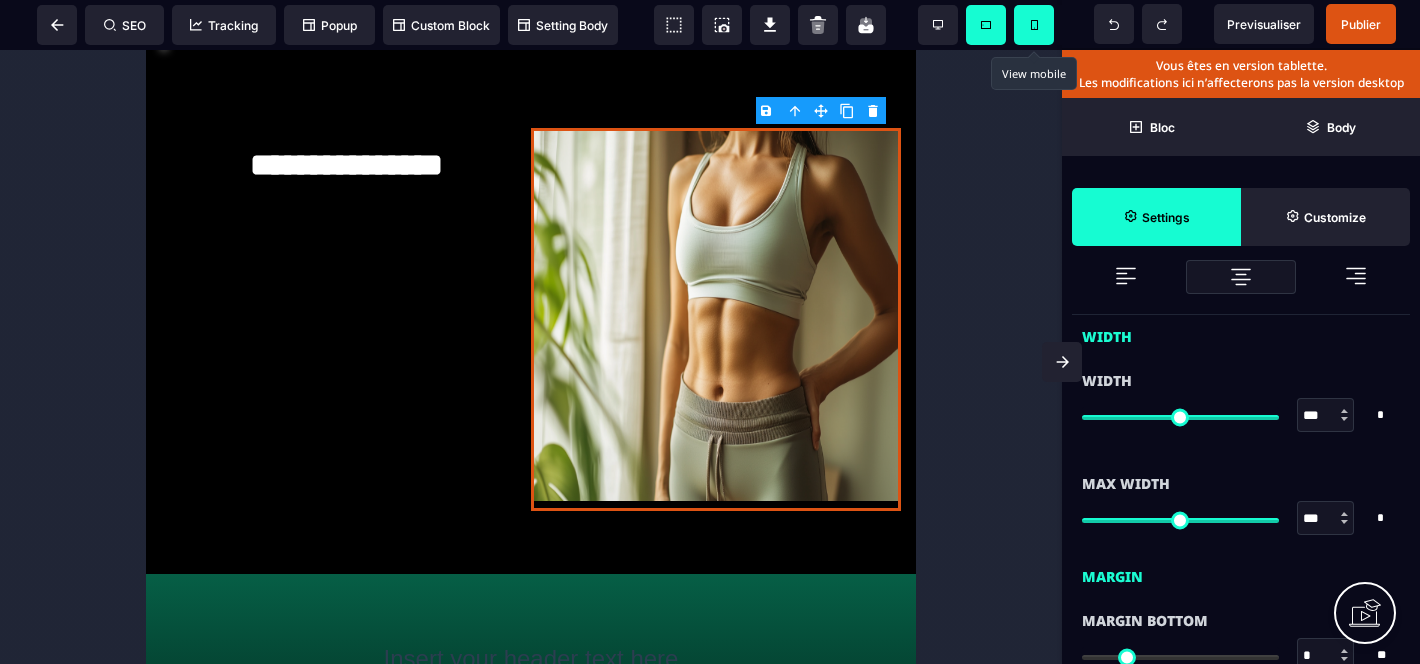 click at bounding box center (1034, 25) 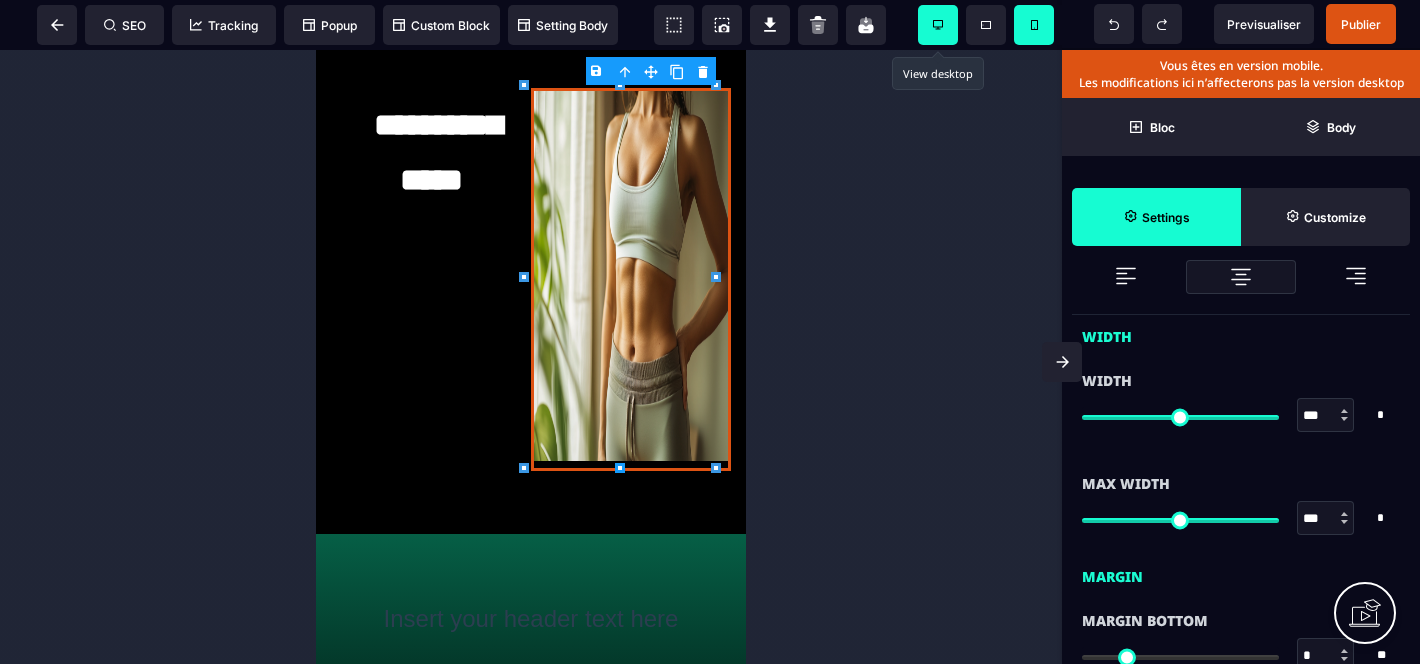 click at bounding box center [938, 25] 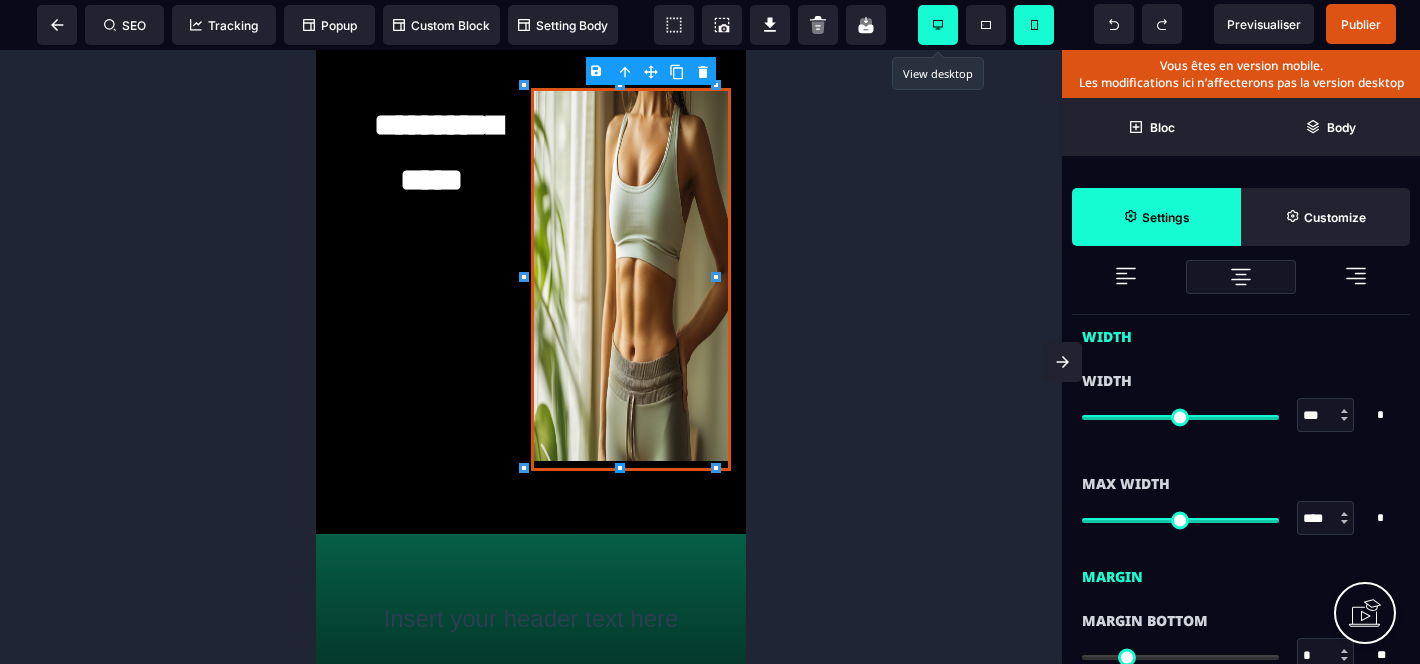 select on "**" 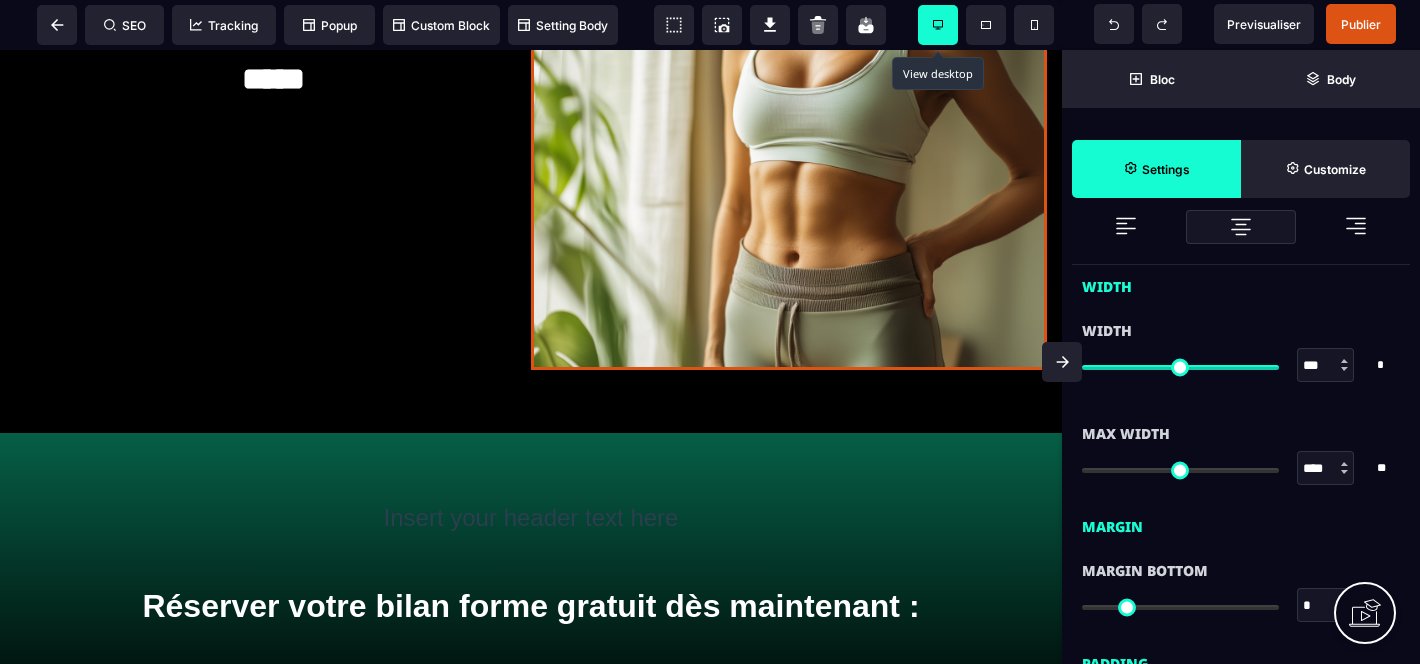 type on "*" 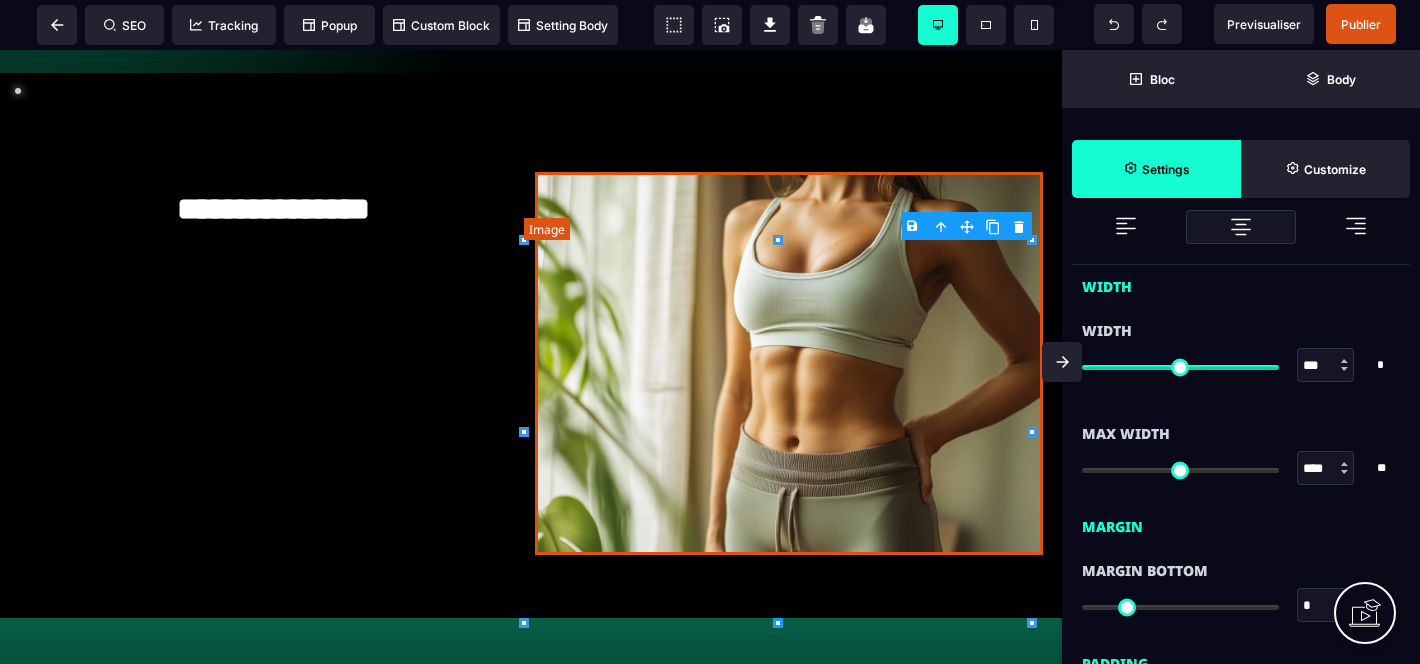 scroll, scrollTop: 542, scrollLeft: 0, axis: vertical 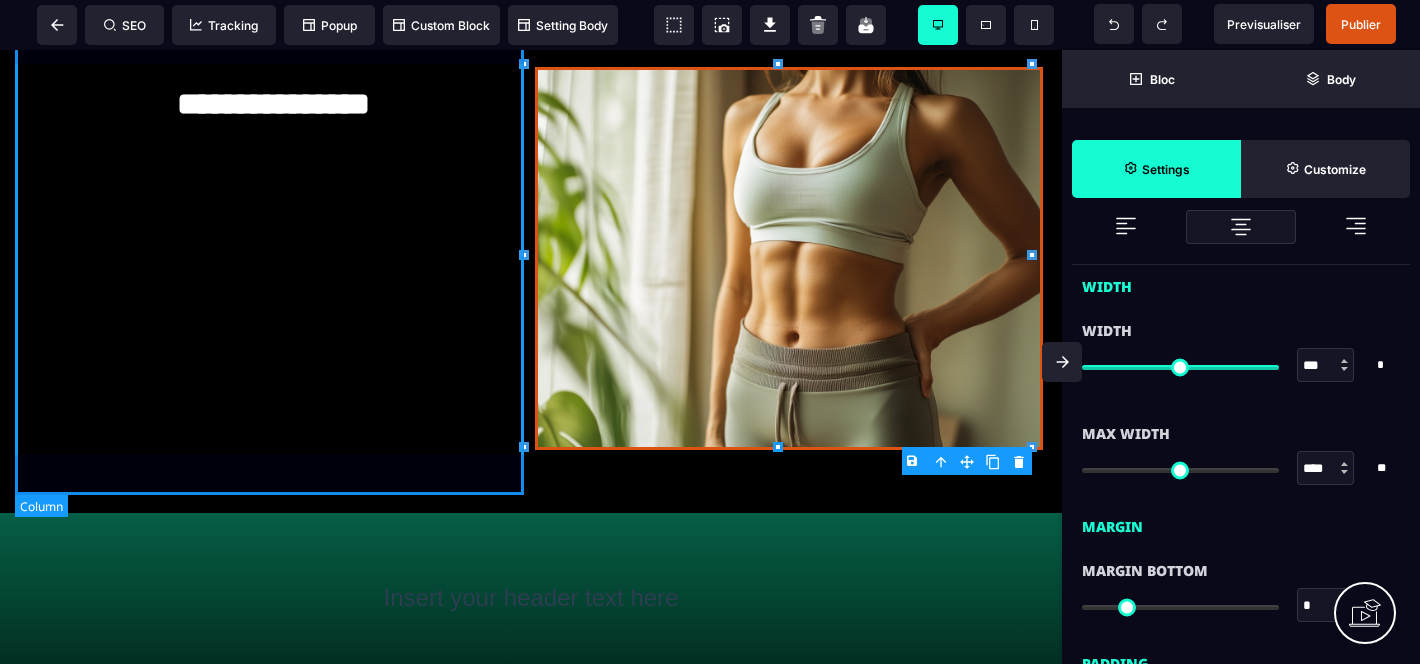 click on "**********" at bounding box center [273, 262] 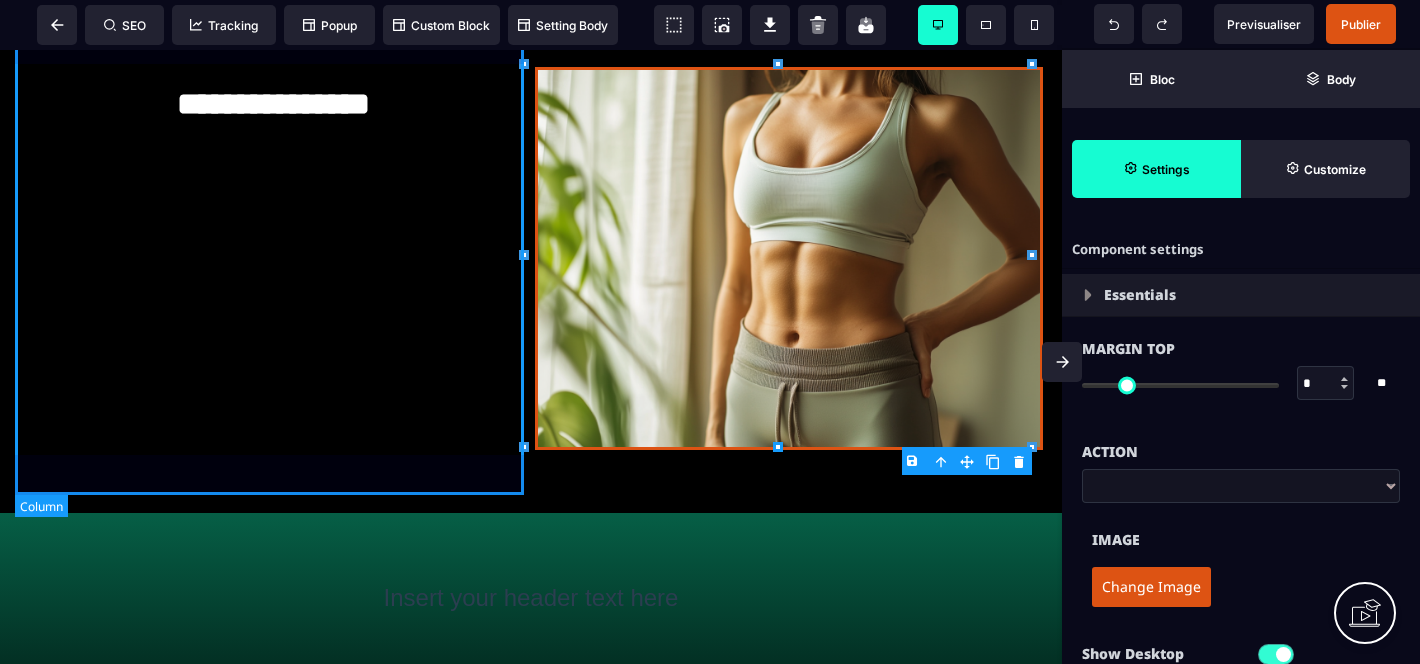 select 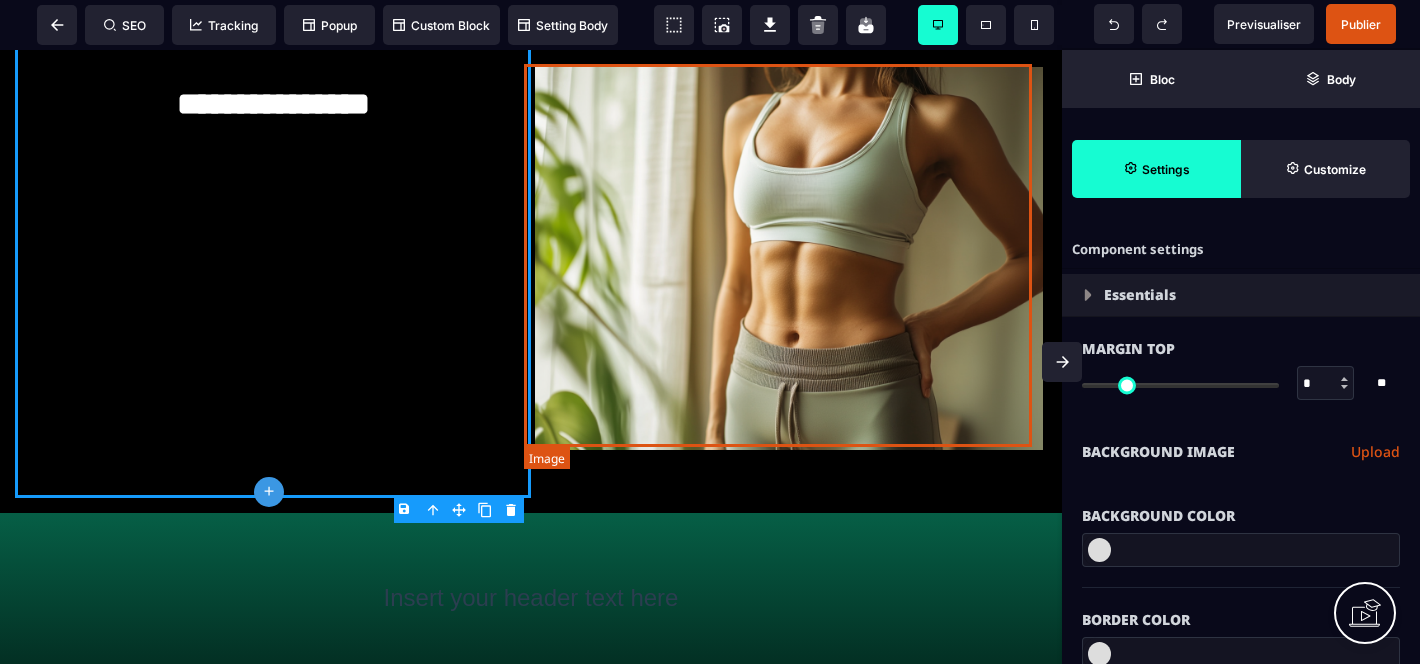 click at bounding box center (789, 258) 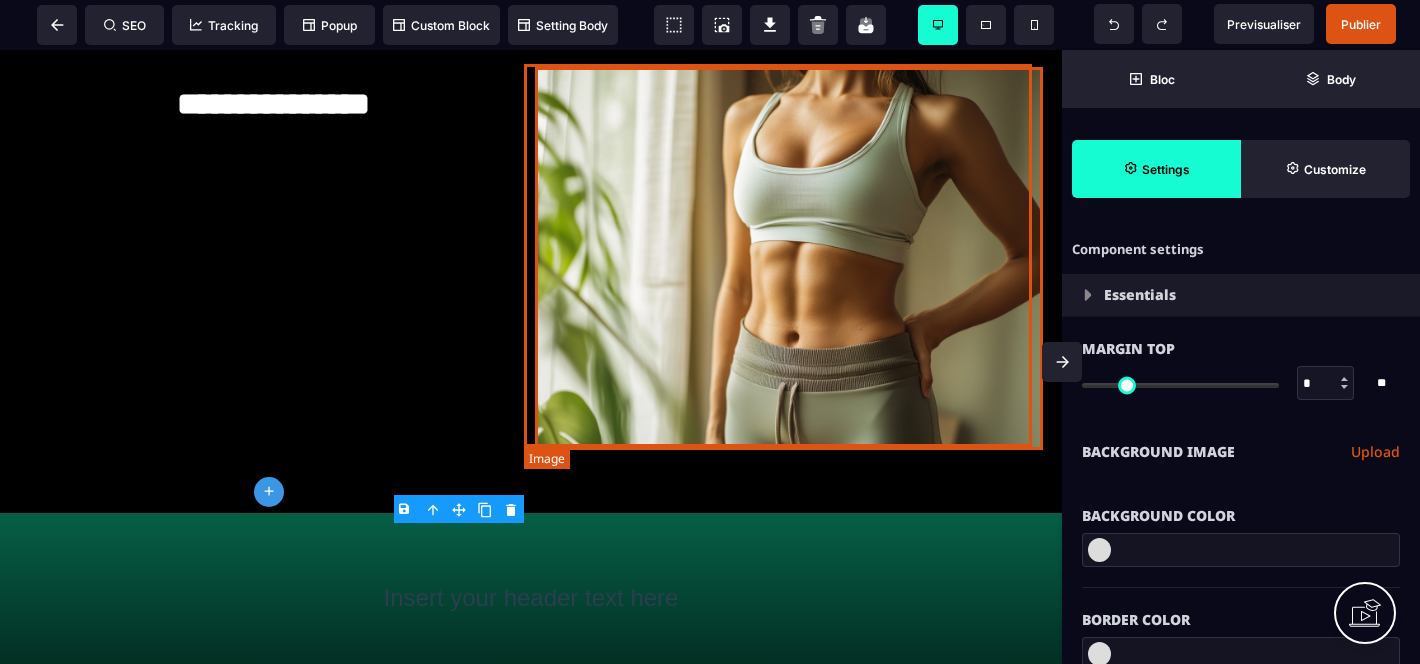 select on "**********" 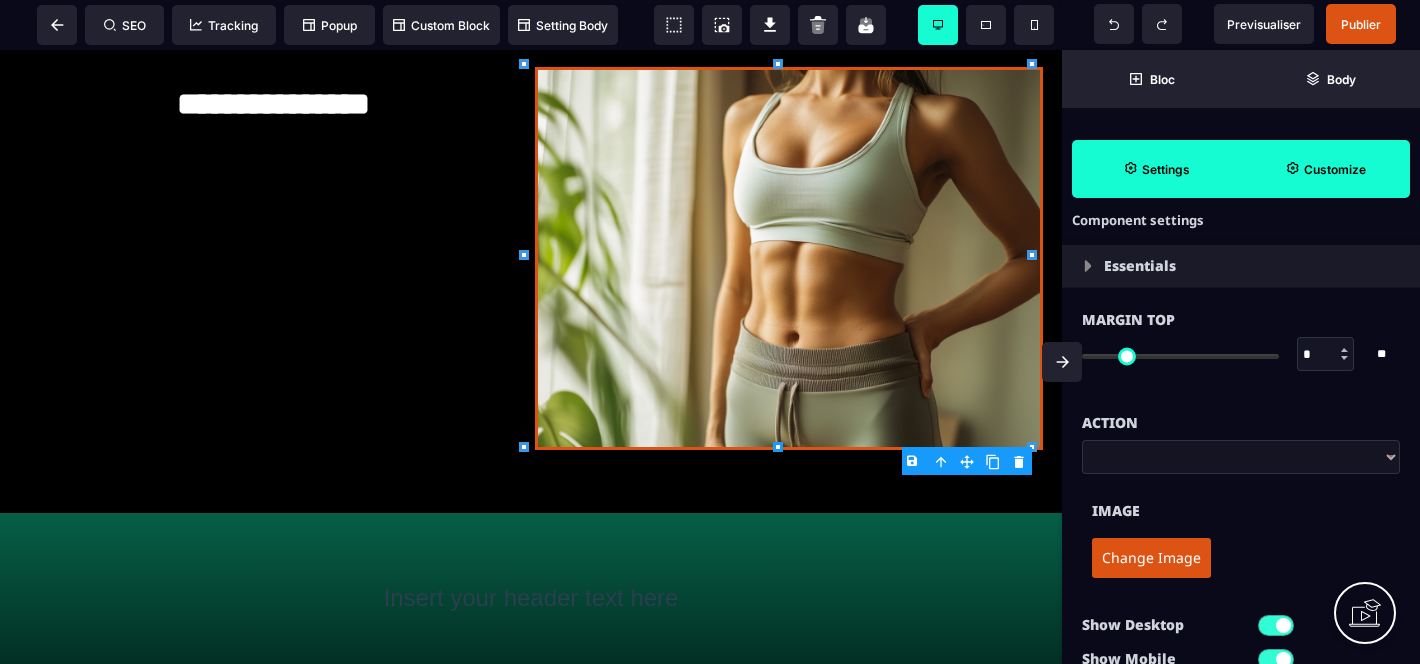 click on "Customize" at bounding box center (1325, 169) 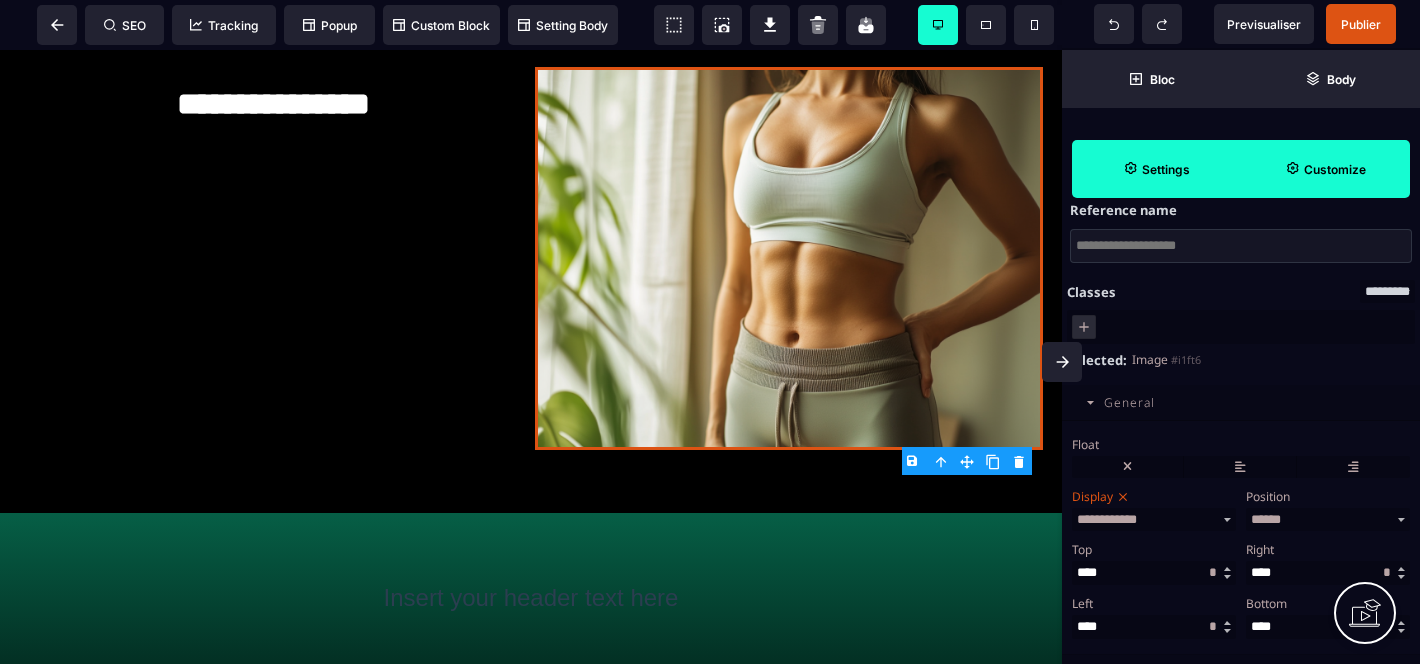 scroll, scrollTop: 209, scrollLeft: 0, axis: vertical 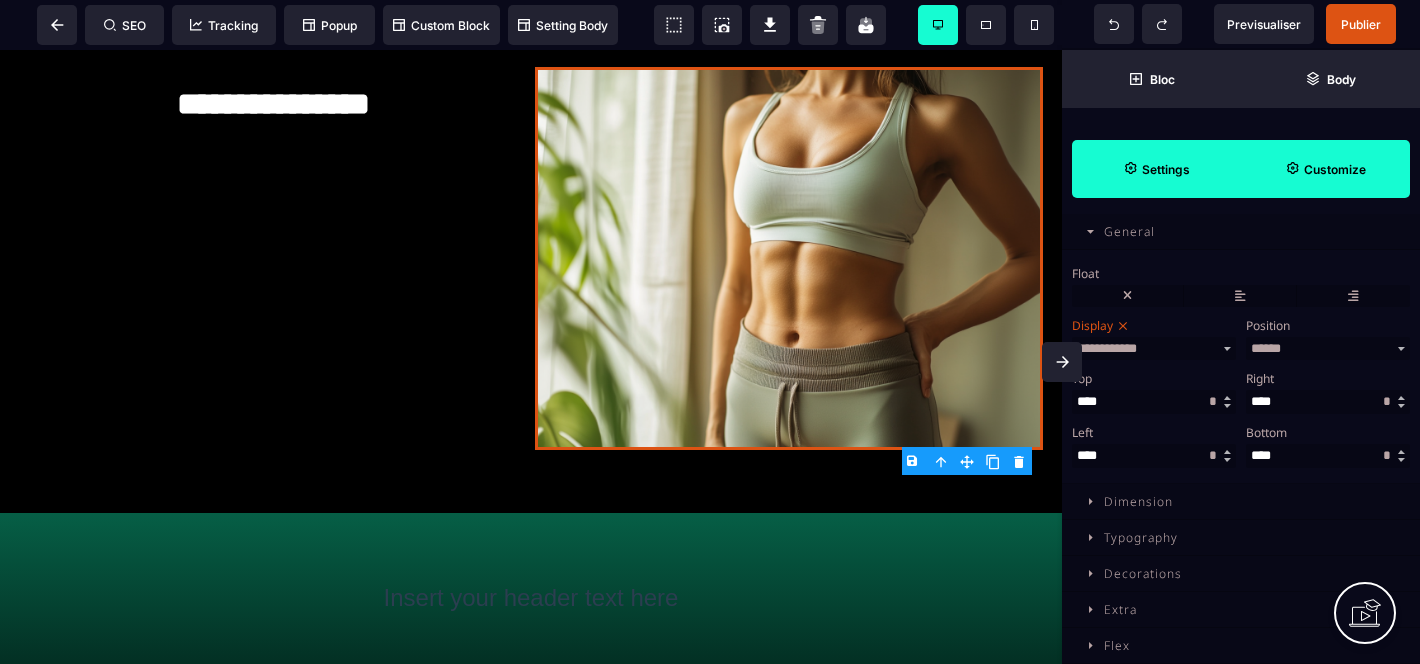 click 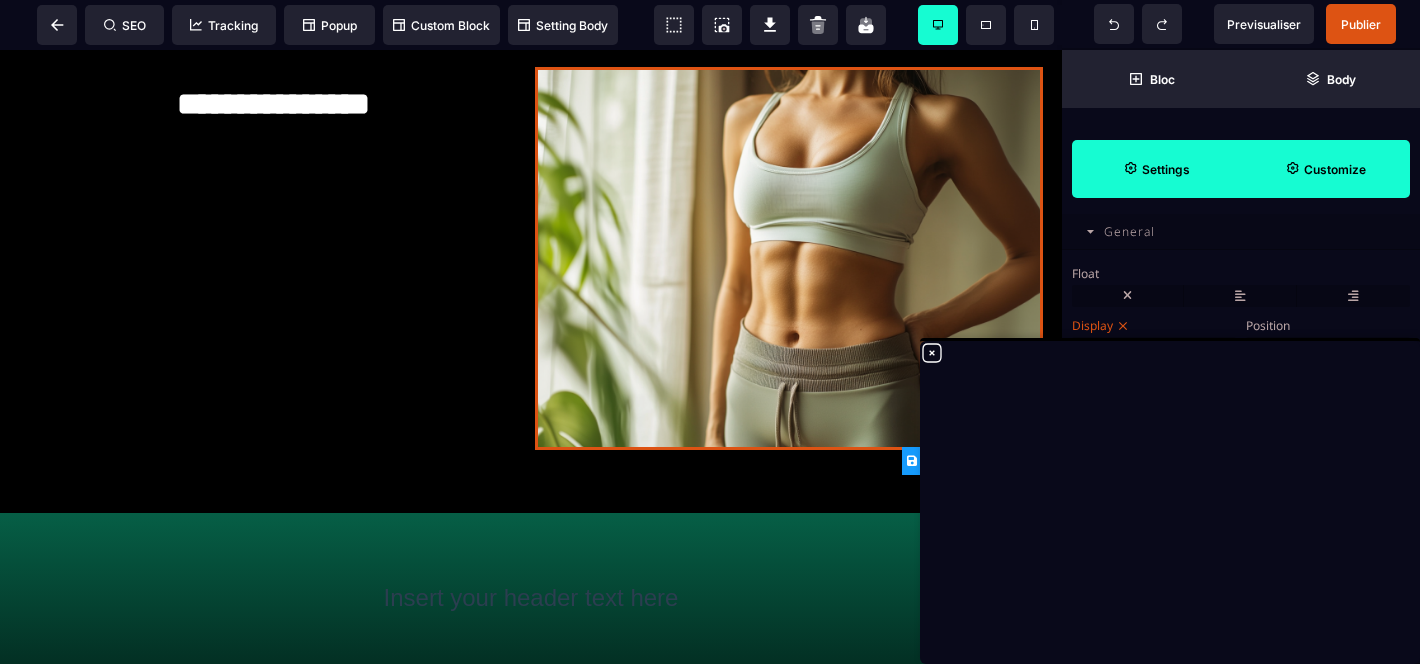 click 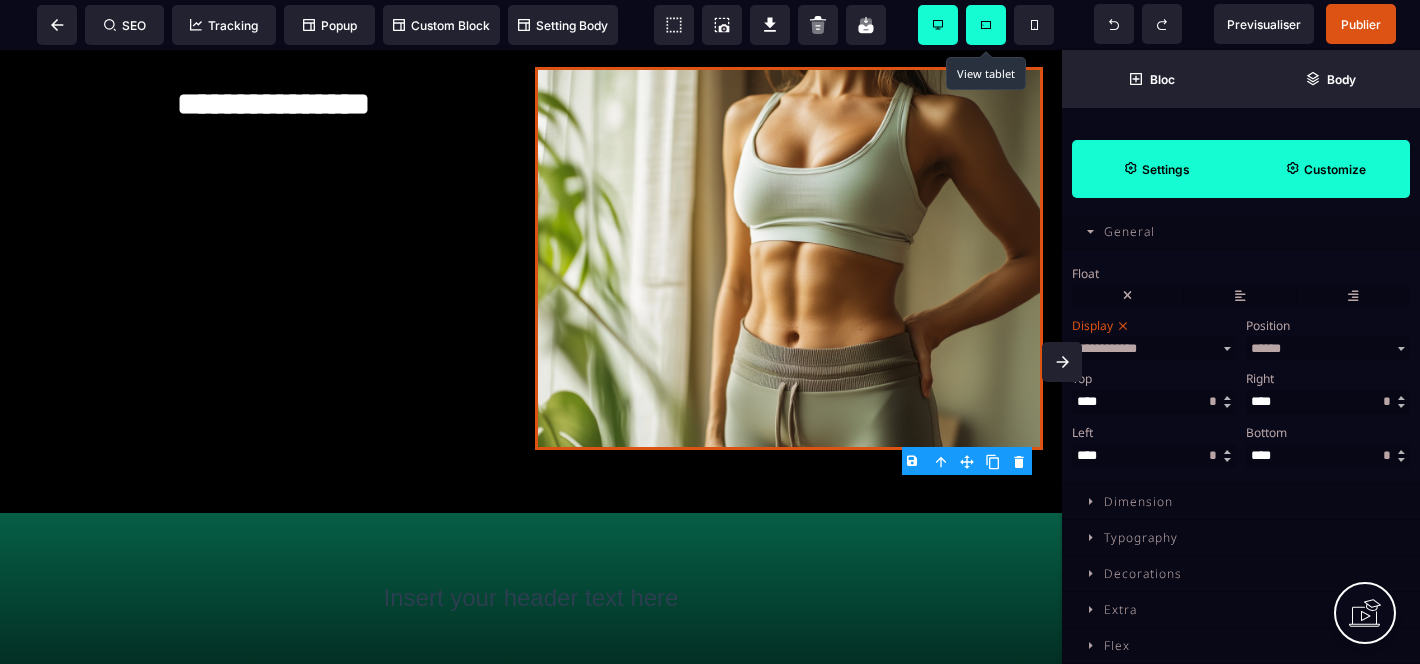 click at bounding box center (986, 25) 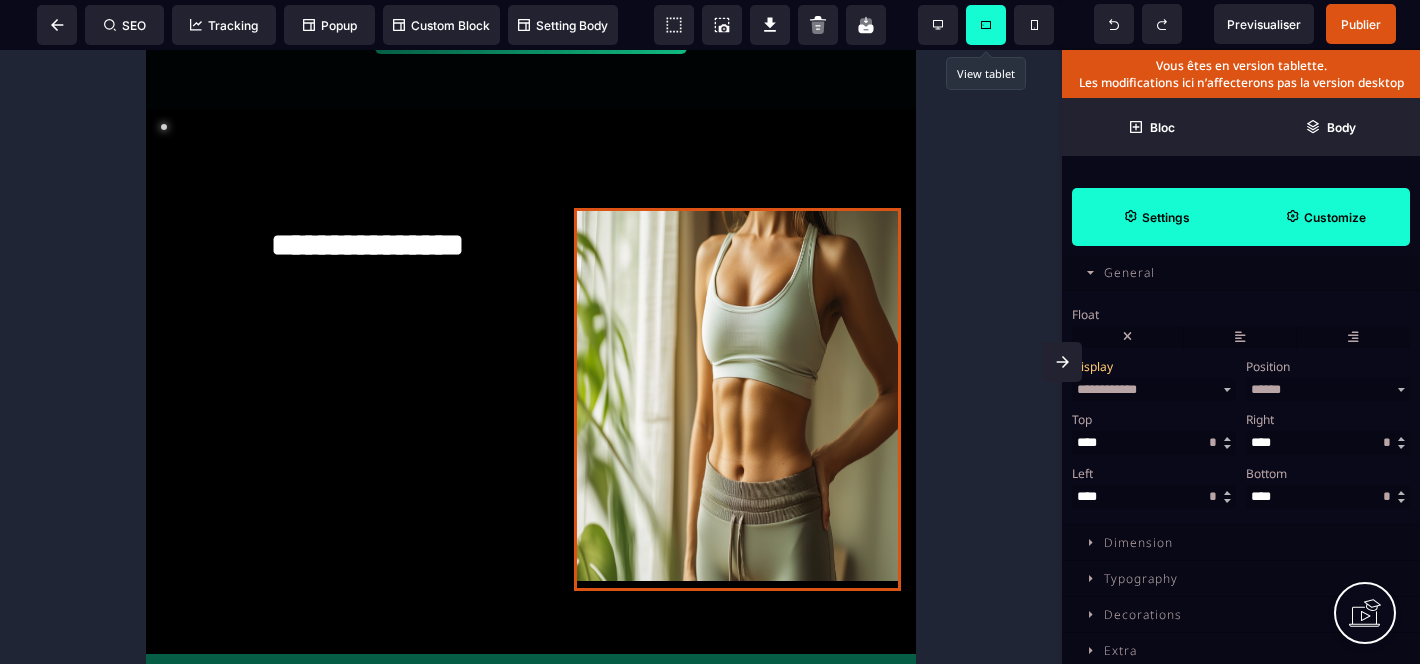 scroll, scrollTop: 683, scrollLeft: 0, axis: vertical 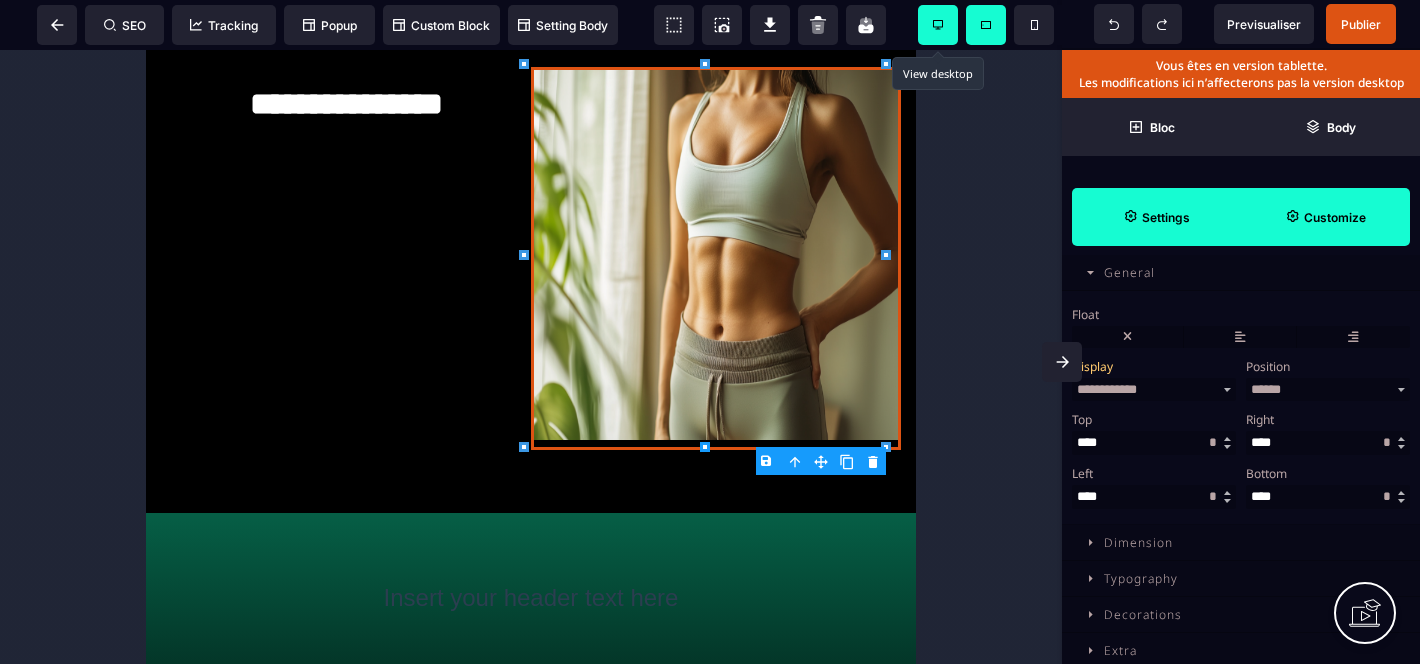 click at bounding box center (938, 25) 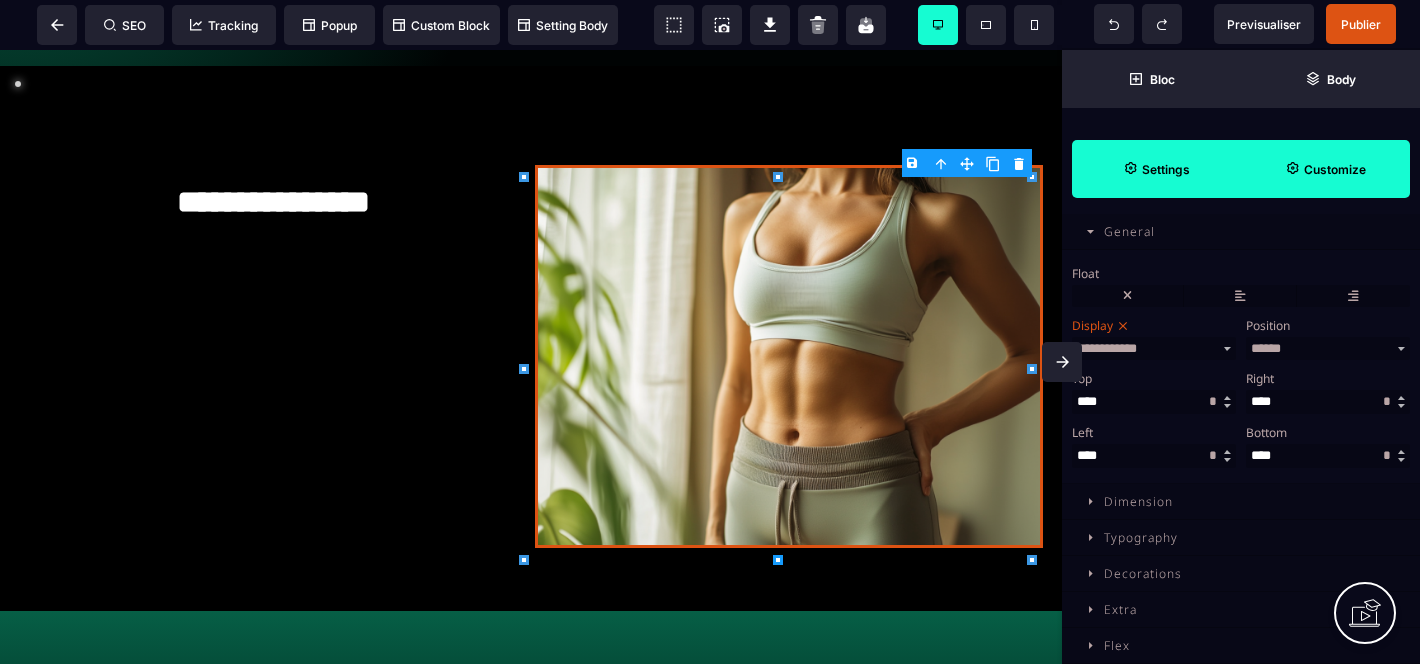 scroll, scrollTop: 427, scrollLeft: 0, axis: vertical 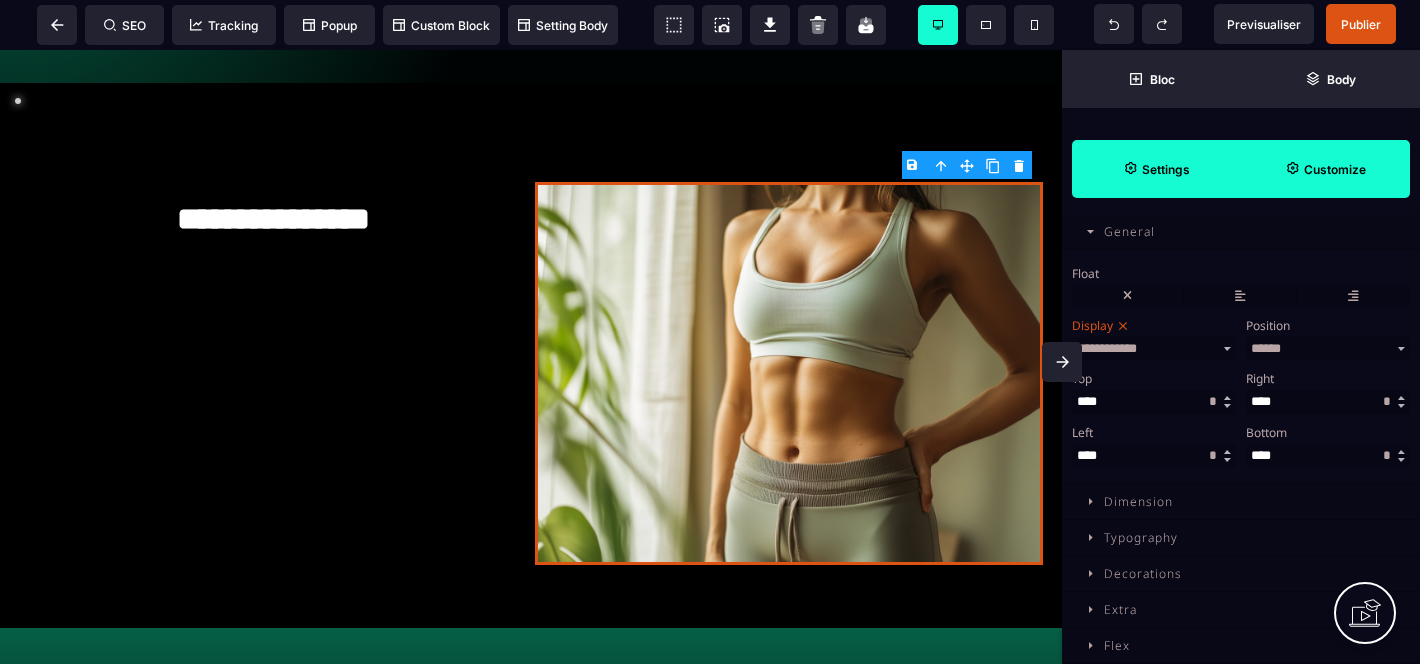 click on "Dimension" at bounding box center [1241, 502] 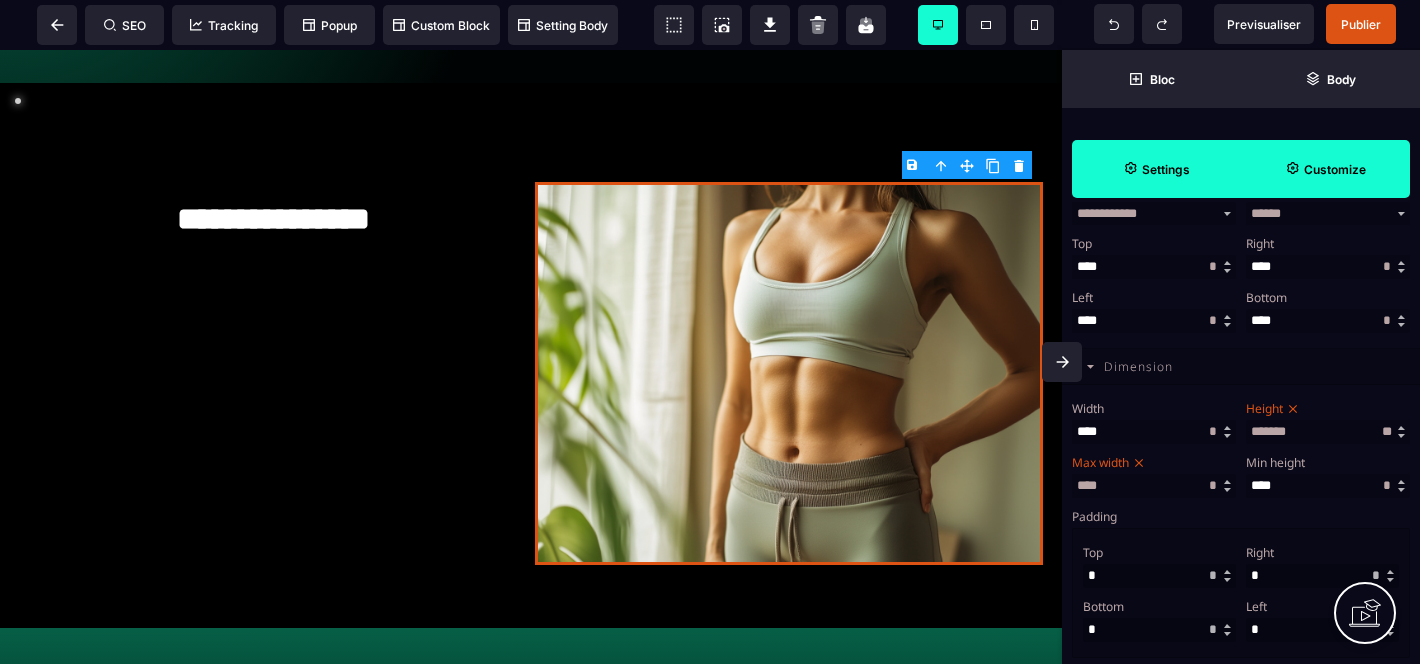 scroll, scrollTop: 381, scrollLeft: 0, axis: vertical 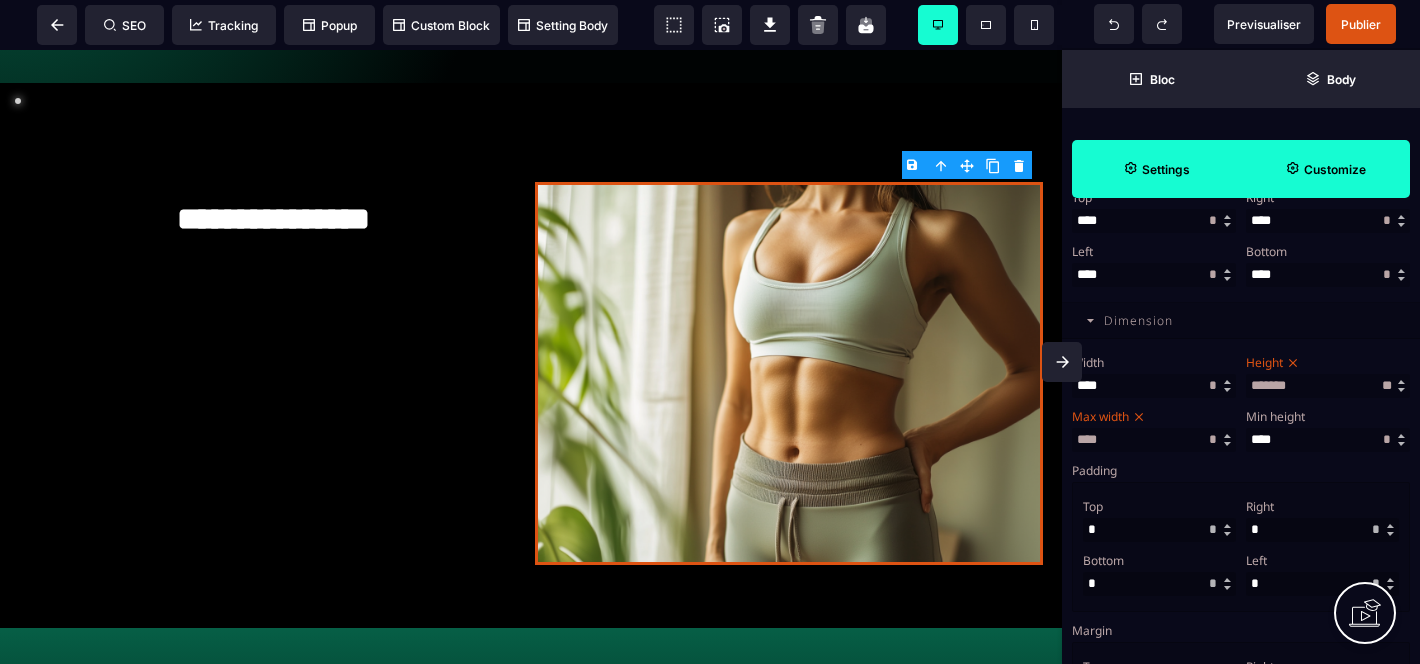 click 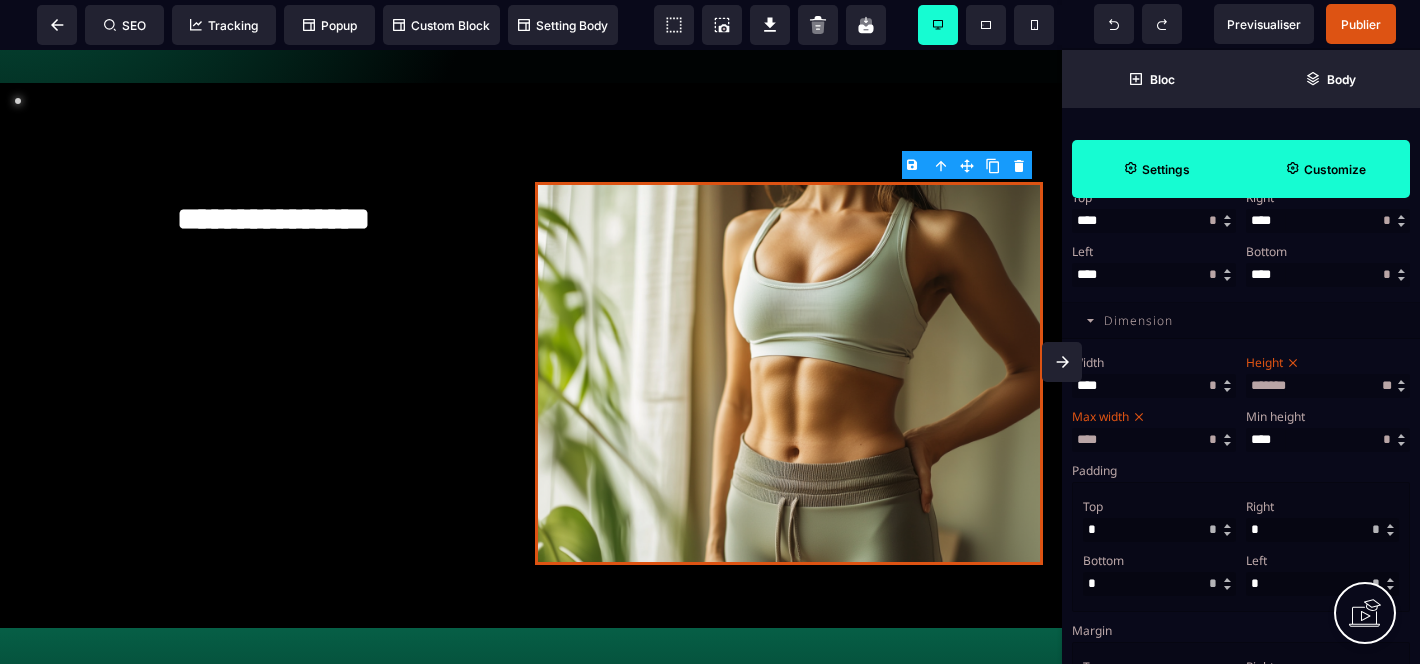 type 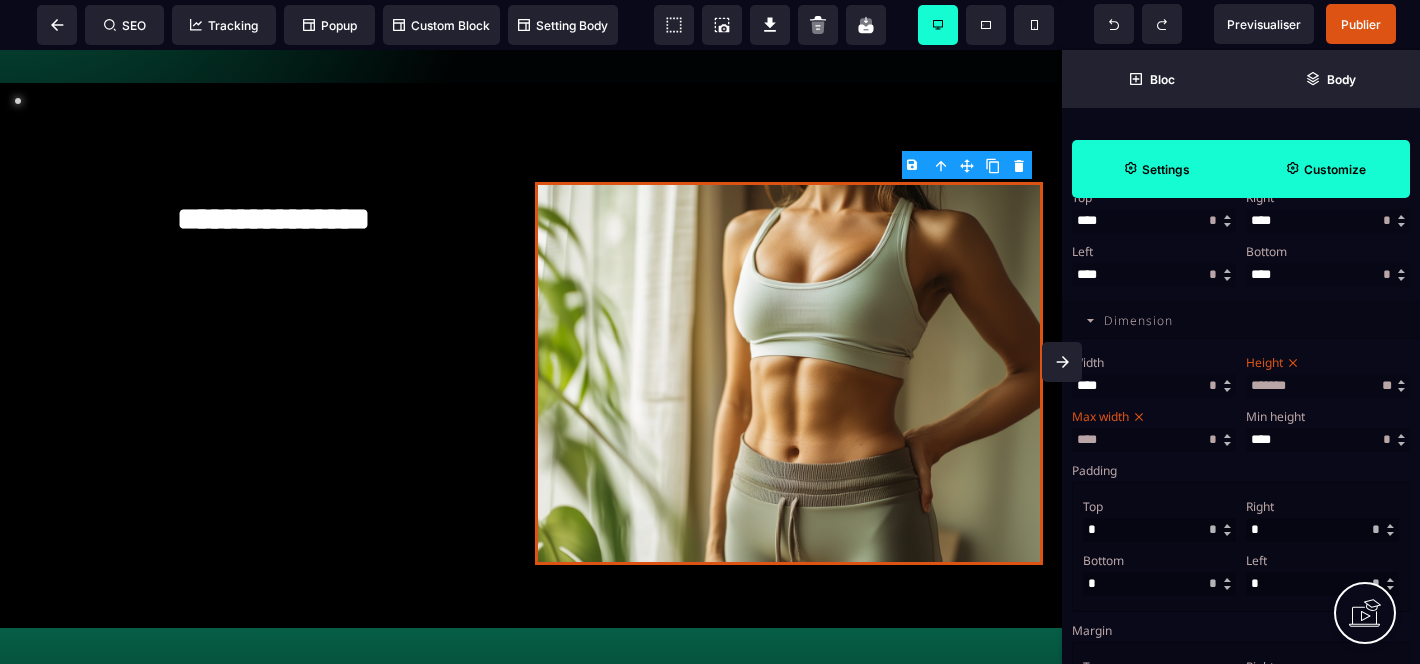 select 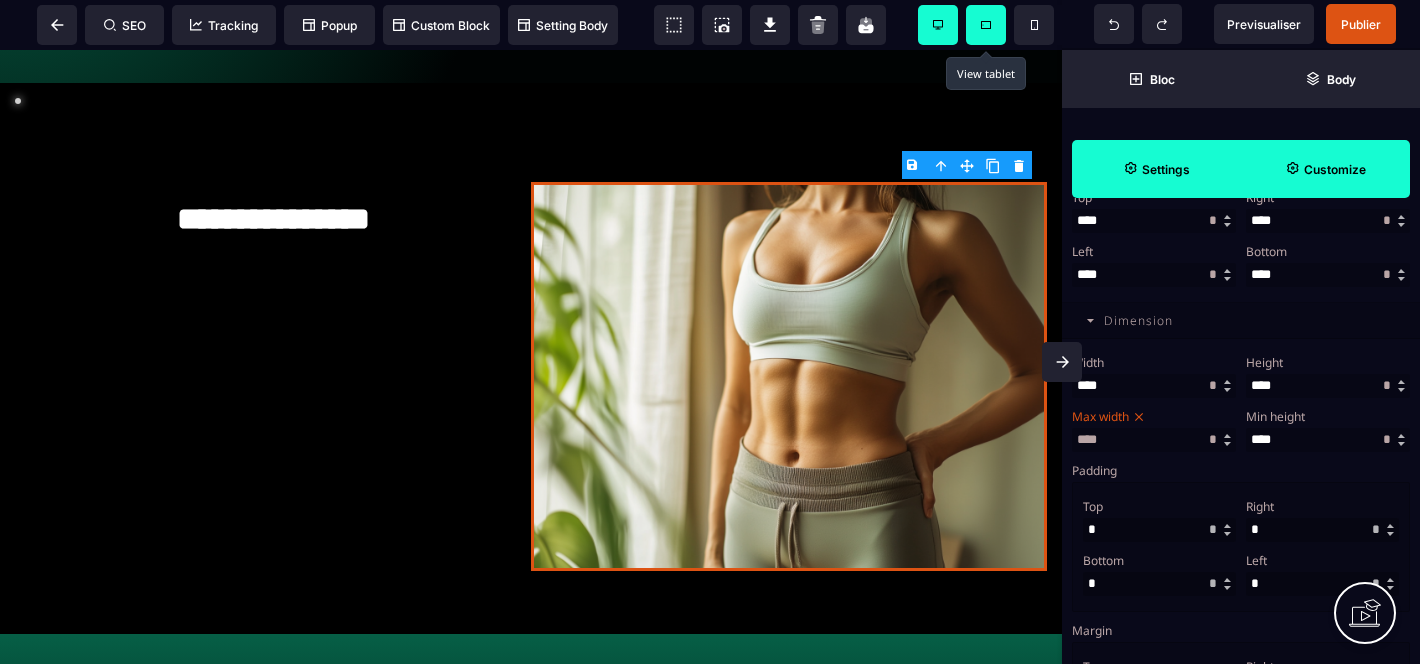 click 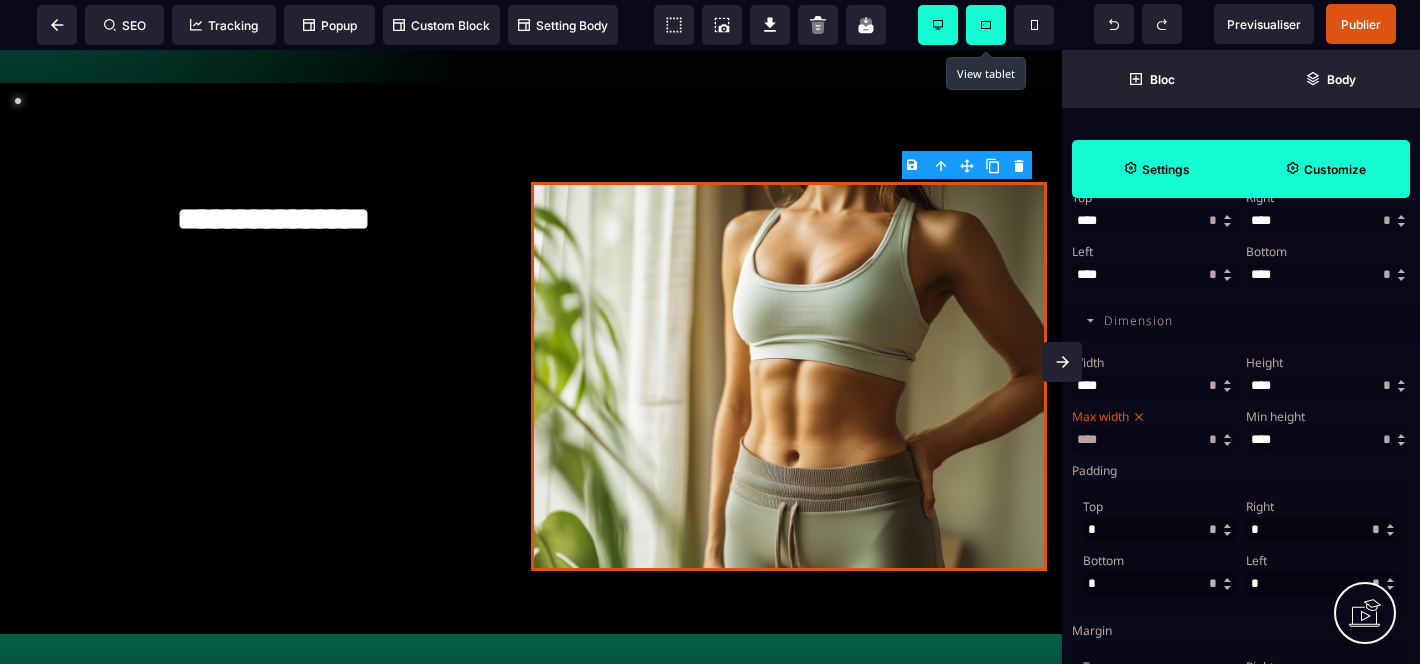 type on "***" 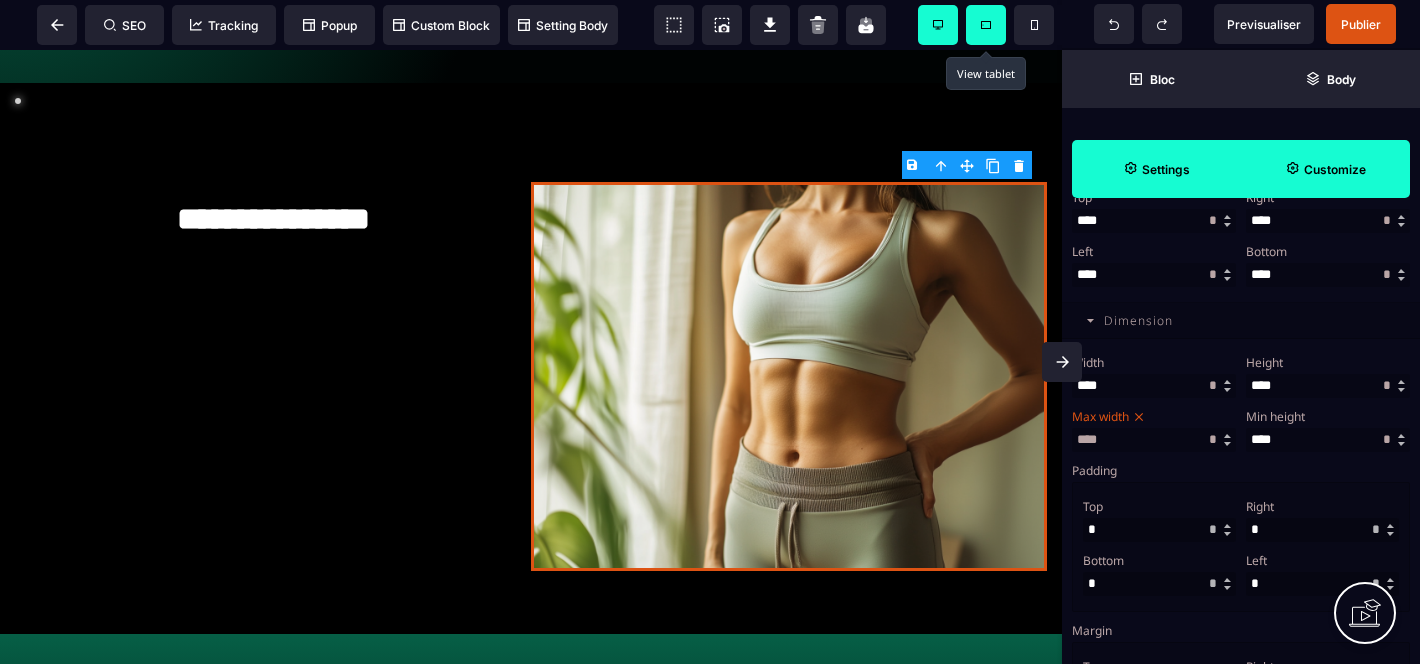 select on "*" 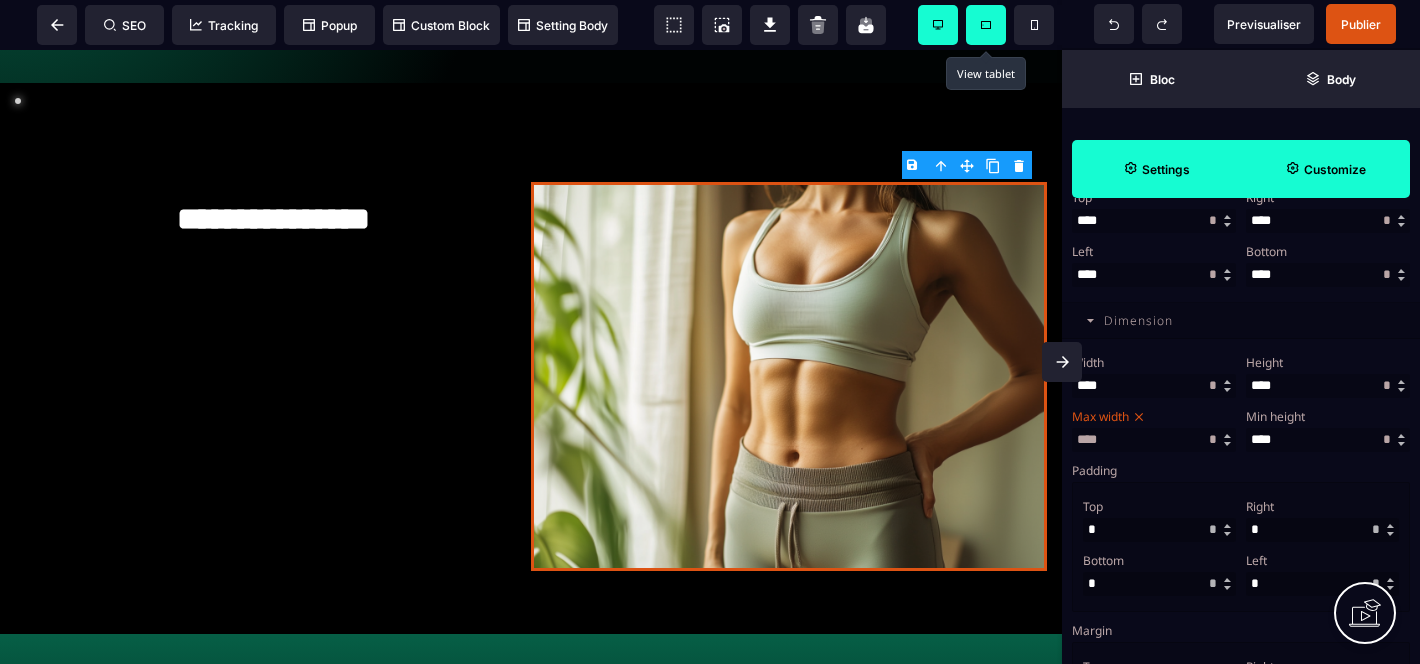 select on "**" 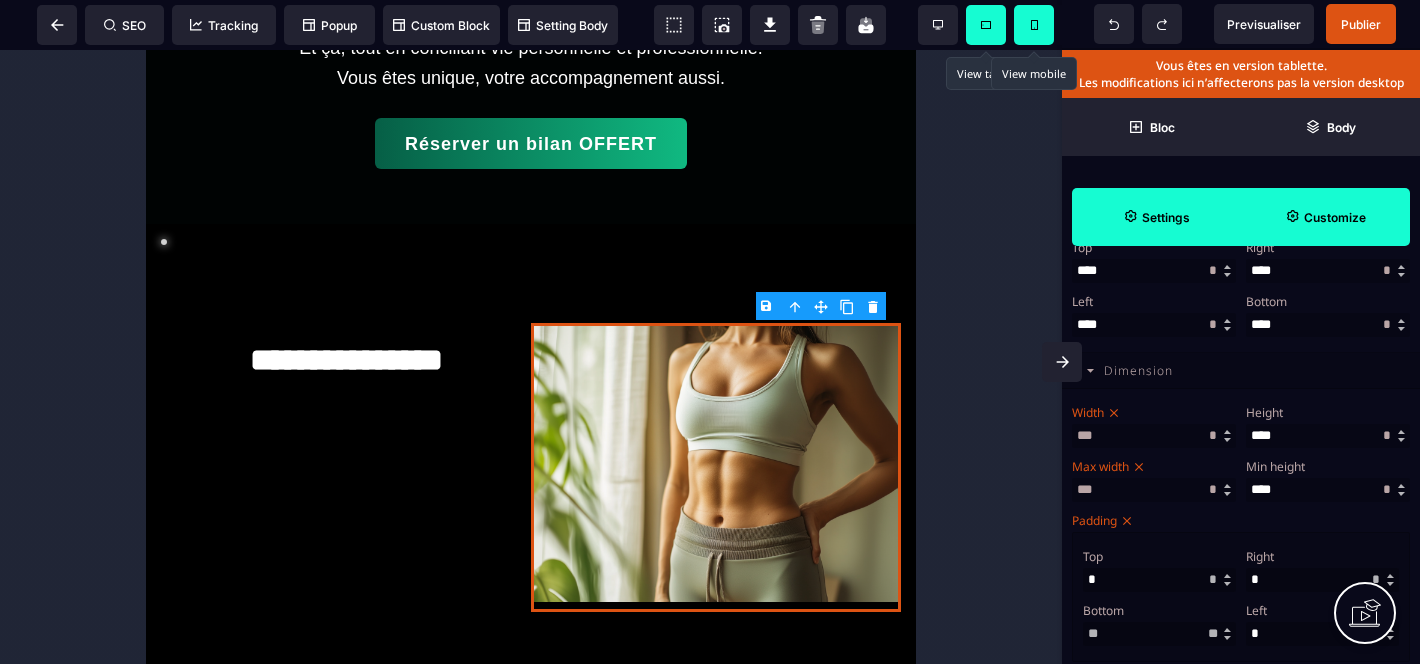 click at bounding box center [1034, 25] 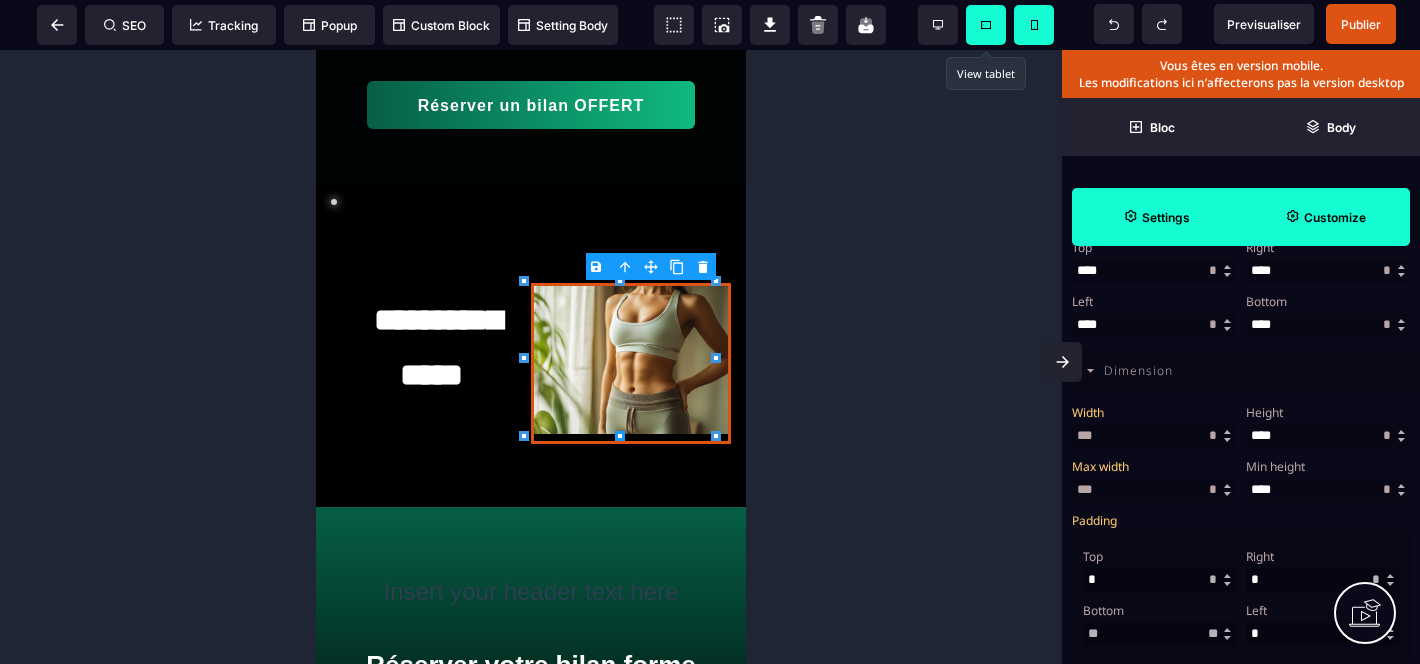click at bounding box center [986, 25] 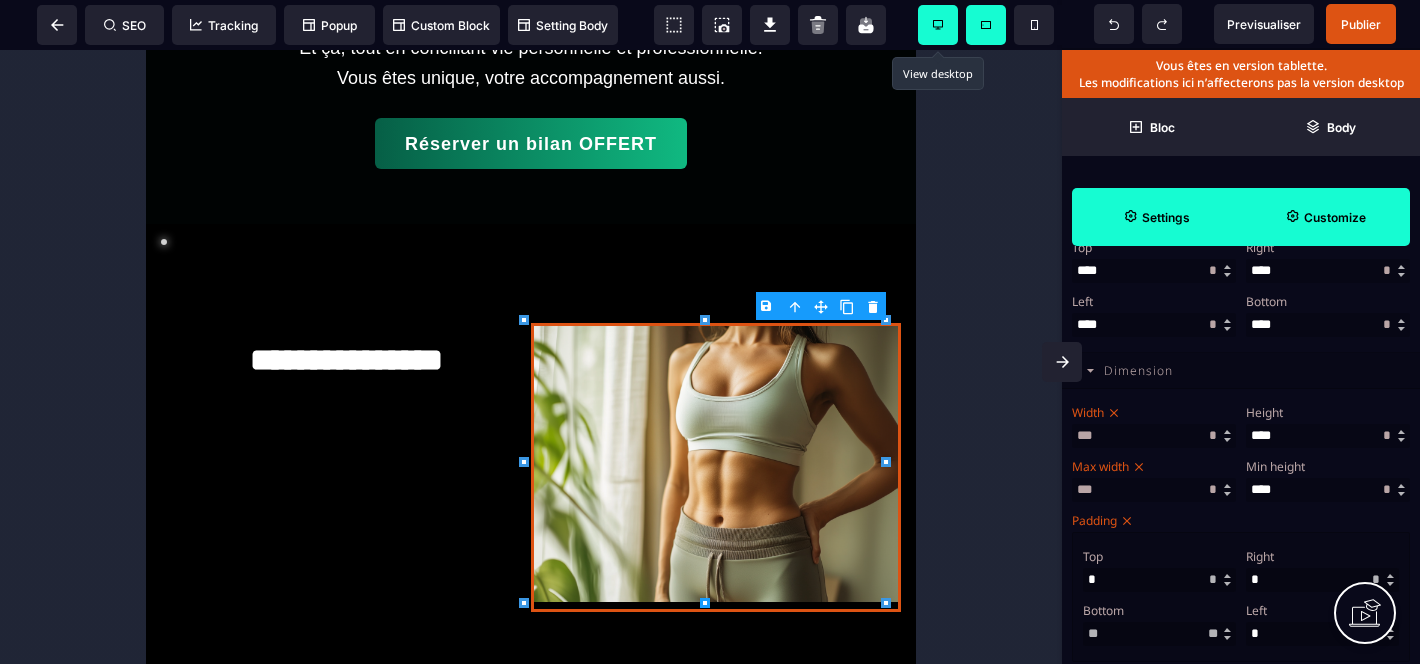 click at bounding box center (938, 25) 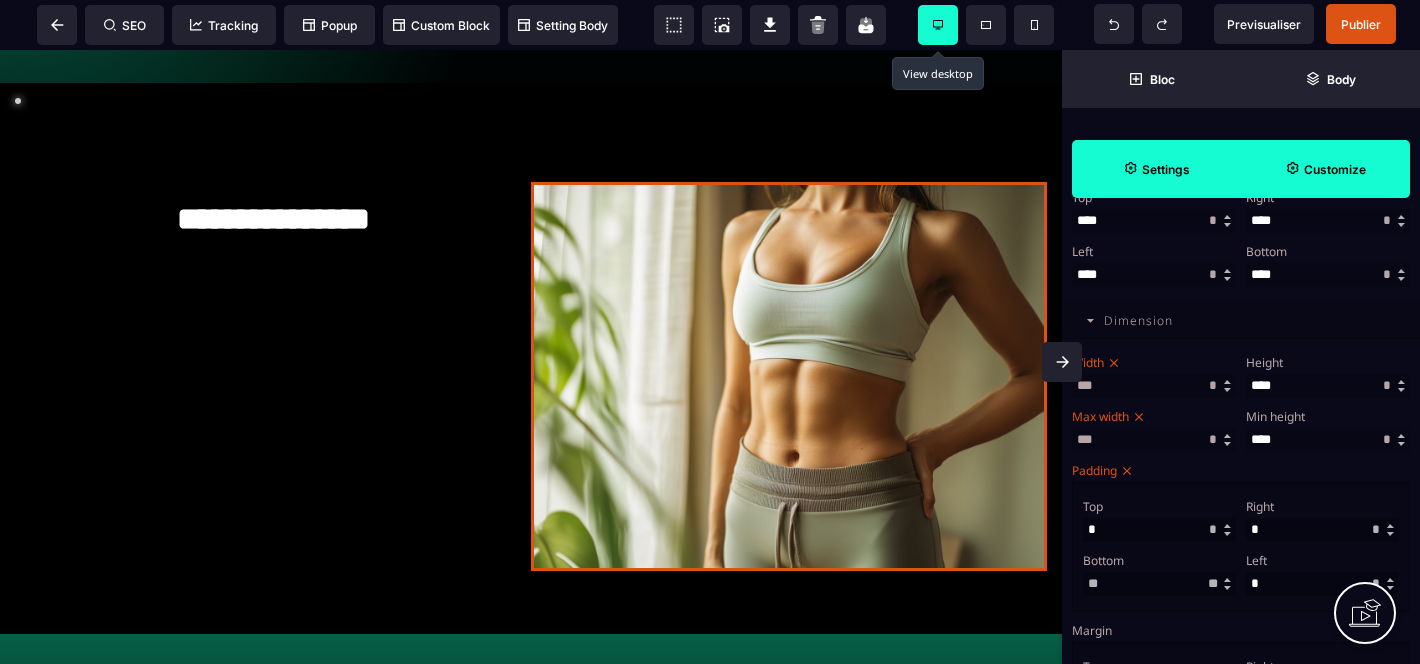 type 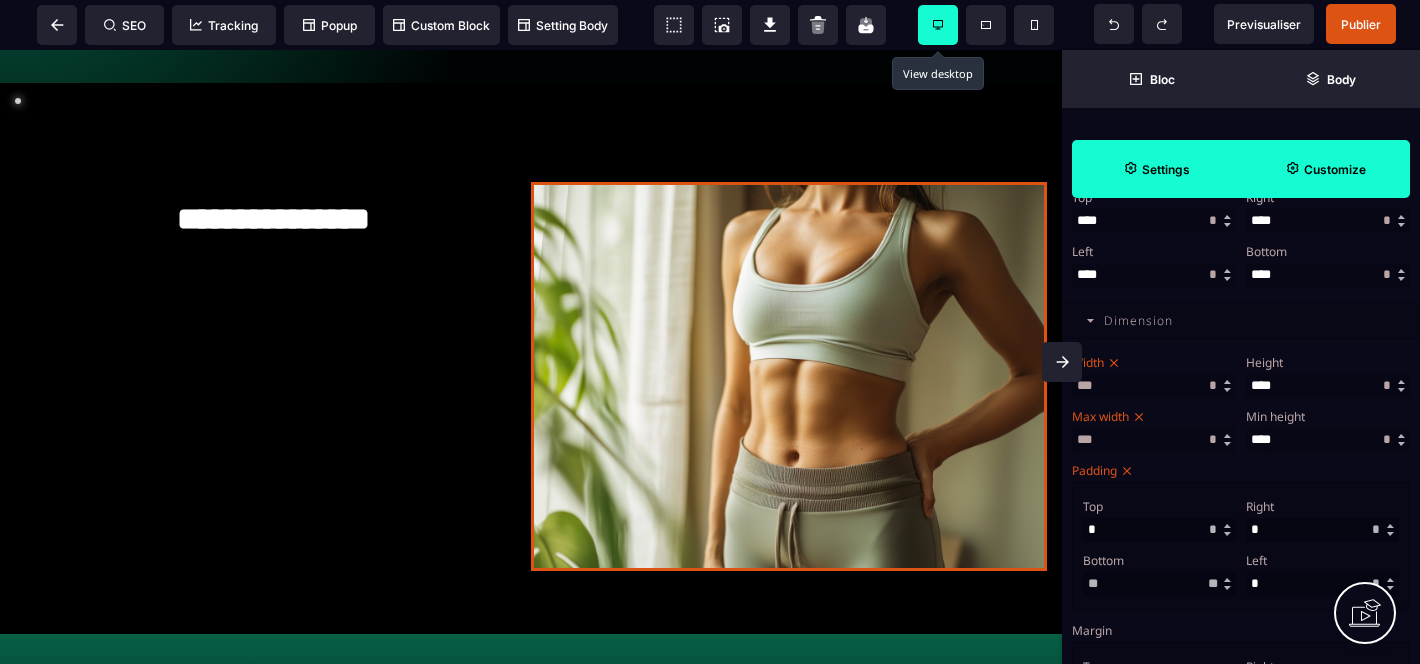 select 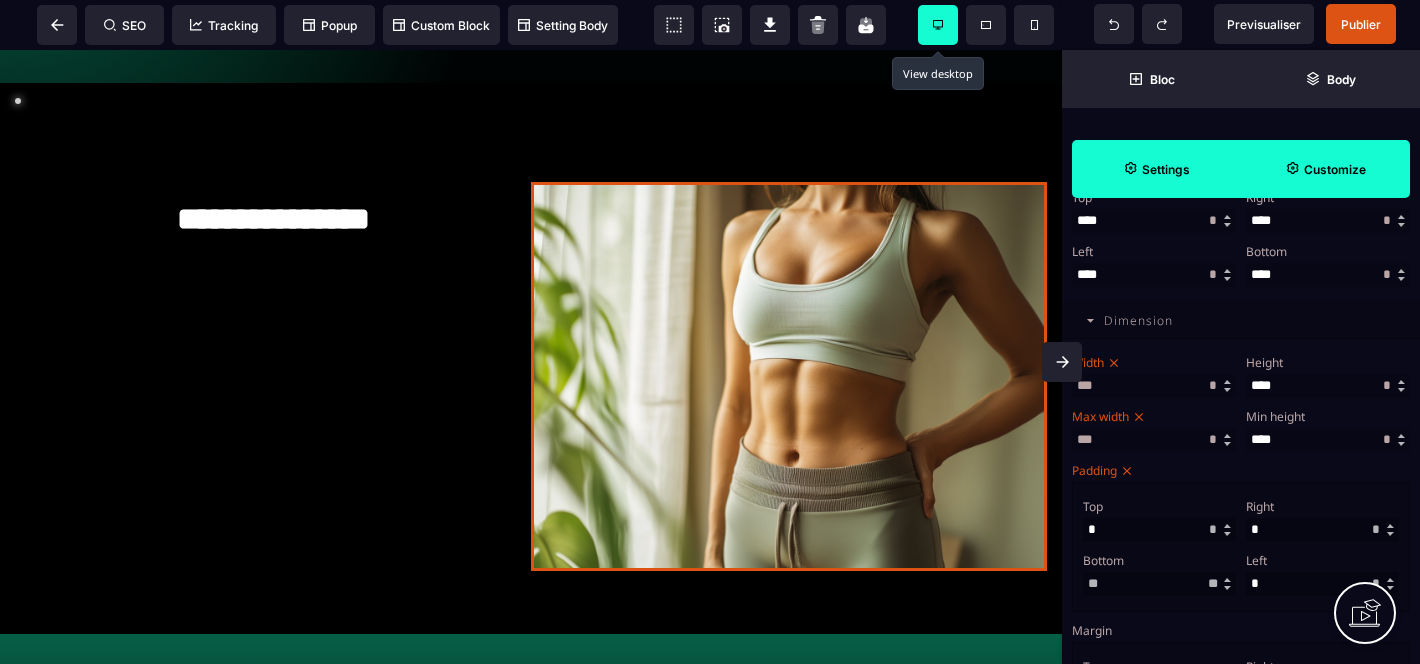 select 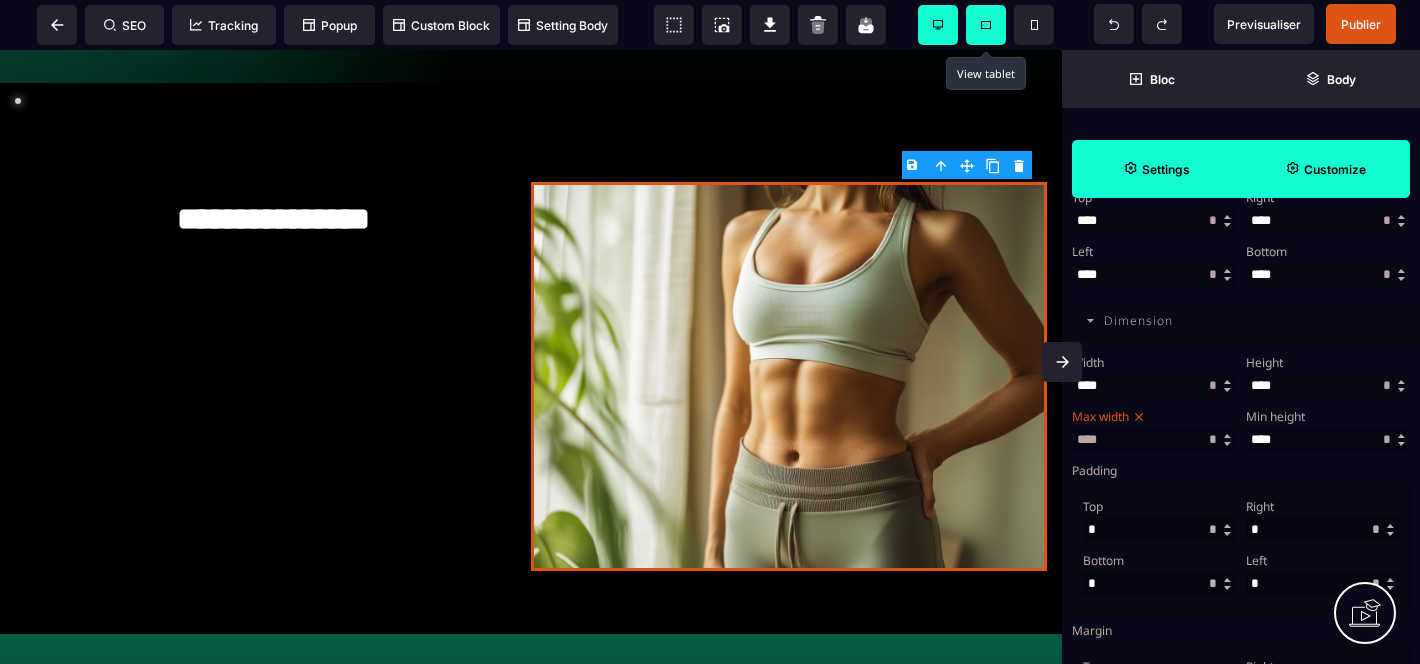 click at bounding box center (986, 25) 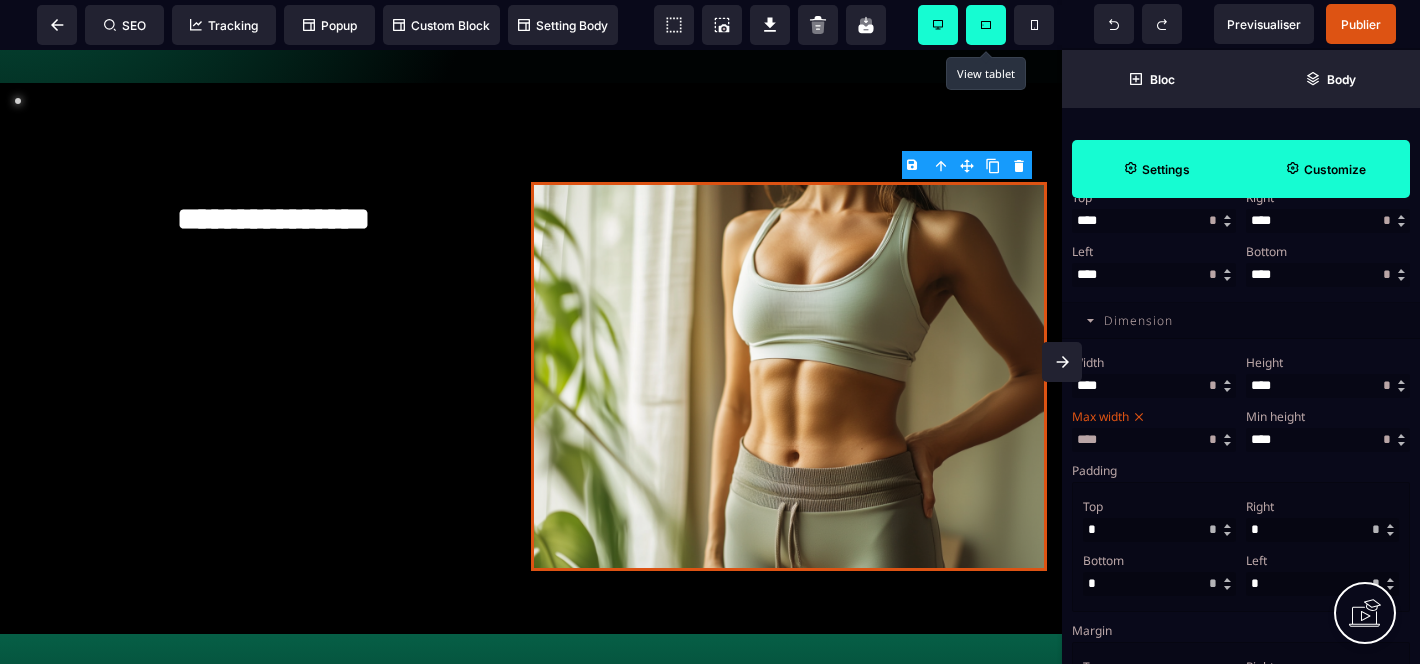 type on "***" 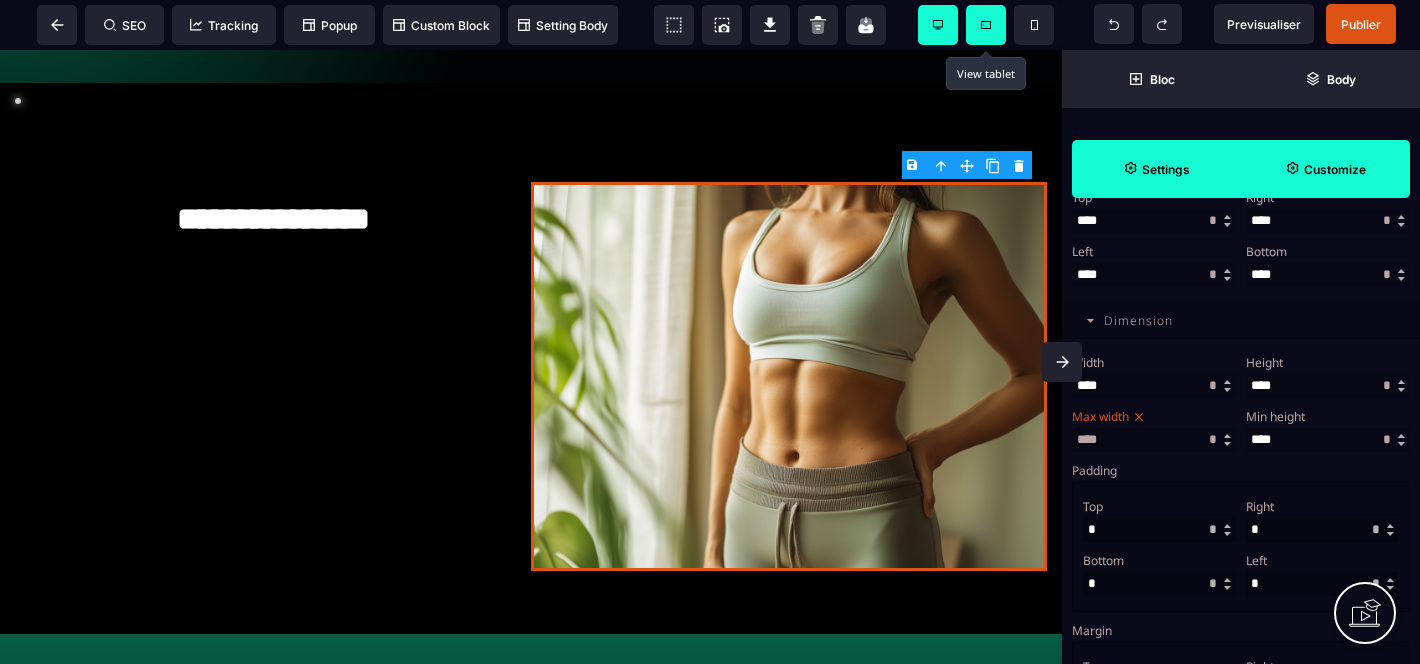 type on "***" 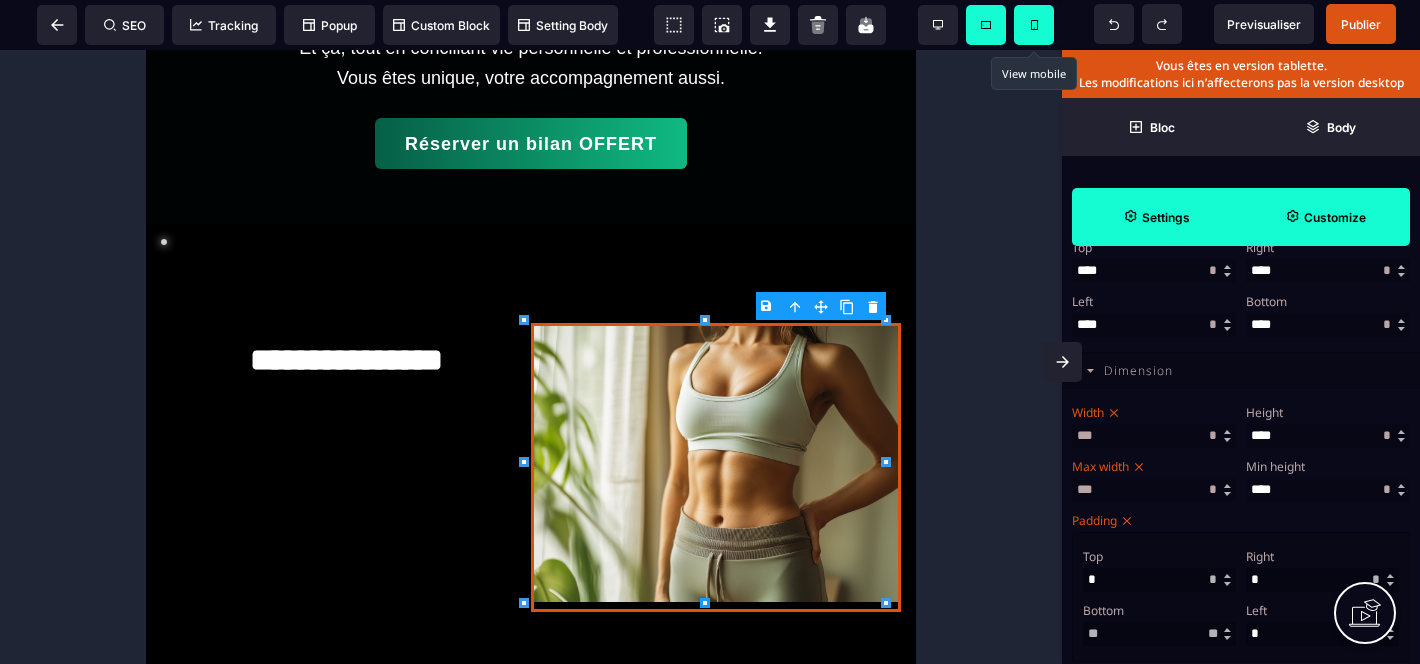 click at bounding box center [1034, 25] 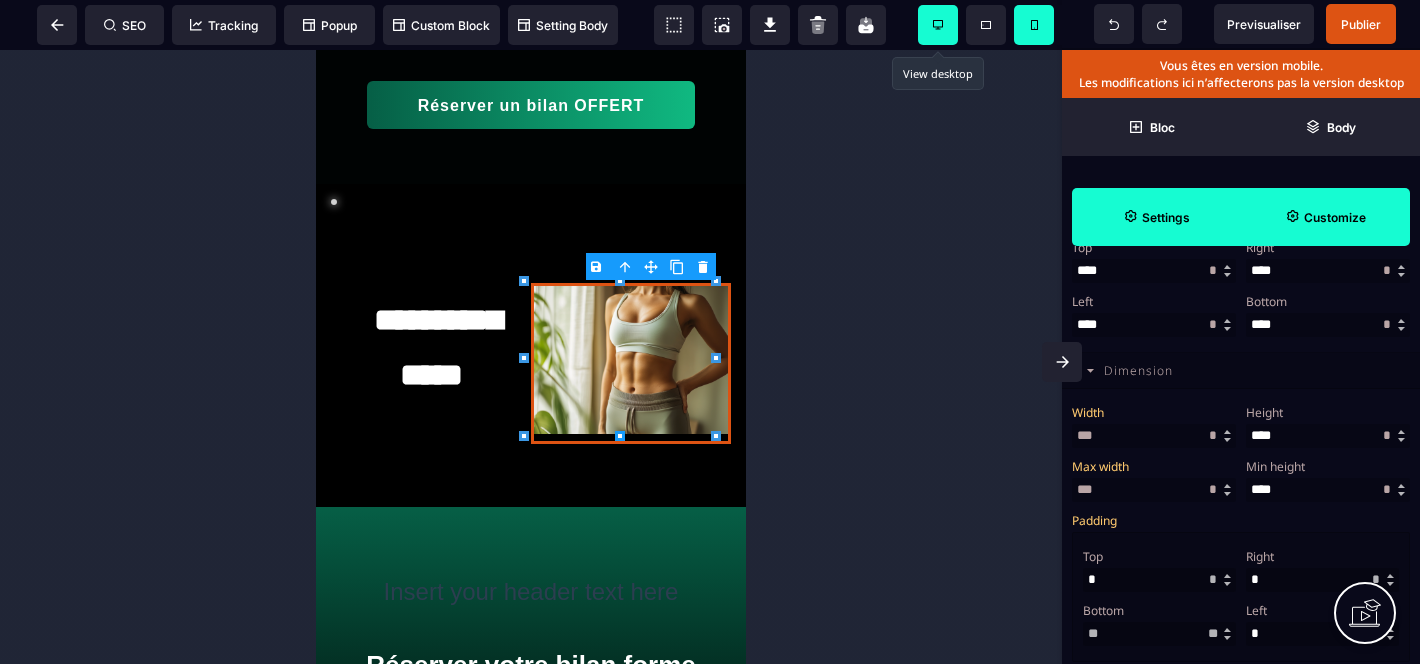 click 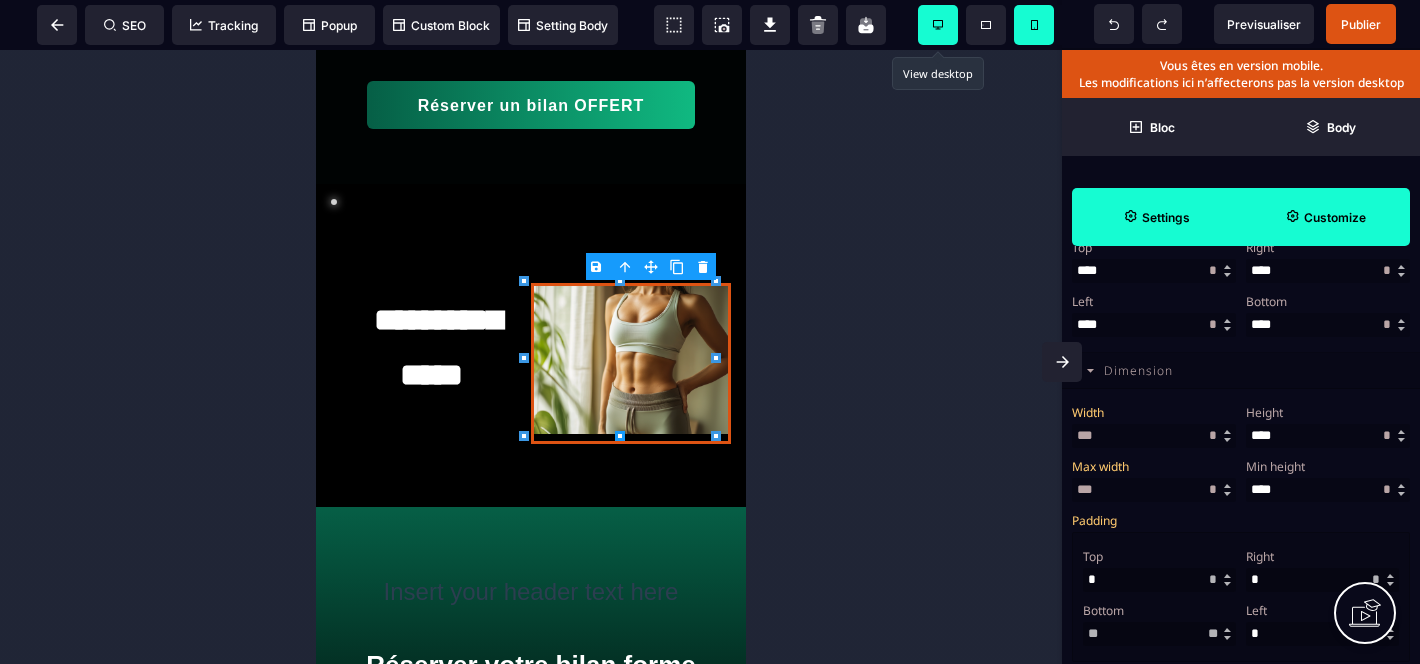 select 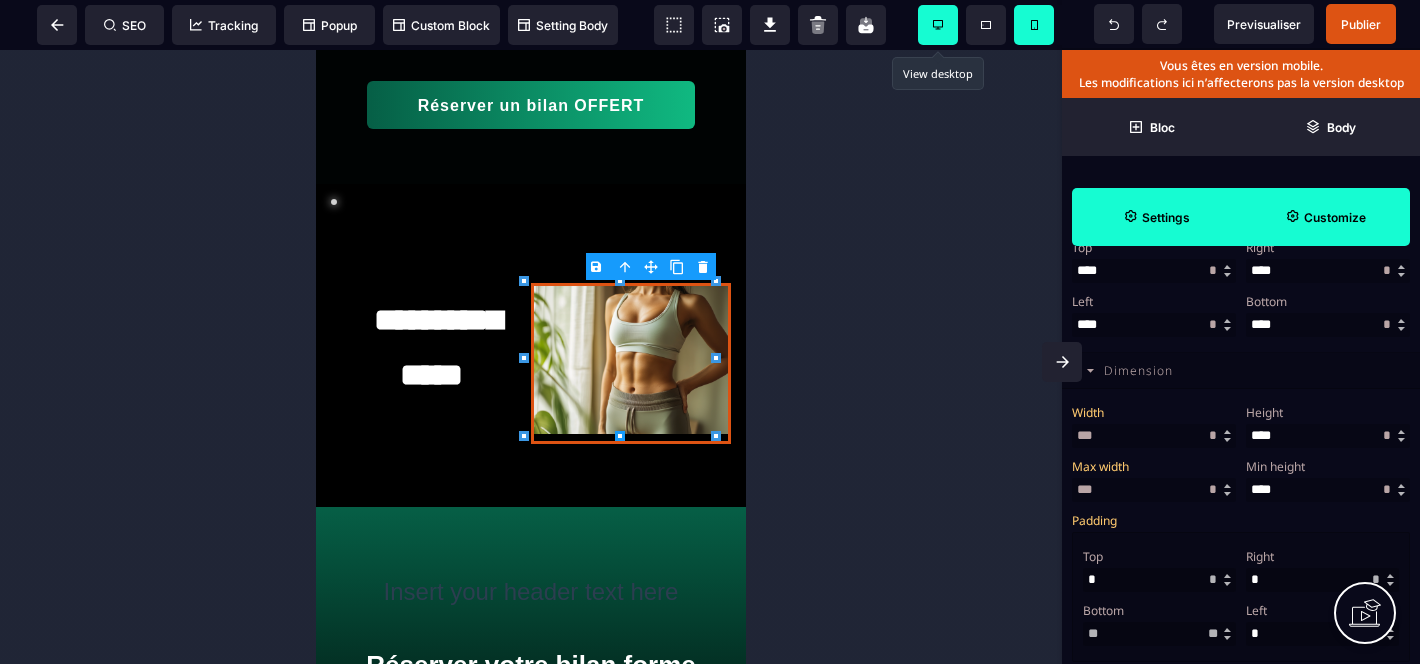 select 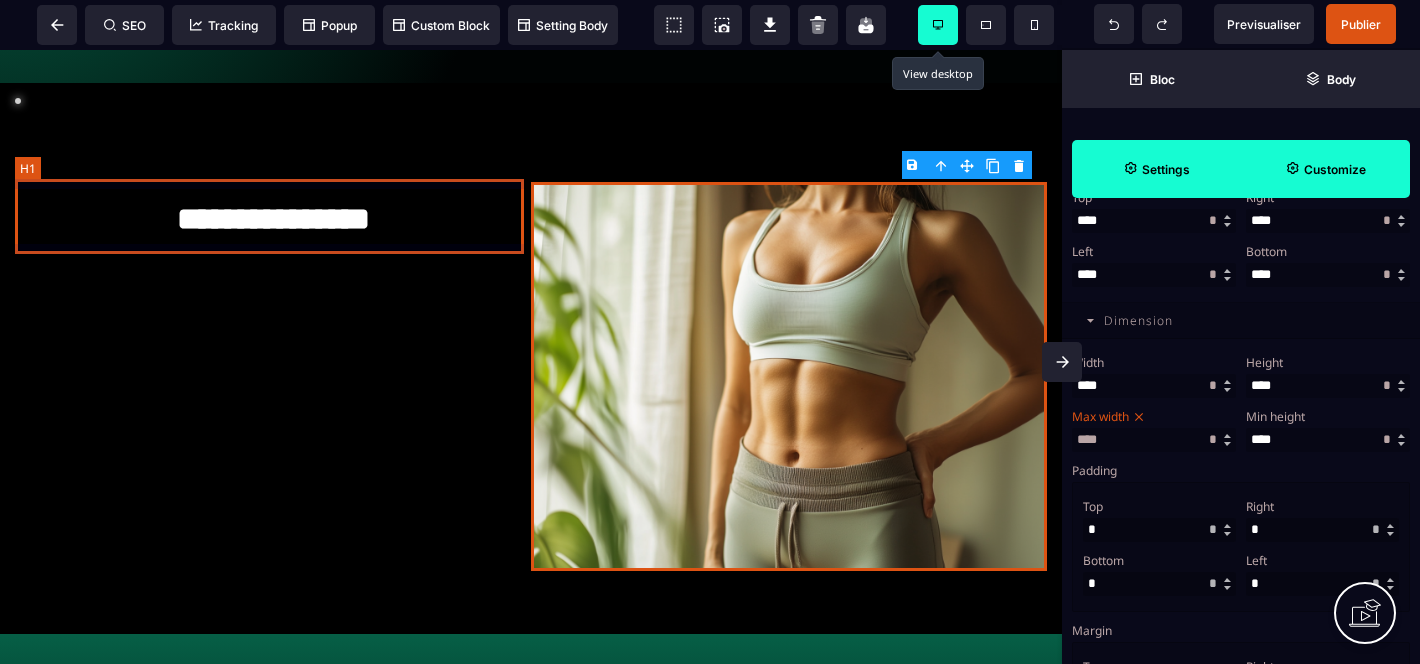 click on "**********" at bounding box center [273, 219] 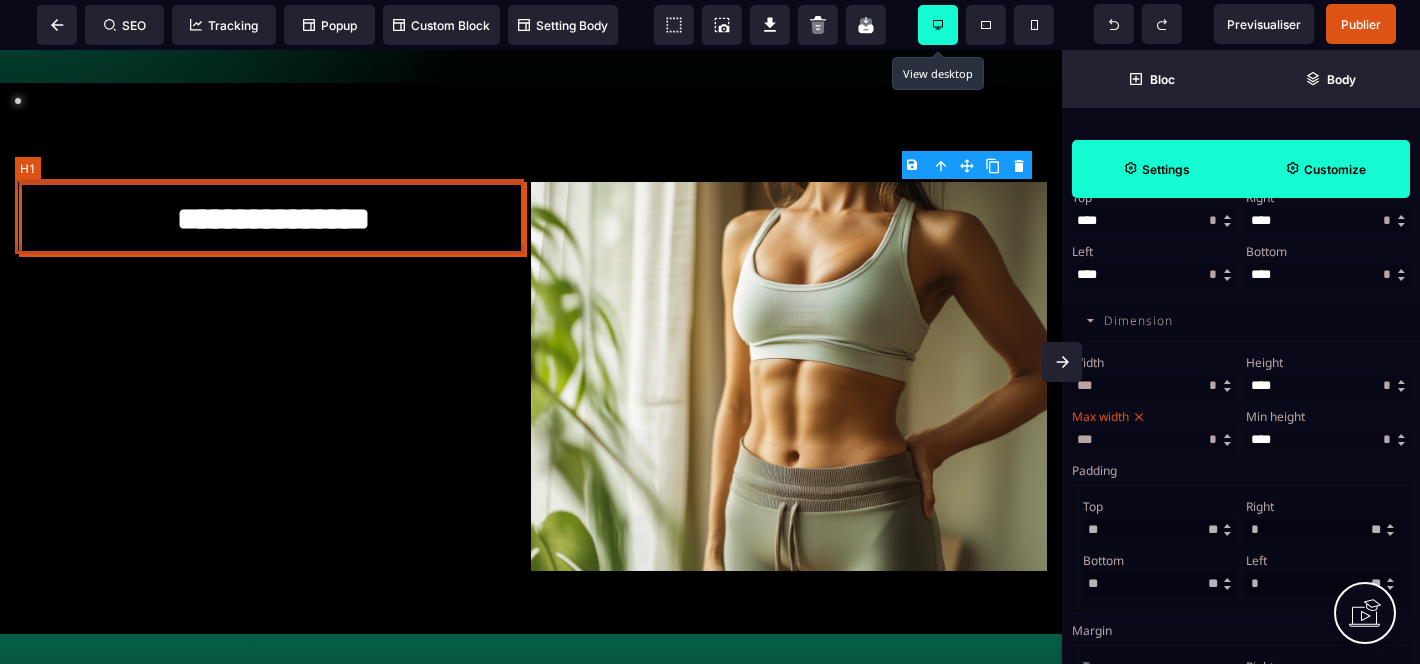 scroll, scrollTop: 0, scrollLeft: 0, axis: both 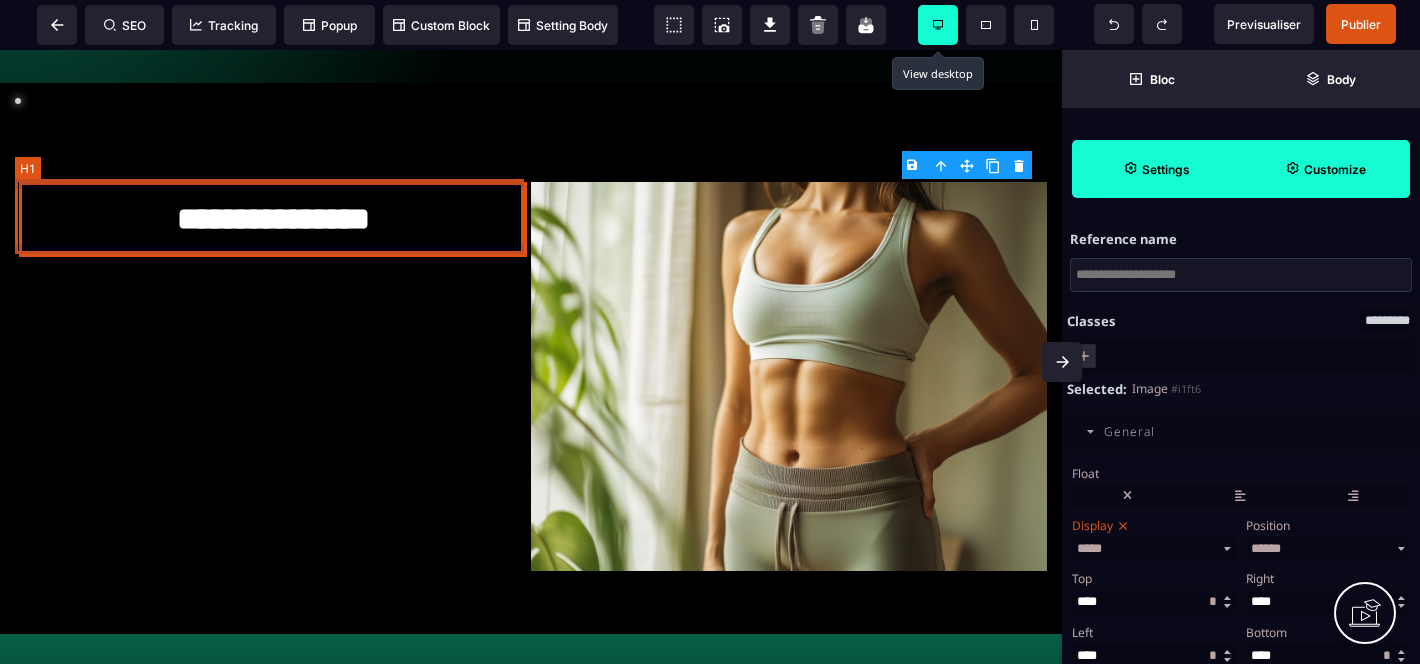 select 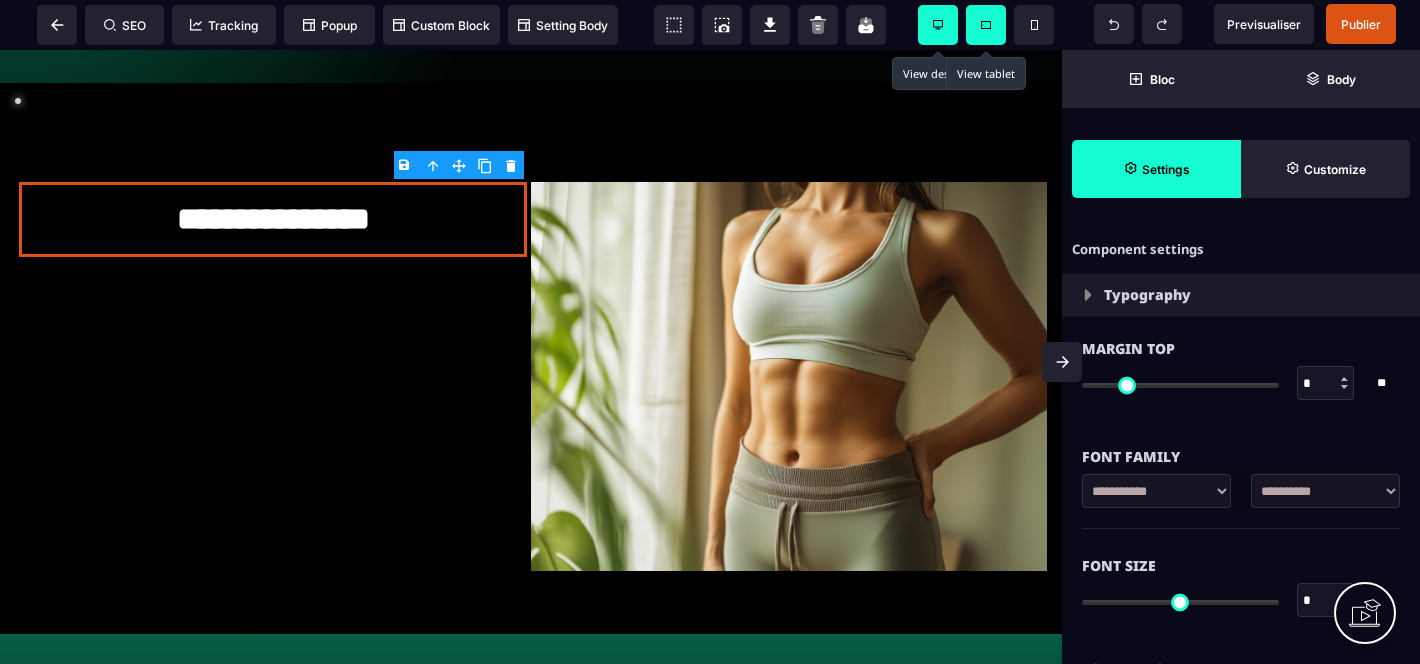 click at bounding box center [986, 25] 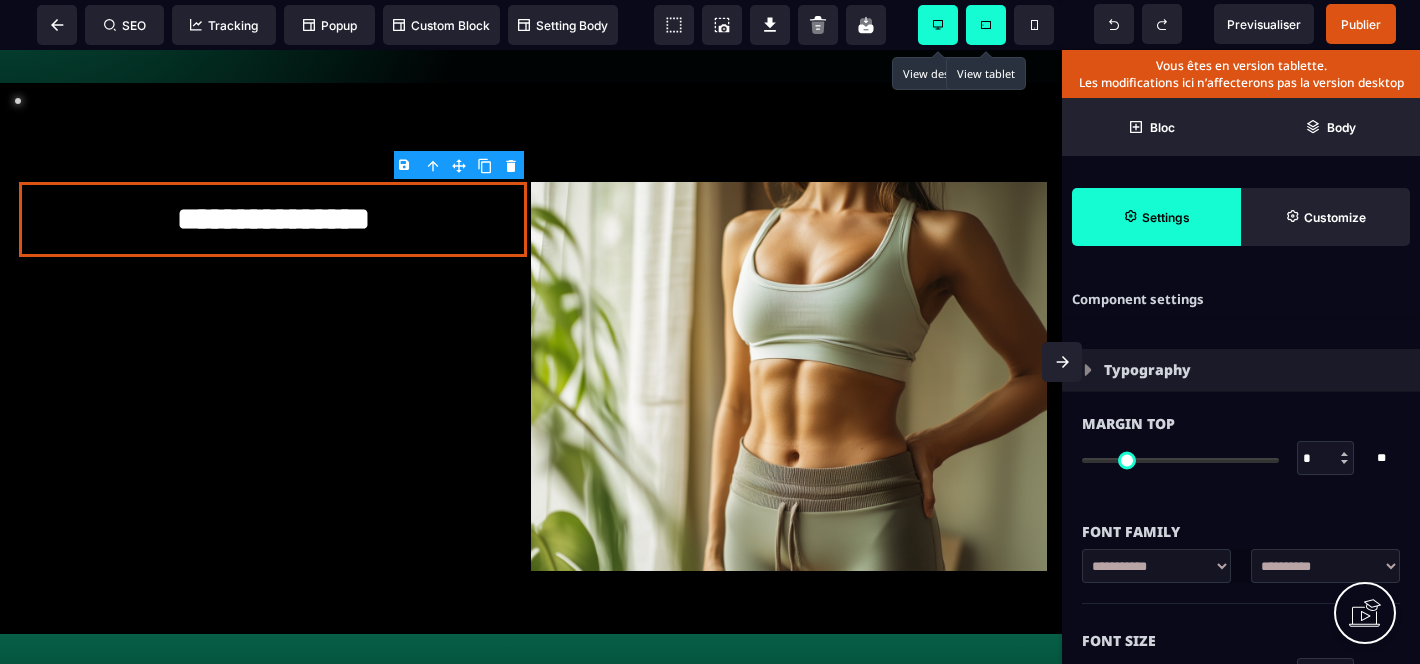 select 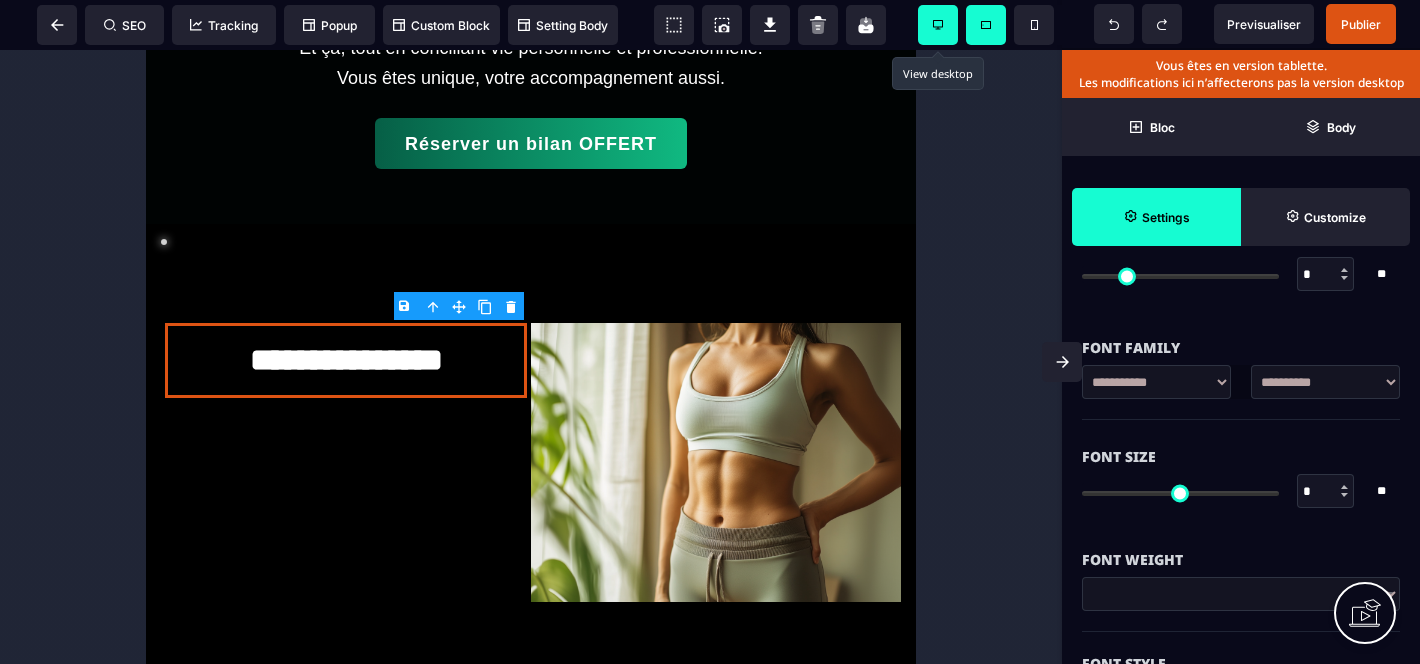 scroll, scrollTop: 160, scrollLeft: 0, axis: vertical 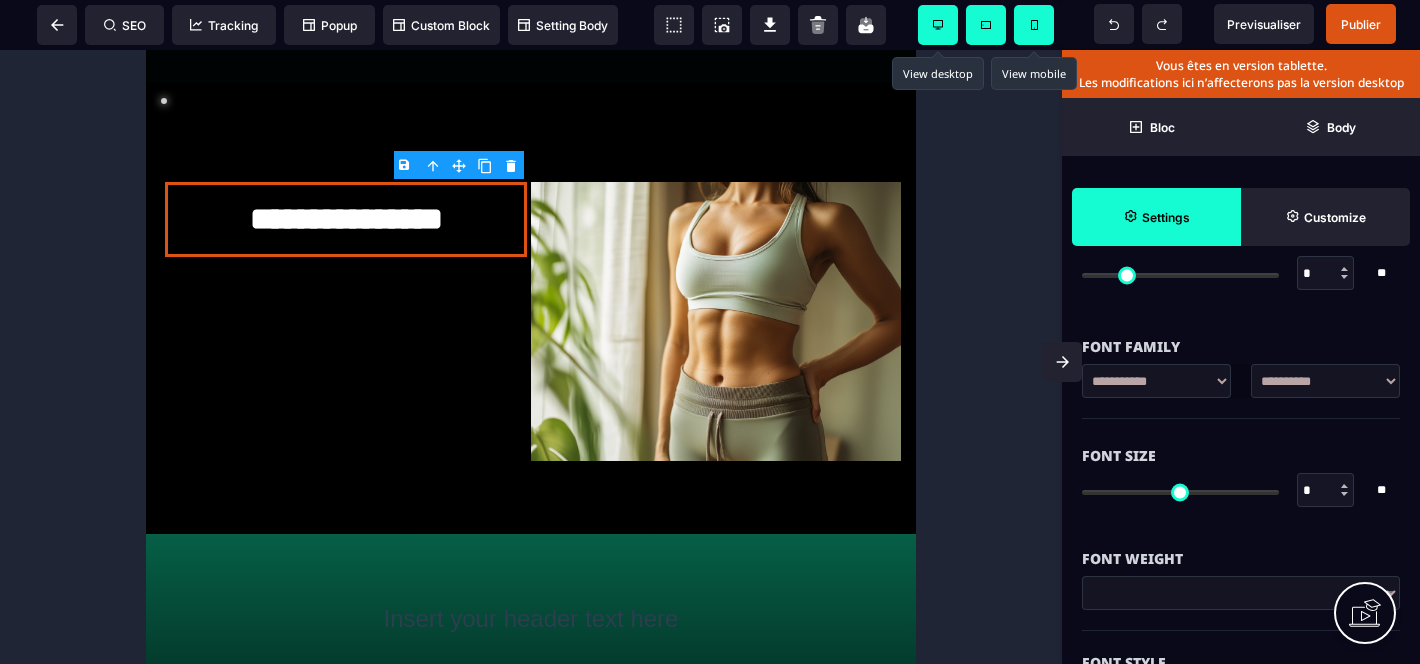 click at bounding box center [1034, 25] 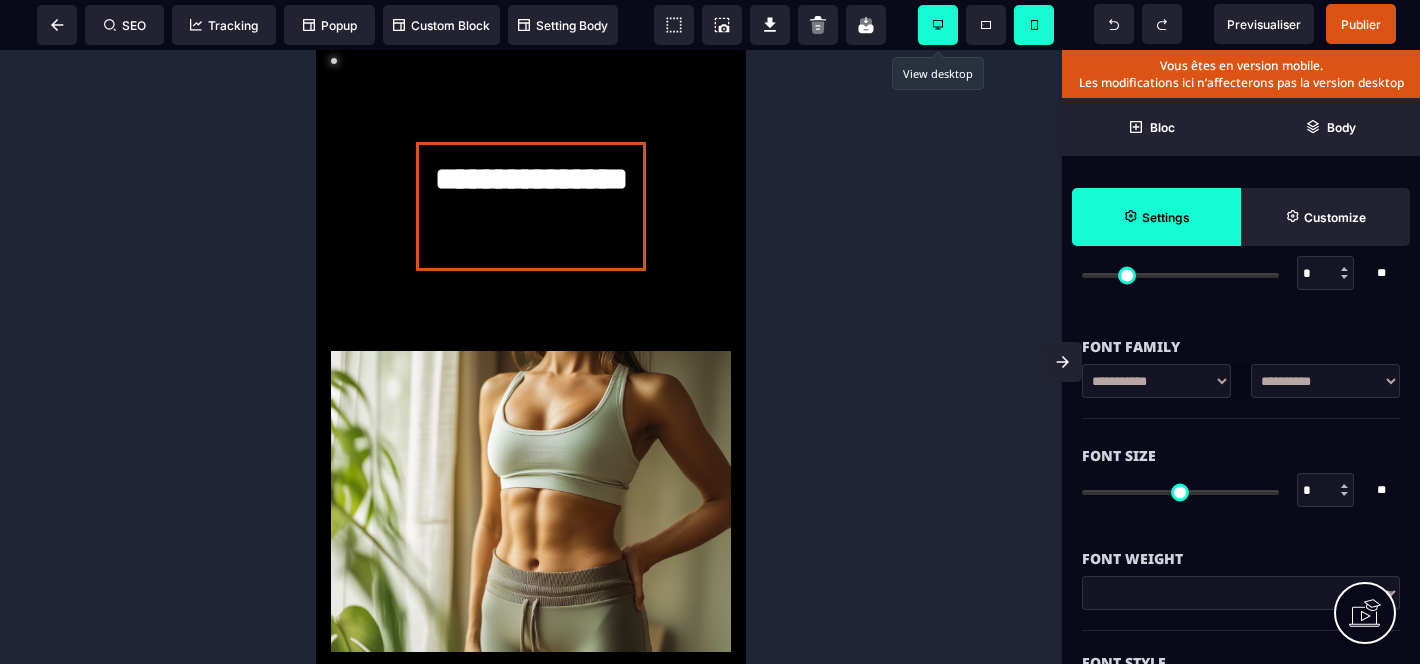 scroll, scrollTop: 511, scrollLeft: 0, axis: vertical 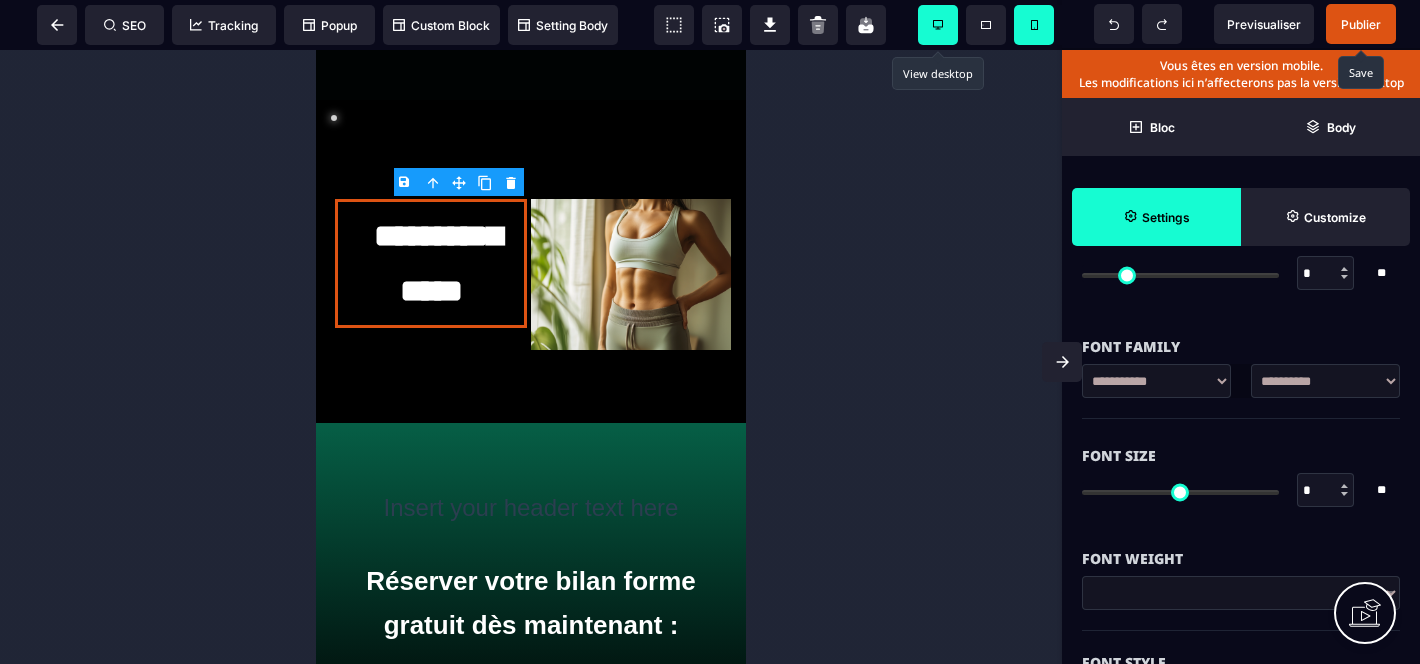 click on "Publier" at bounding box center (1361, 24) 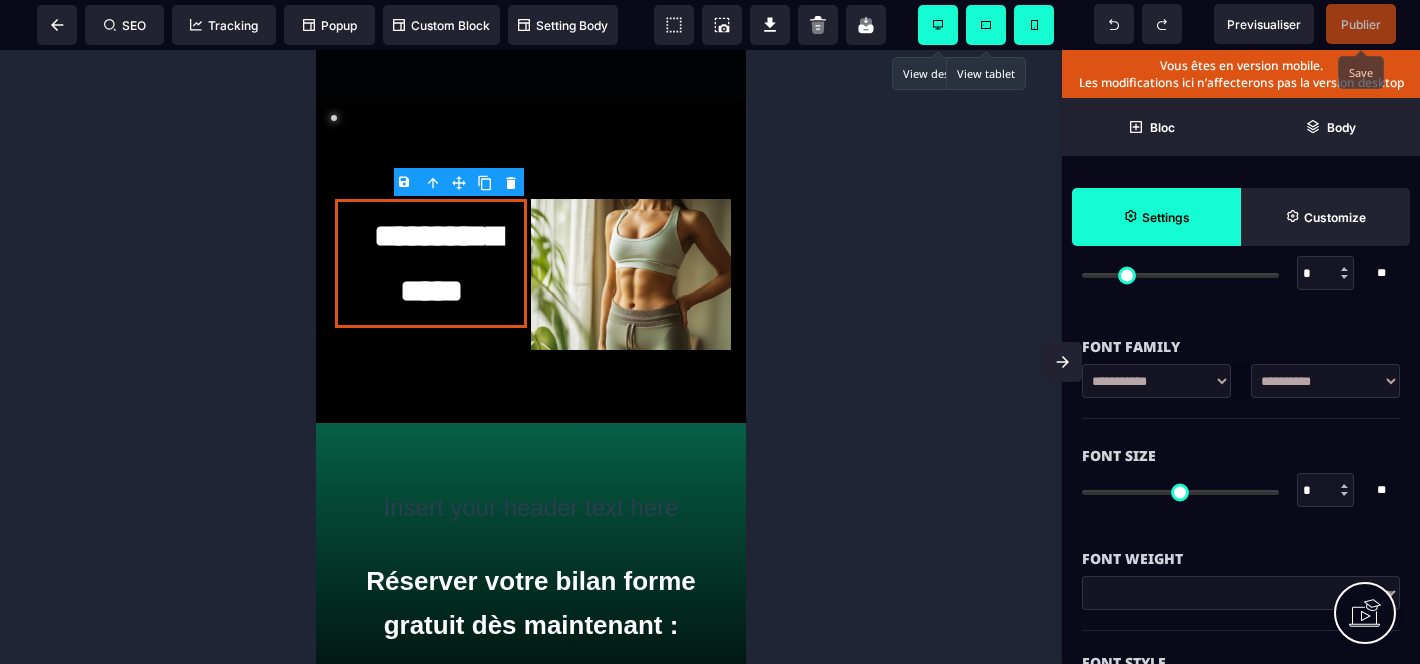 click at bounding box center (986, 25) 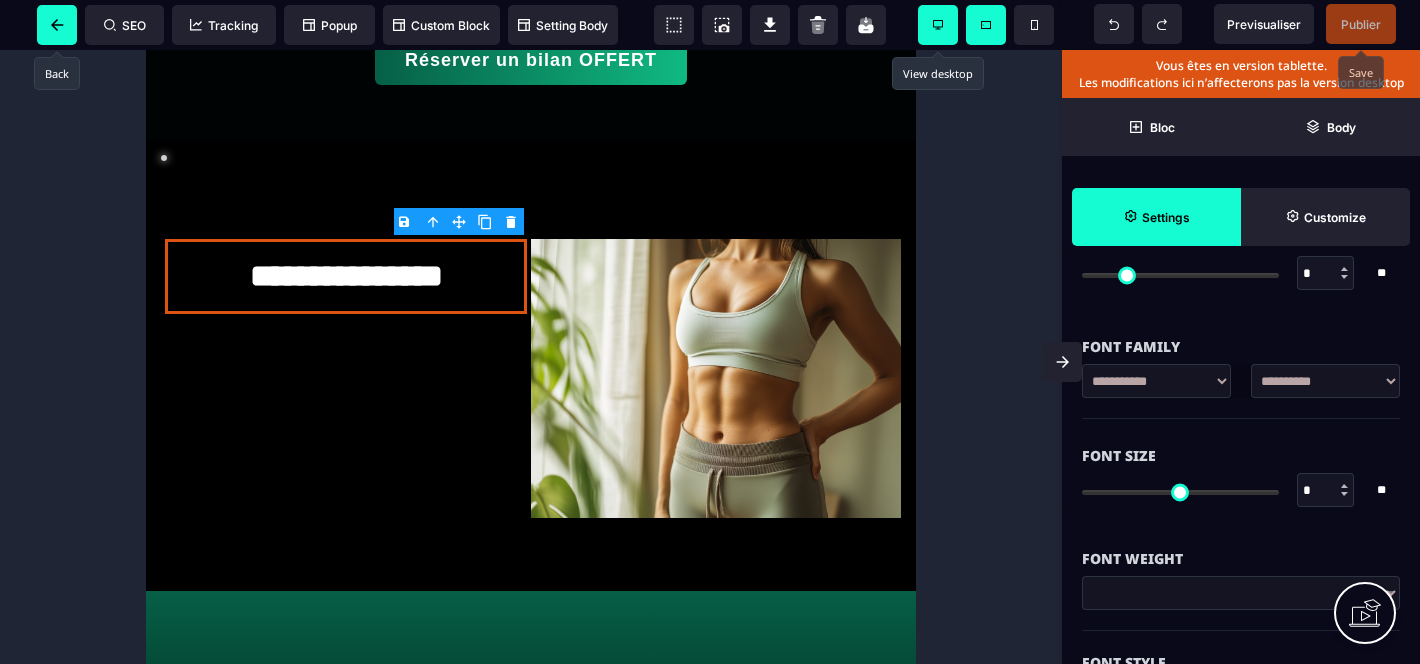 click at bounding box center (57, 25) 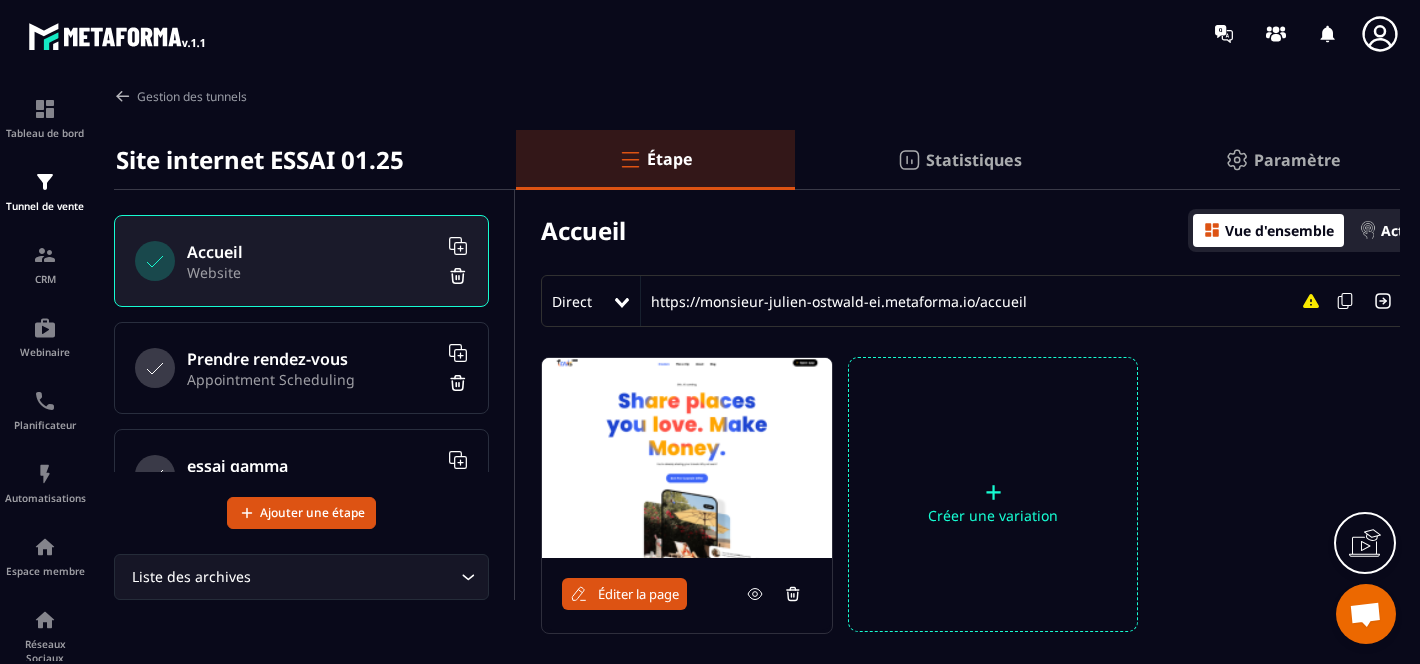 click on "Paramètre" at bounding box center [1297, 160] 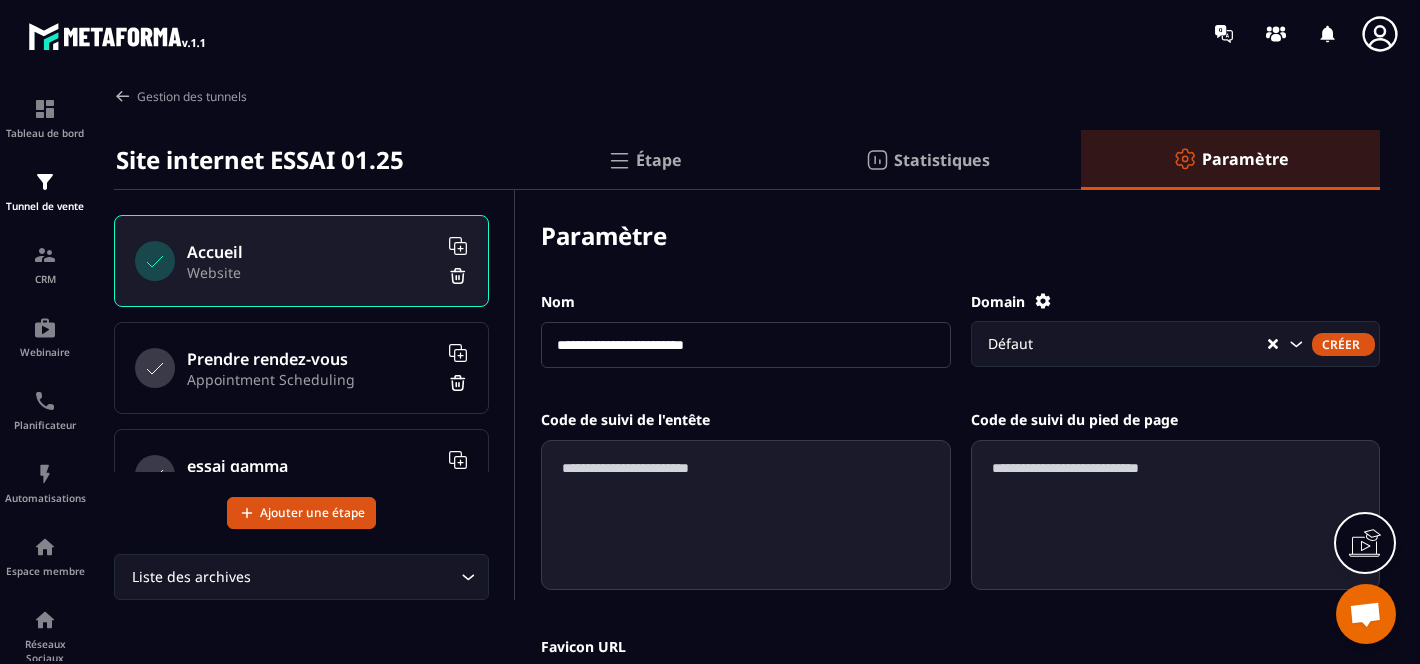 click on "Étape" 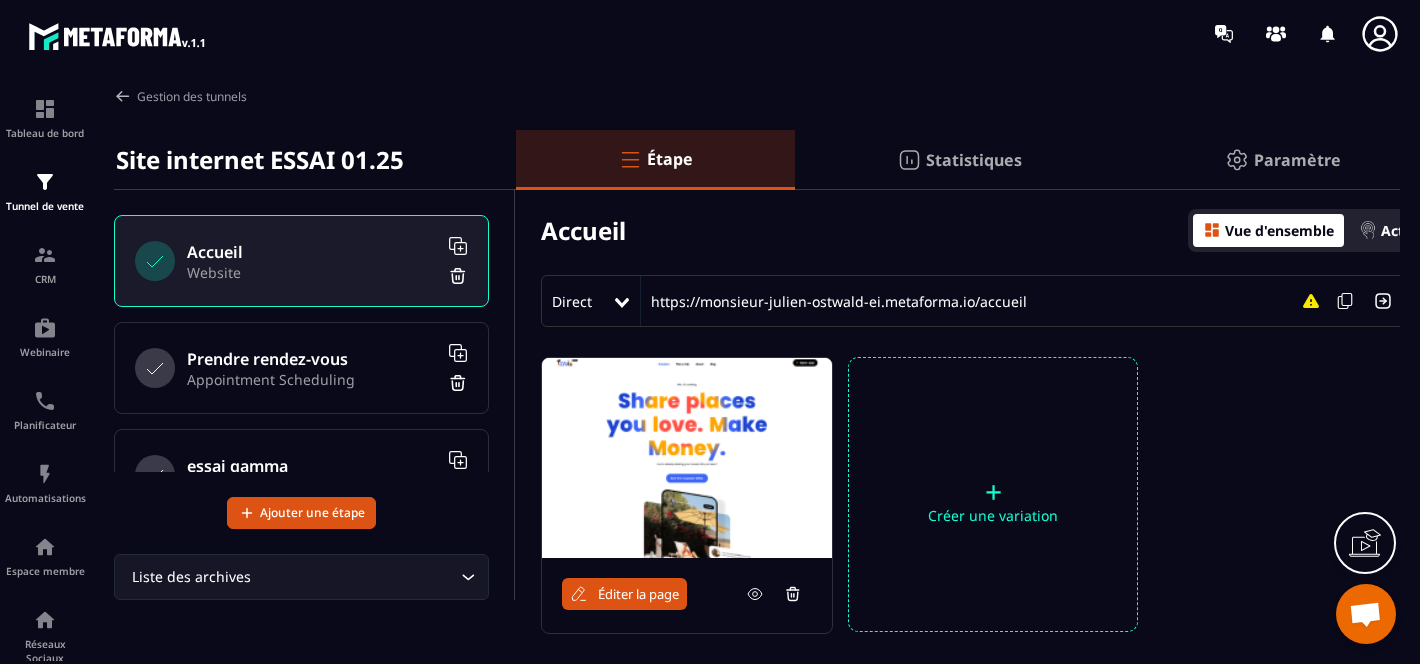 click on "Statistiques" at bounding box center [974, 160] 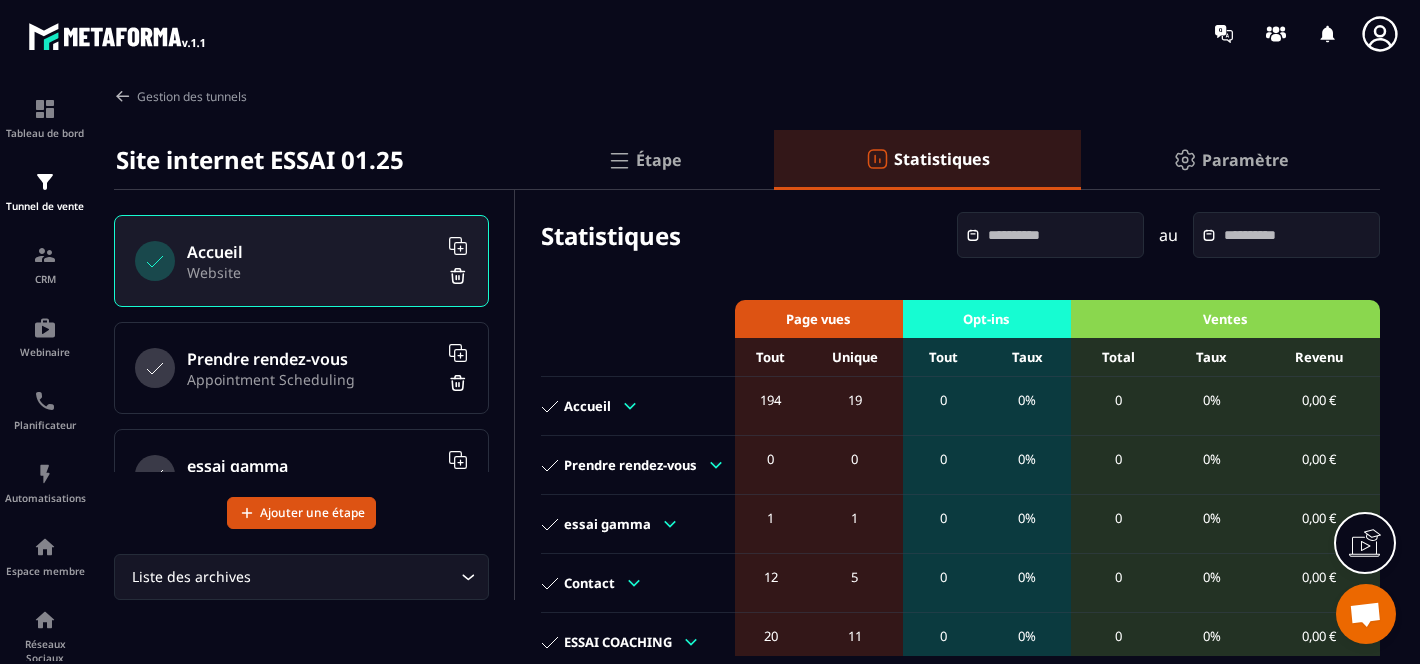 click on "Paramètre" at bounding box center (1245, 160) 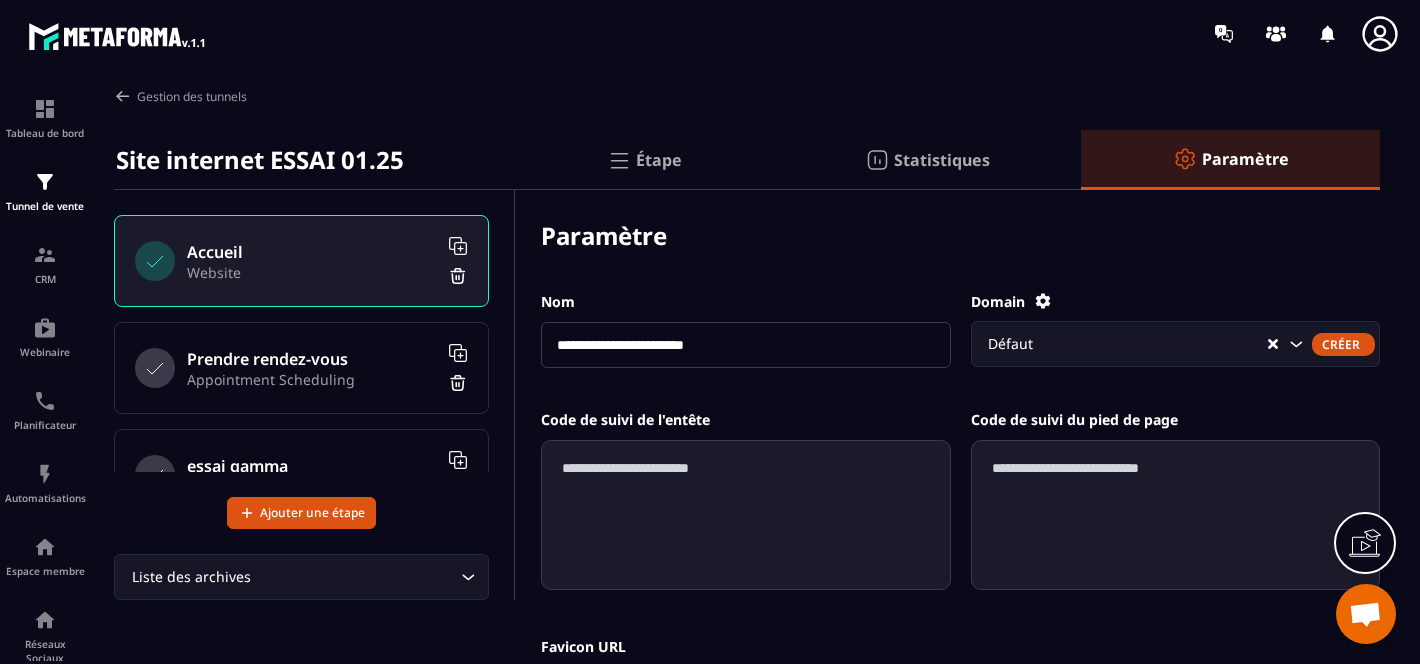 click on "Statistiques" at bounding box center (942, 160) 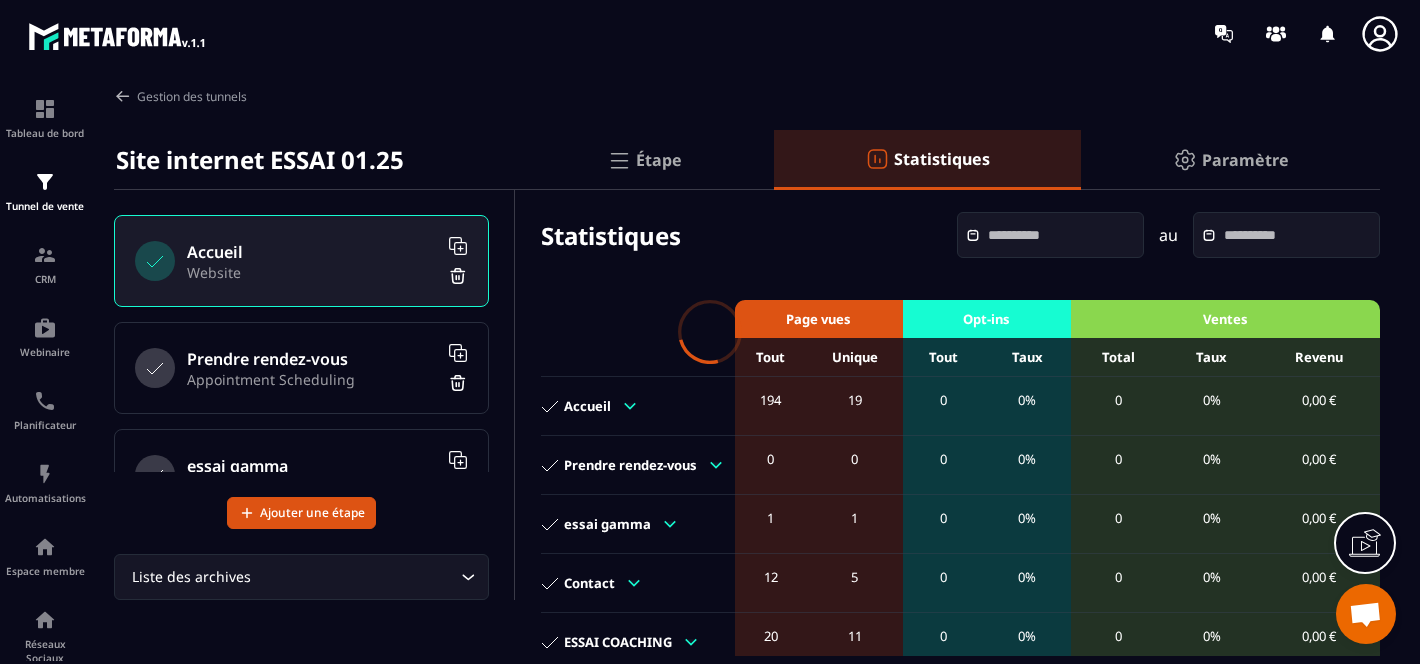 click on "Étape" at bounding box center [659, 160] 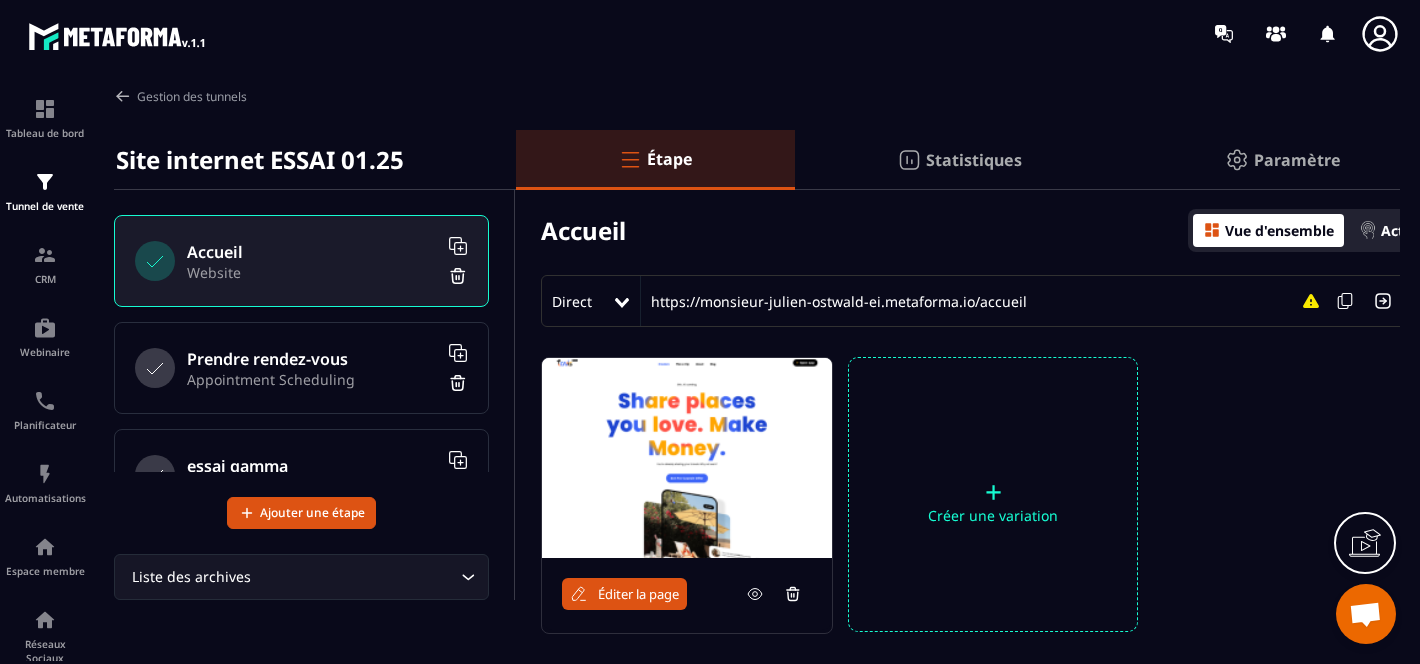 click on "Paramètre" at bounding box center (1297, 160) 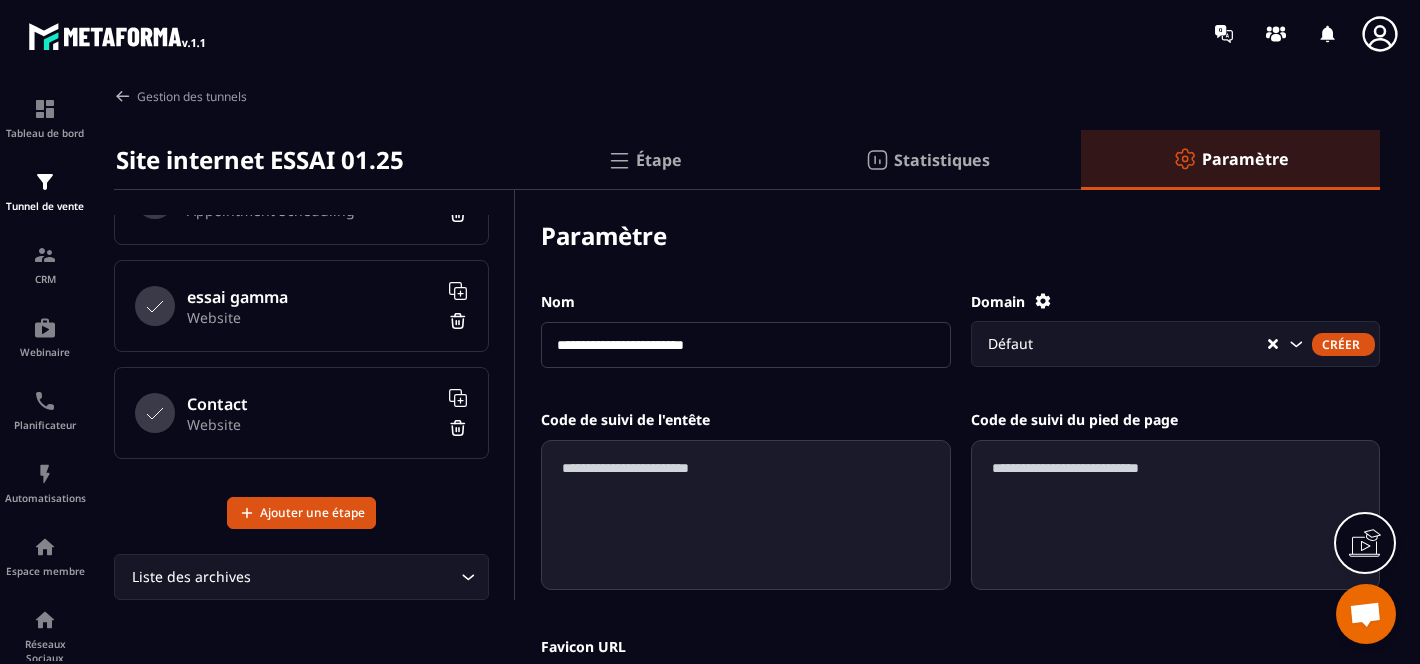 scroll, scrollTop: 0, scrollLeft: 0, axis: both 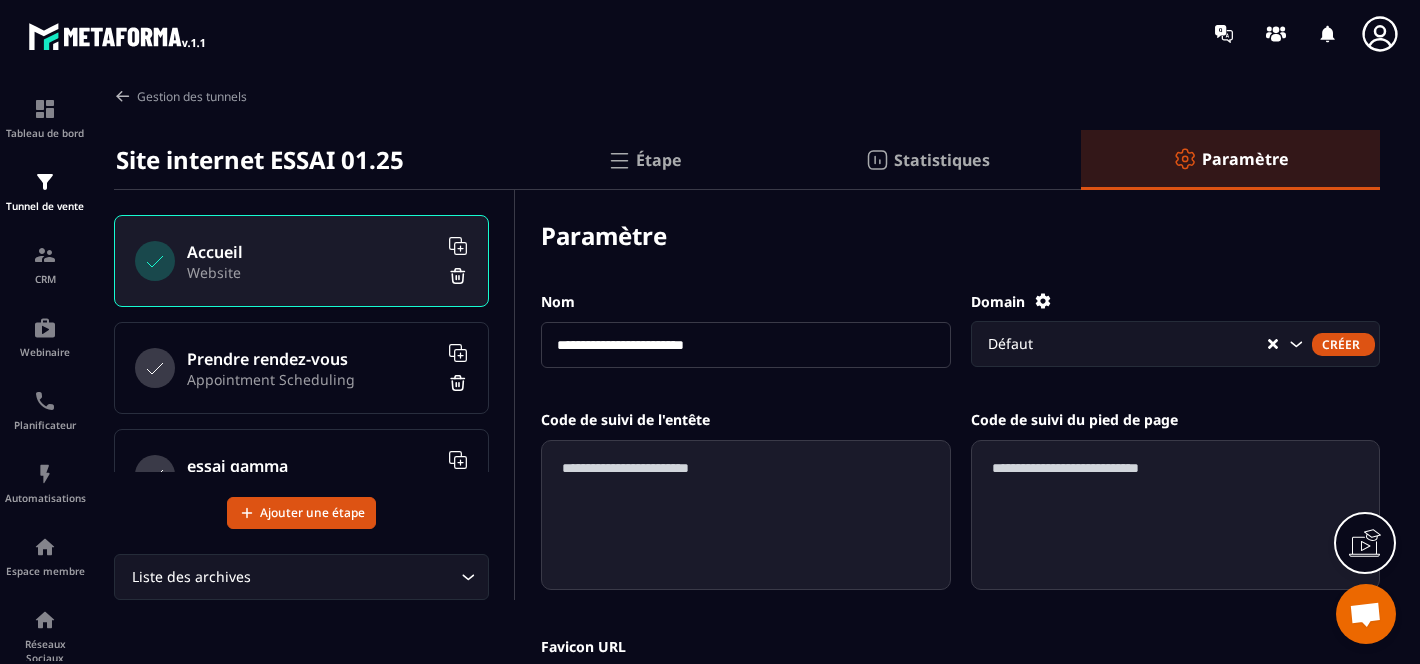 click on "Étape" at bounding box center (659, 160) 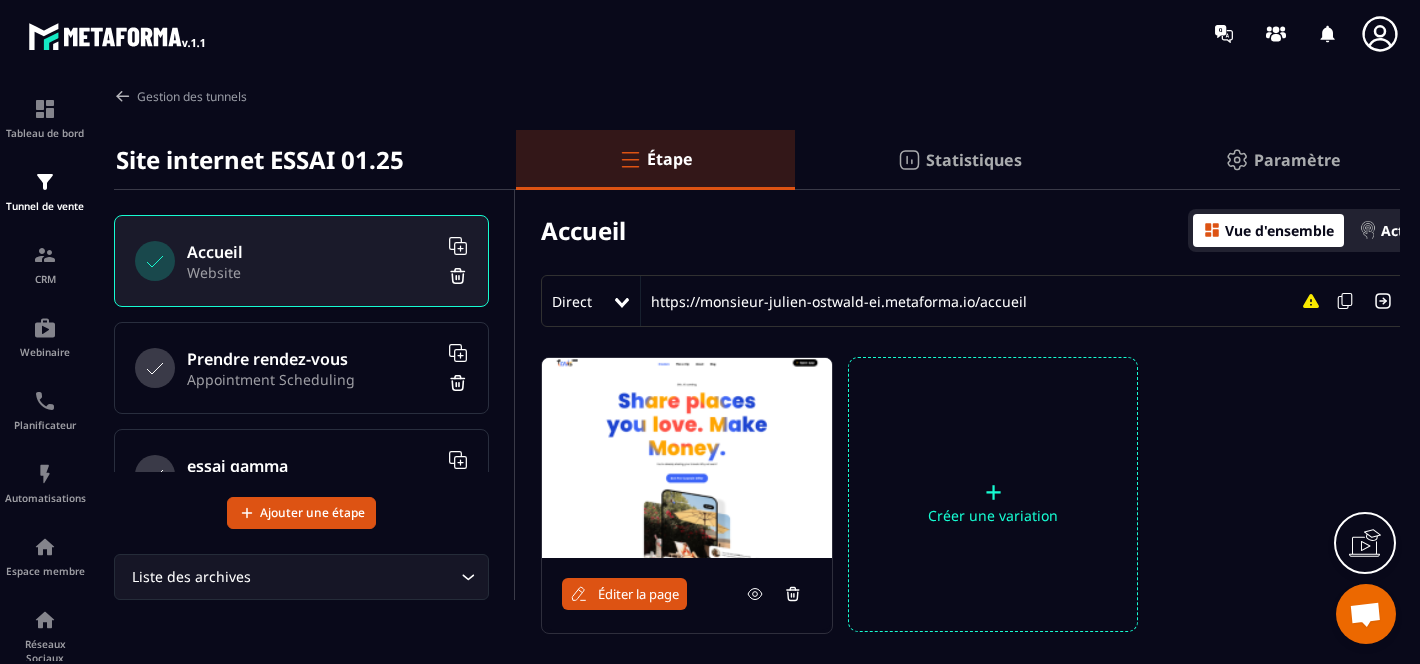 click on "Éditer la page" at bounding box center (638, 594) 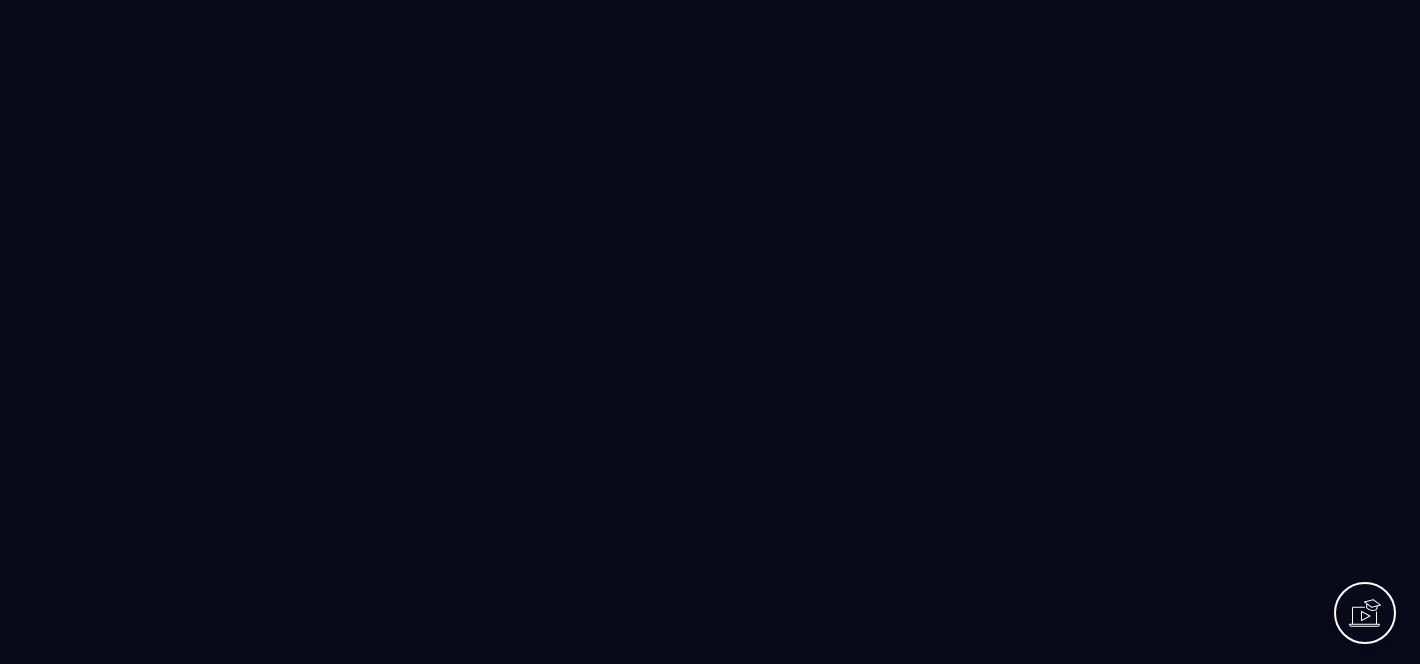 scroll, scrollTop: 0, scrollLeft: 0, axis: both 